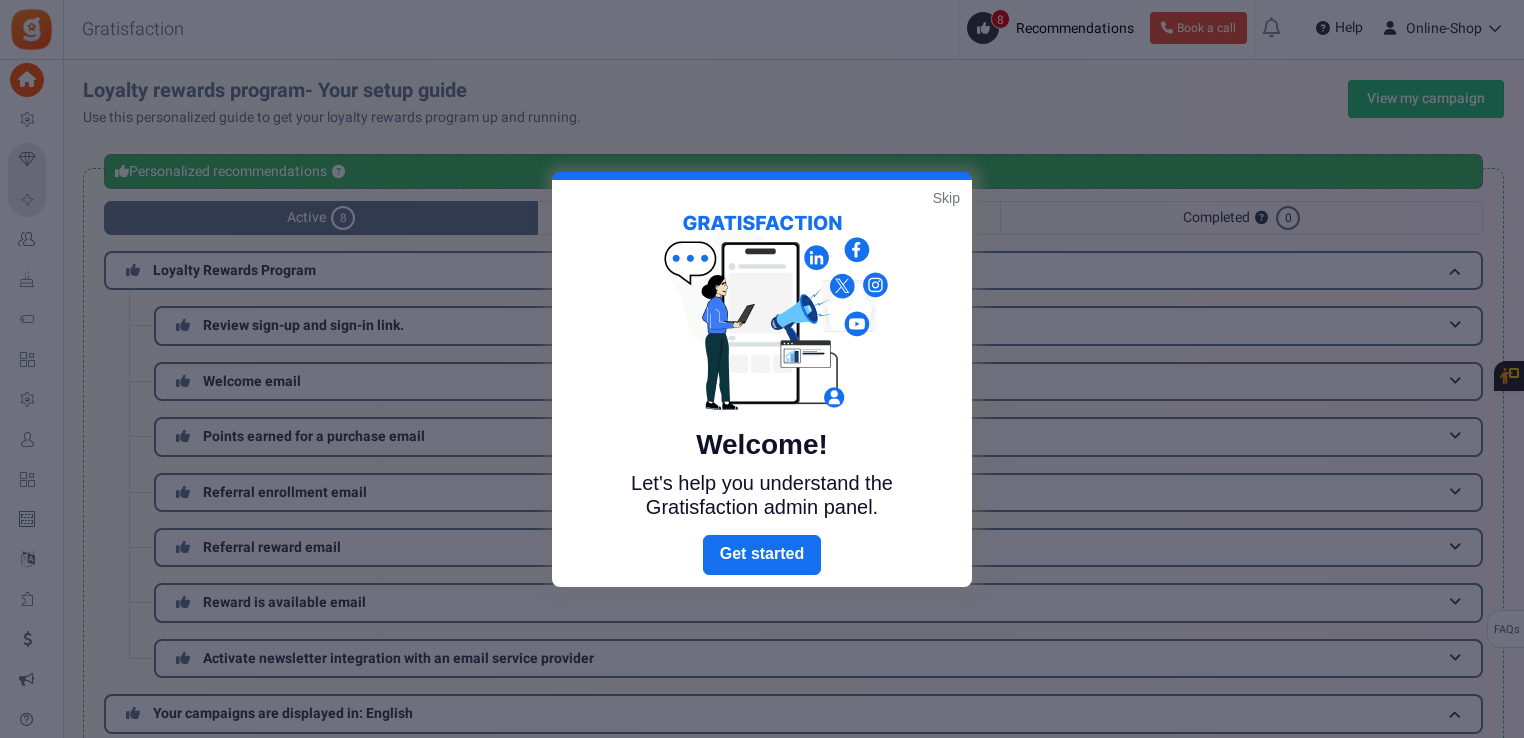 scroll, scrollTop: 32, scrollLeft: 0, axis: vertical 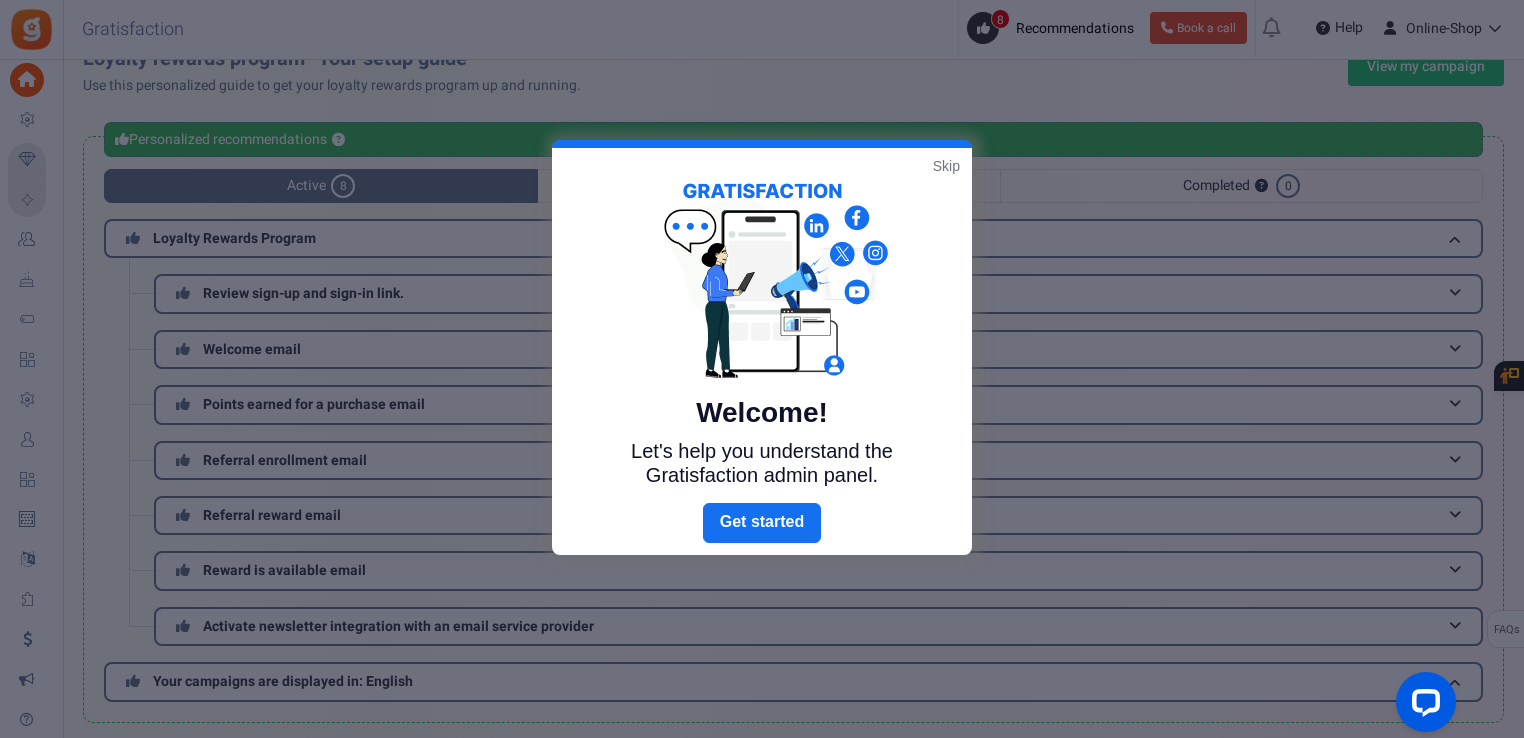 click on "Skip" at bounding box center [946, 166] 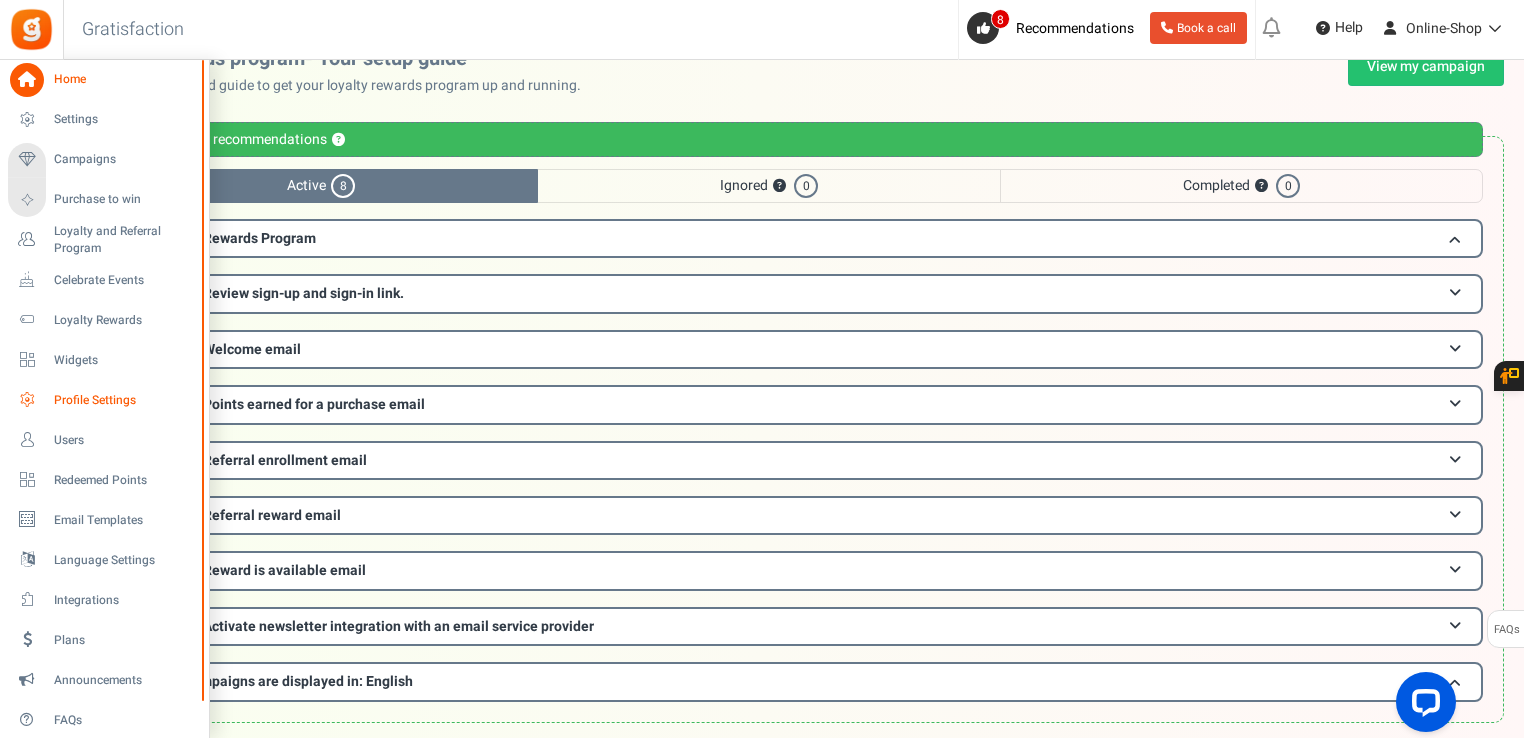click on "Profile Settings" at bounding box center (124, 400) 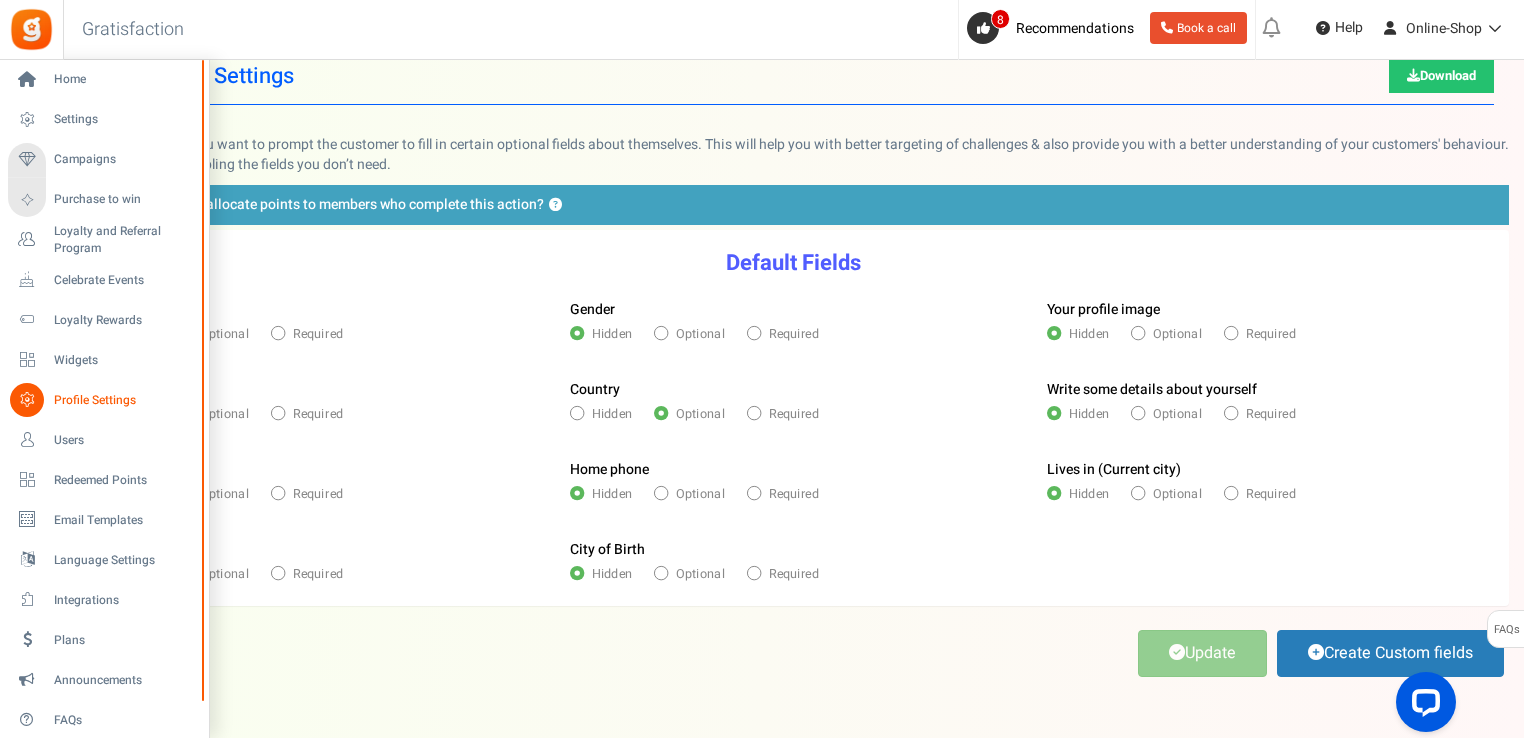 scroll, scrollTop: 0, scrollLeft: 0, axis: both 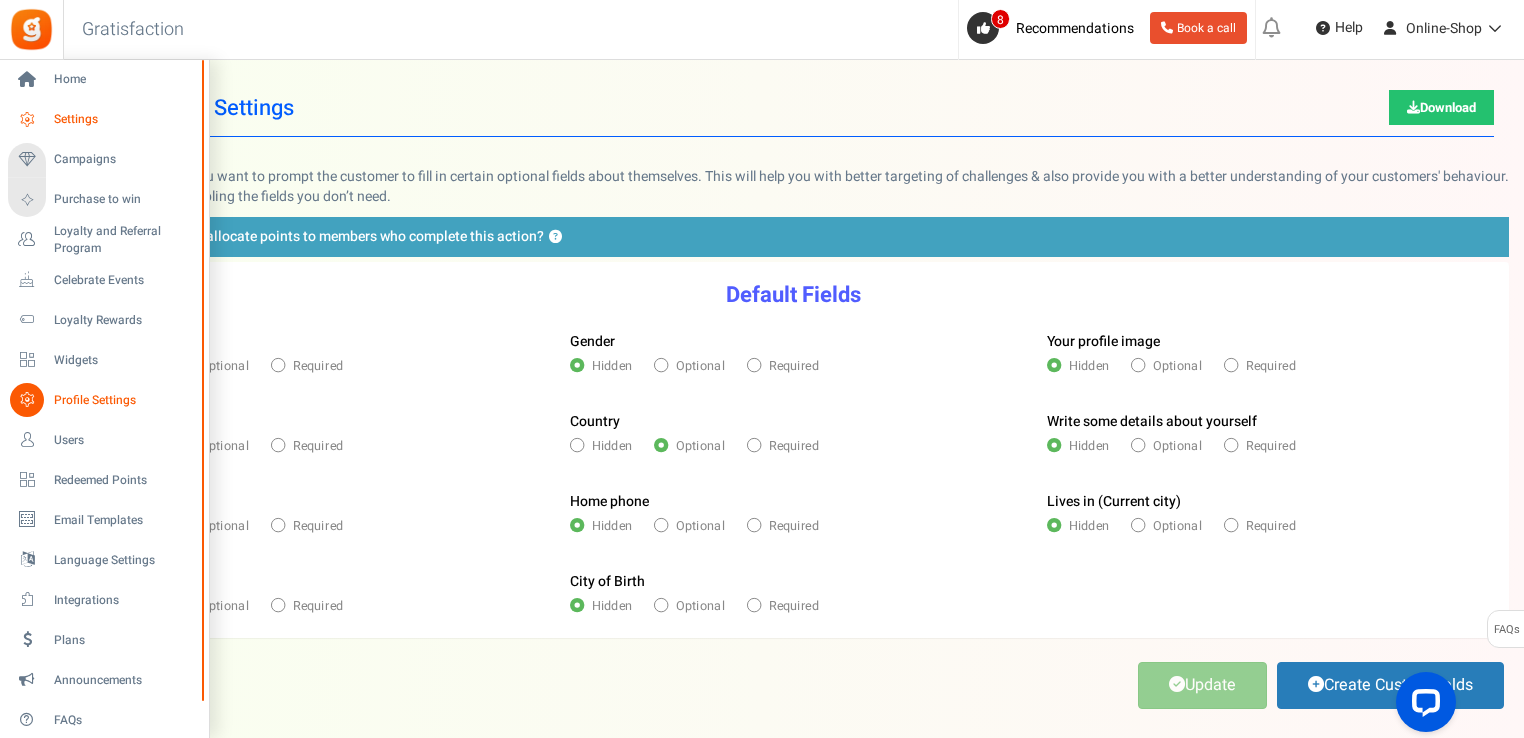 click on "Settings" at bounding box center (124, 119) 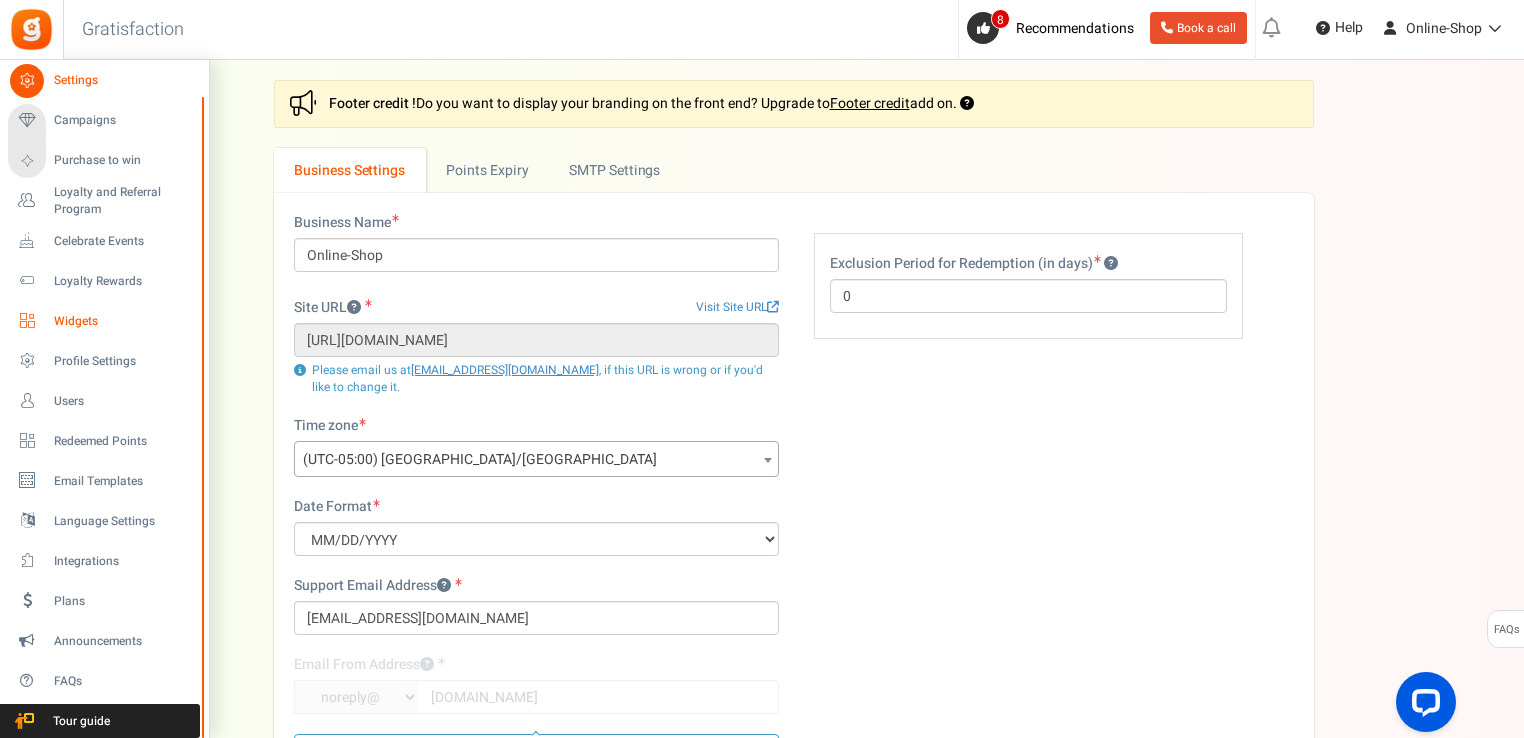 click on "Widgets" at bounding box center (124, 321) 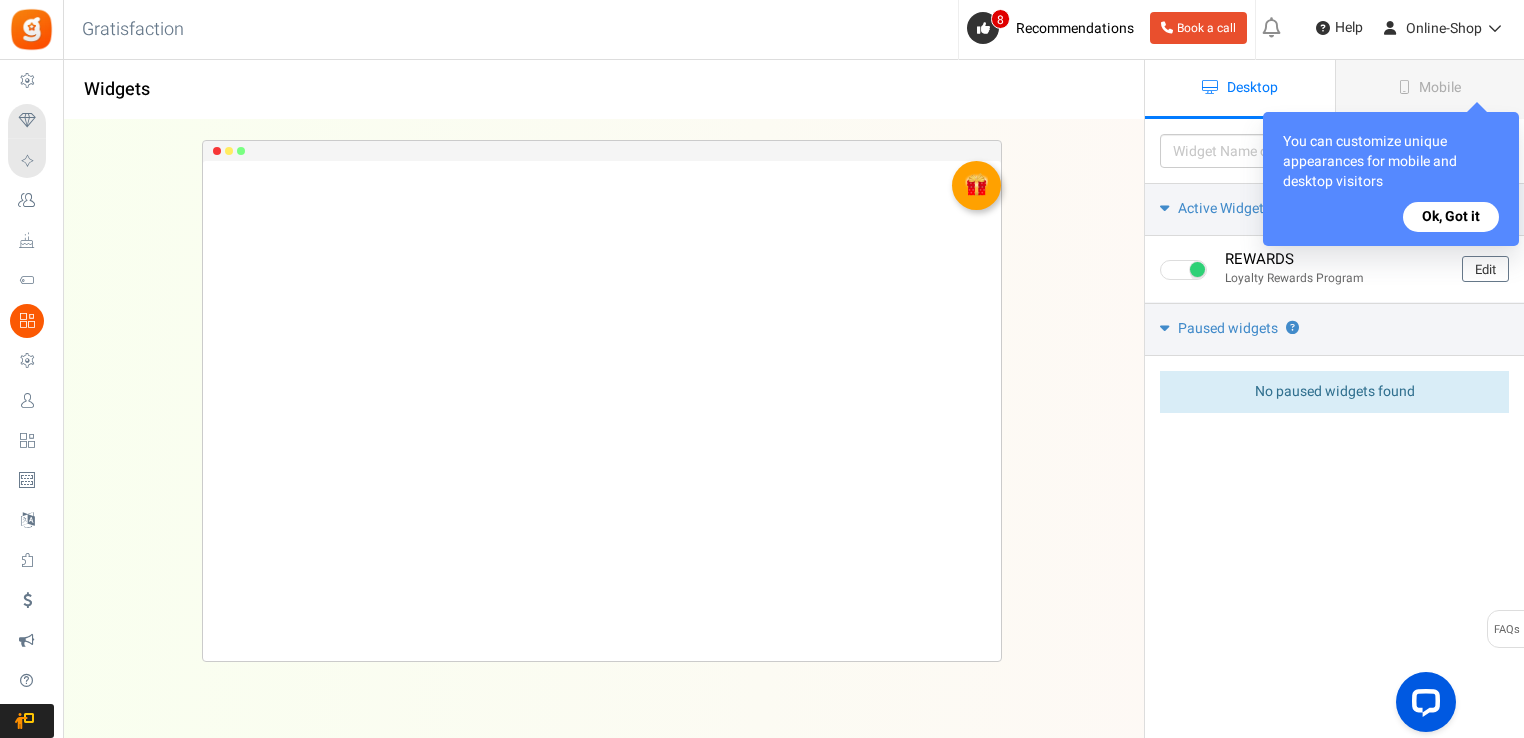 scroll, scrollTop: 0, scrollLeft: 0, axis: both 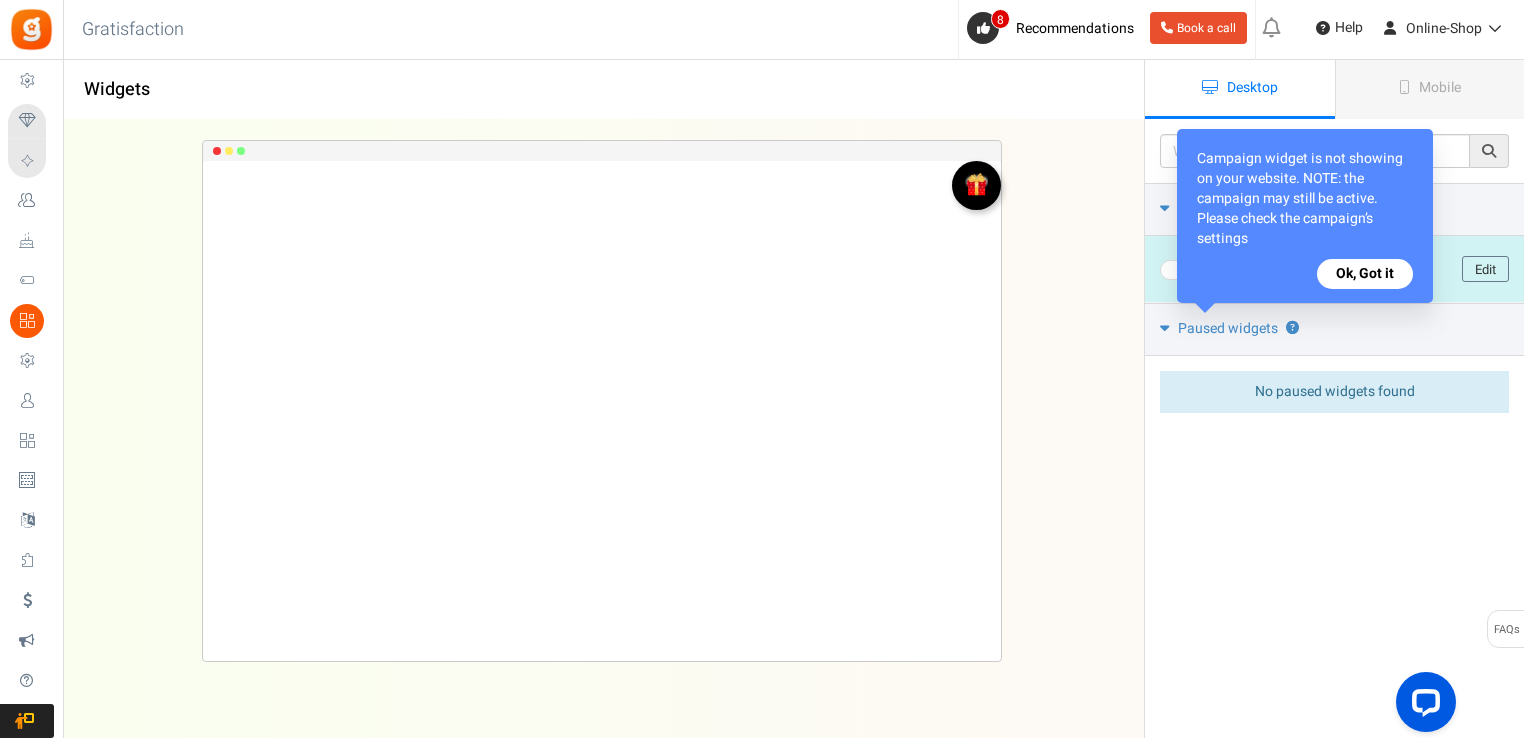 click at bounding box center [976, 184] 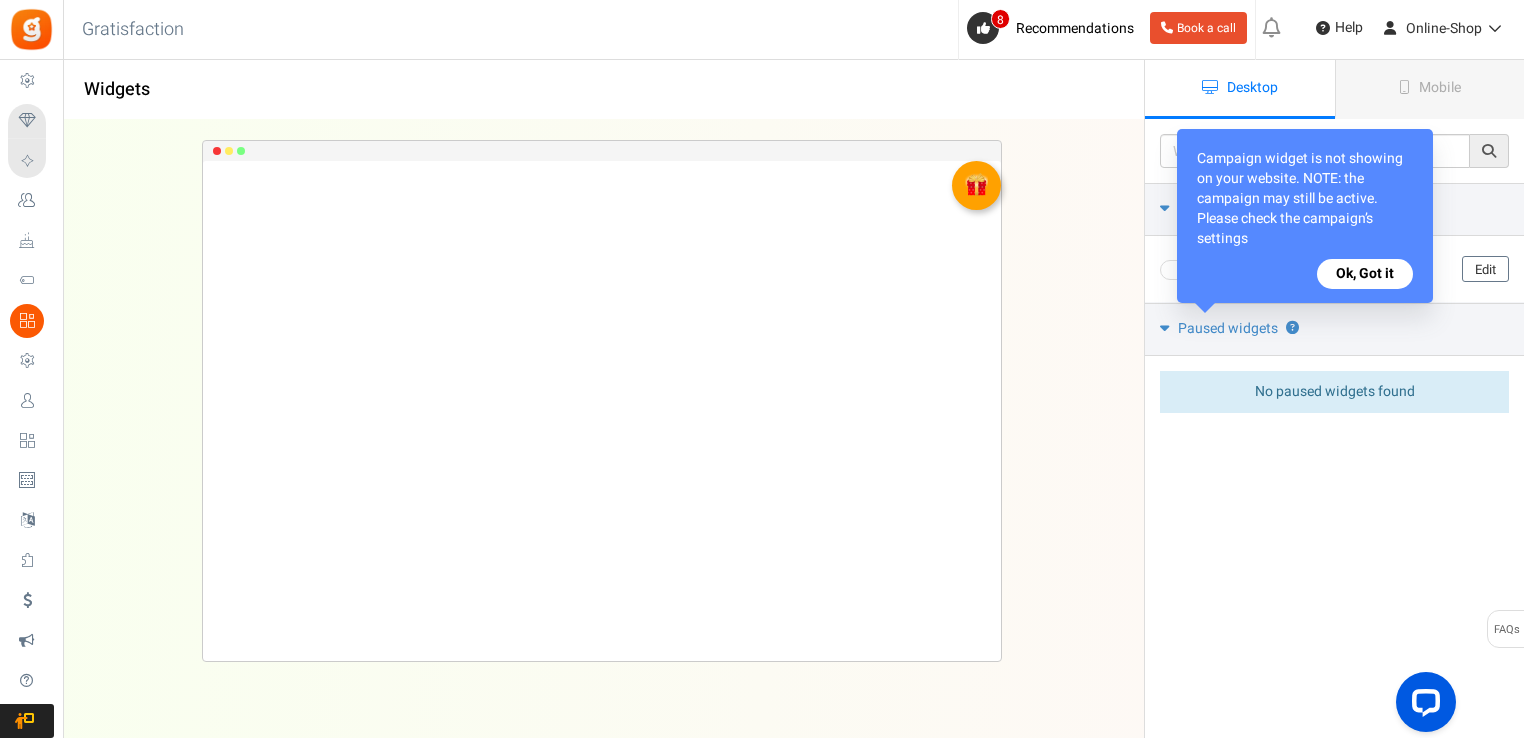 click on "Ok, Got it" at bounding box center [1365, 274] 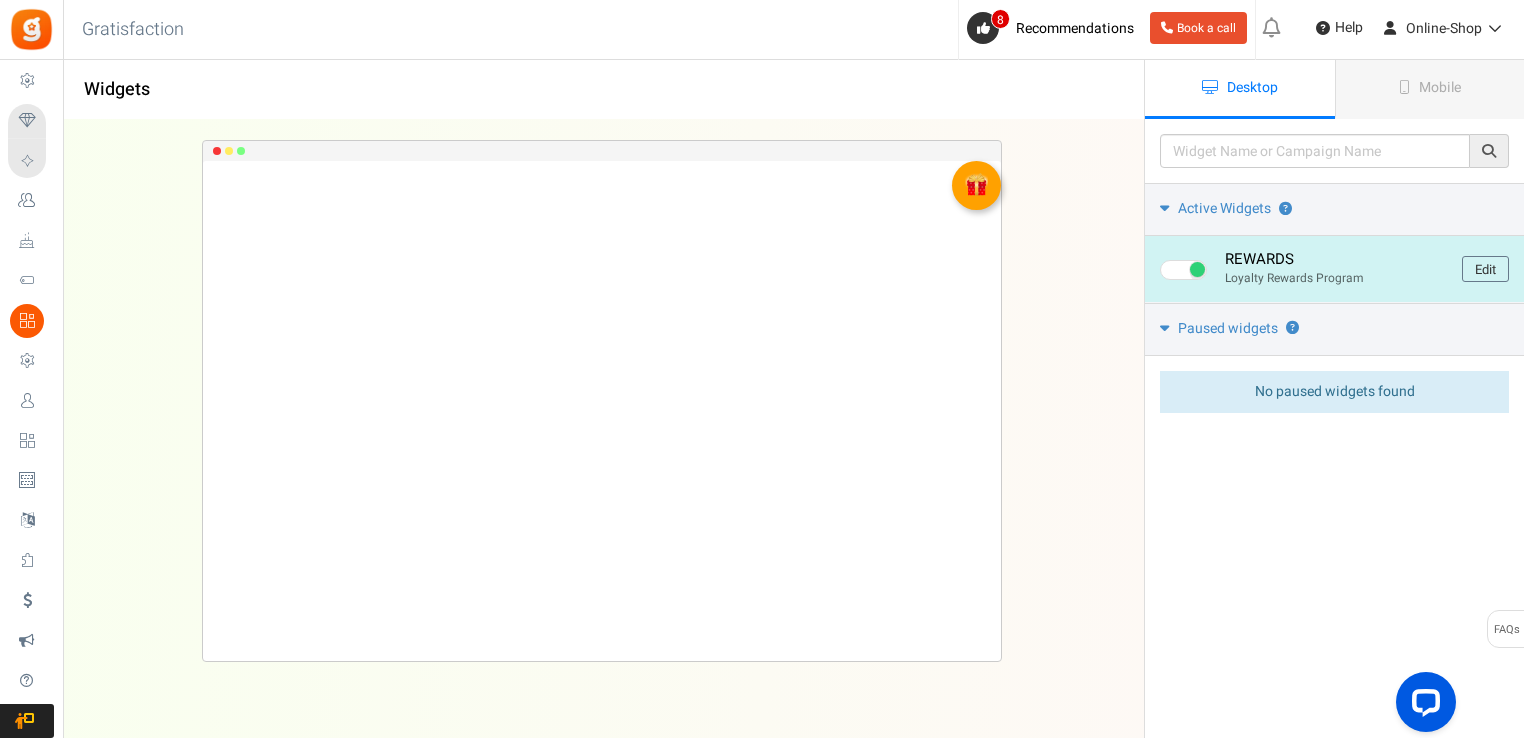 click at bounding box center [1185, 270] 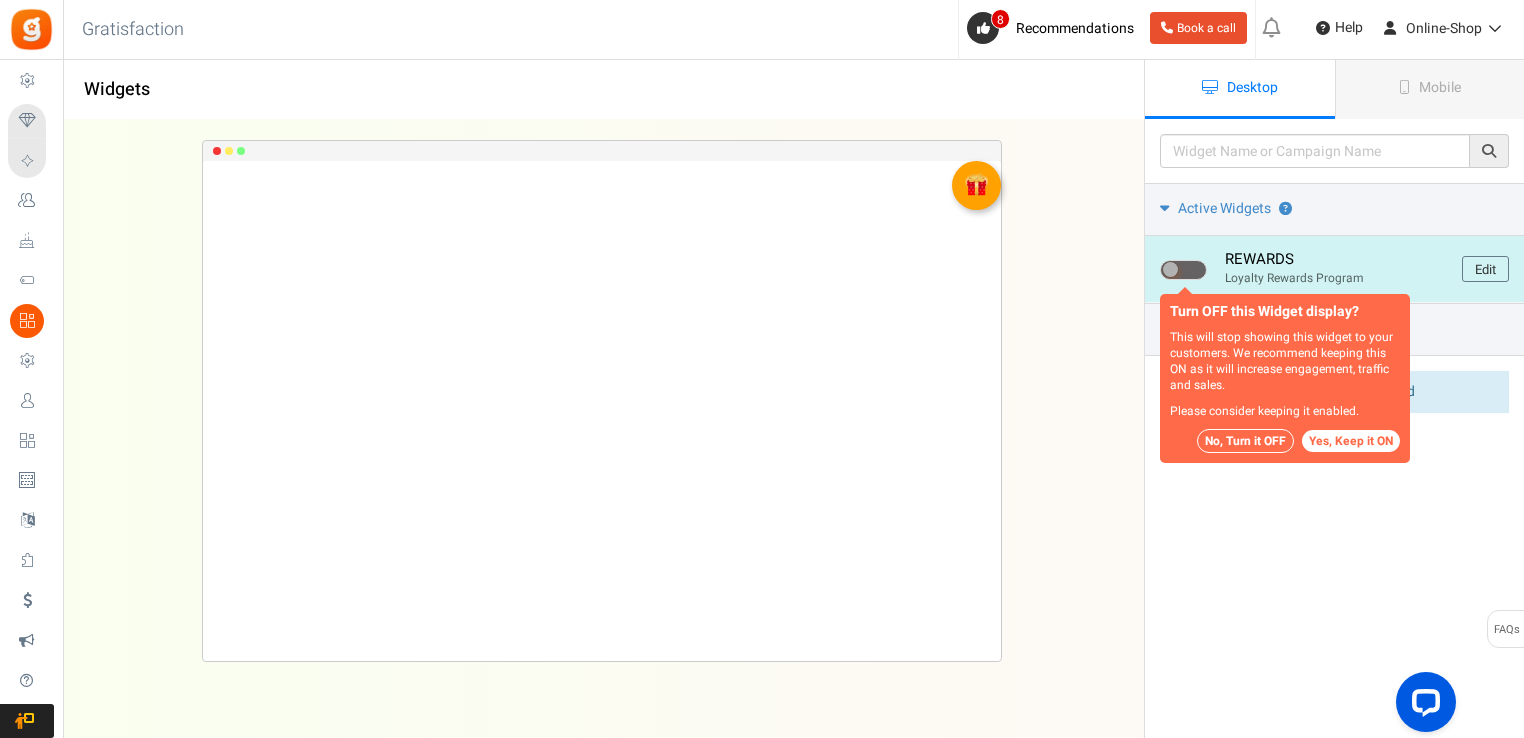 click at bounding box center [1183, 270] 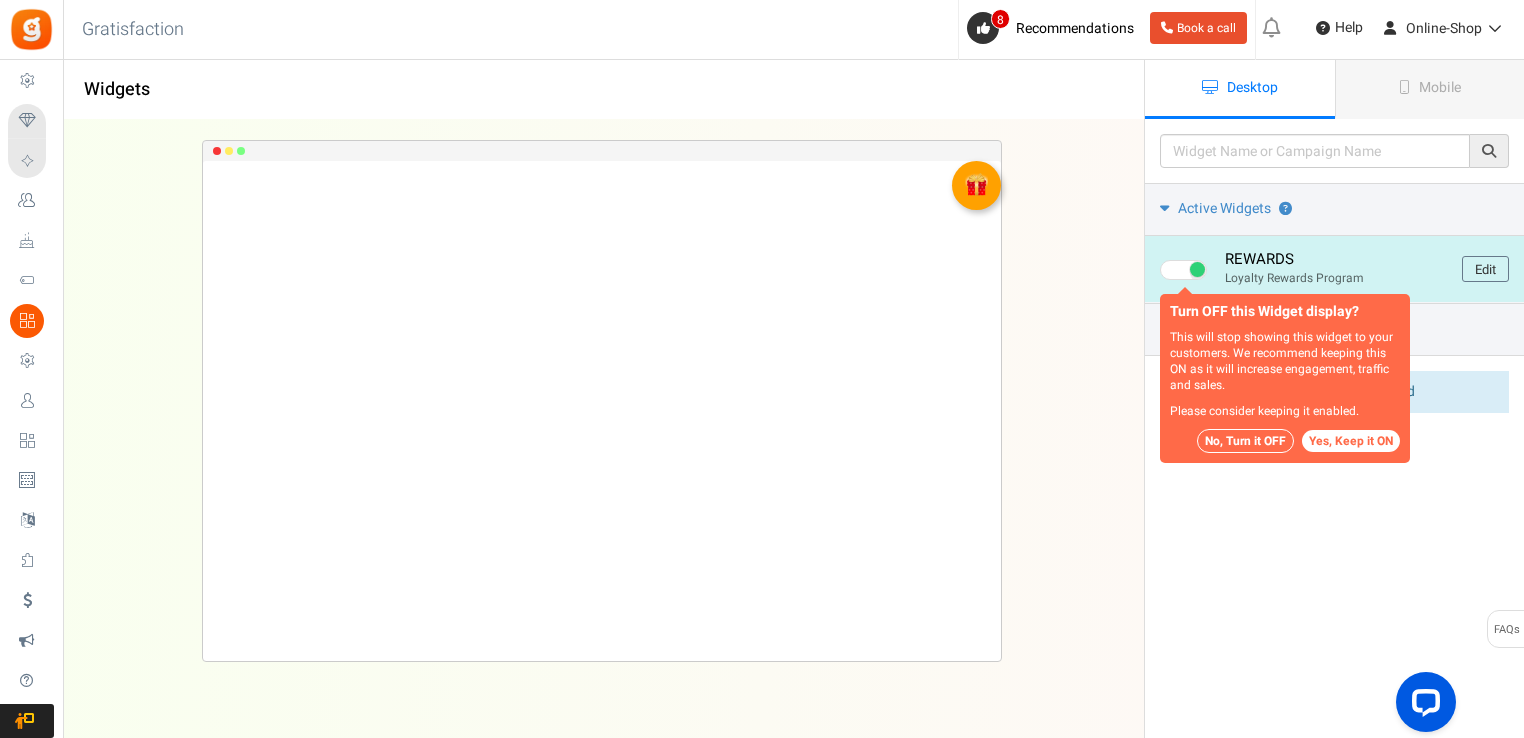 click at bounding box center (1166, 270) 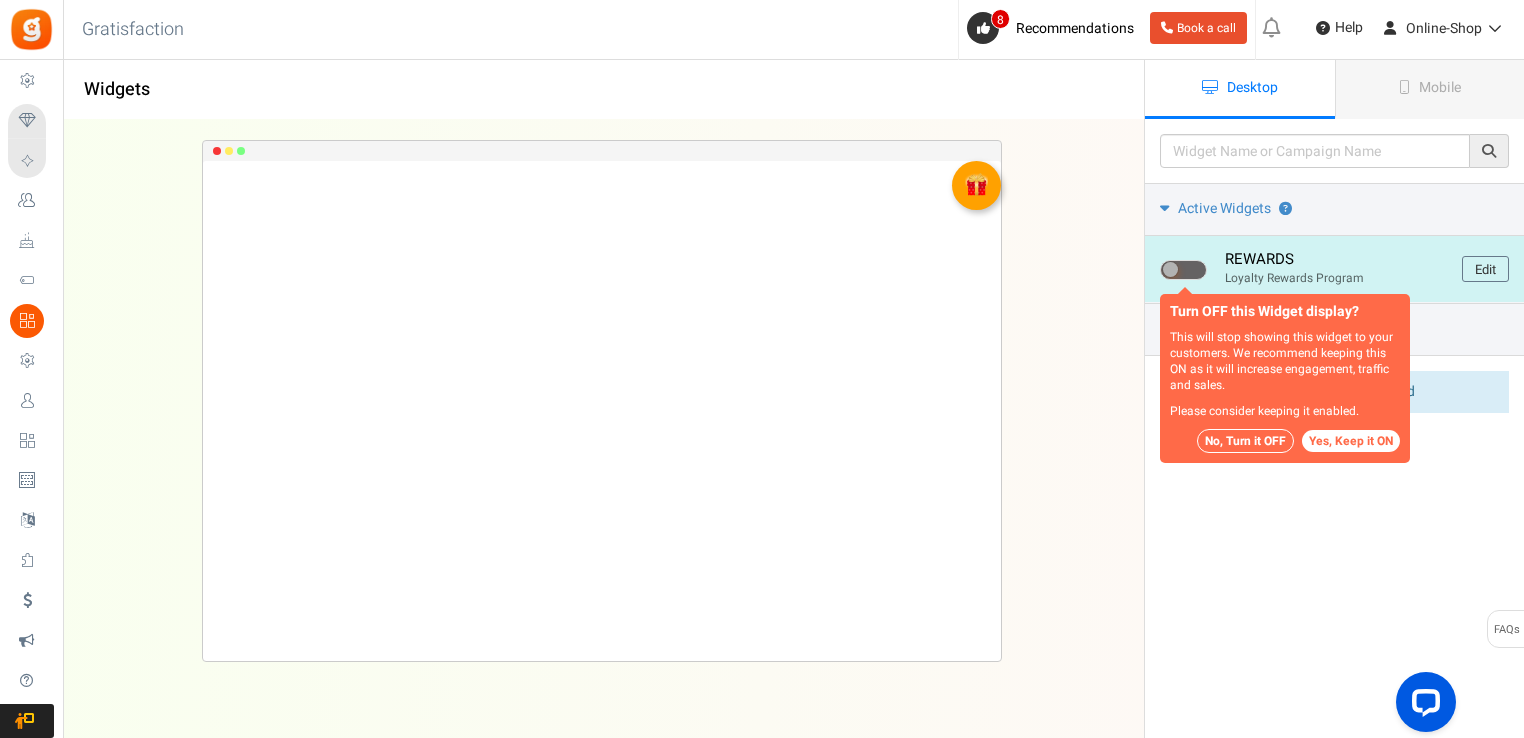 click at bounding box center [1183, 270] 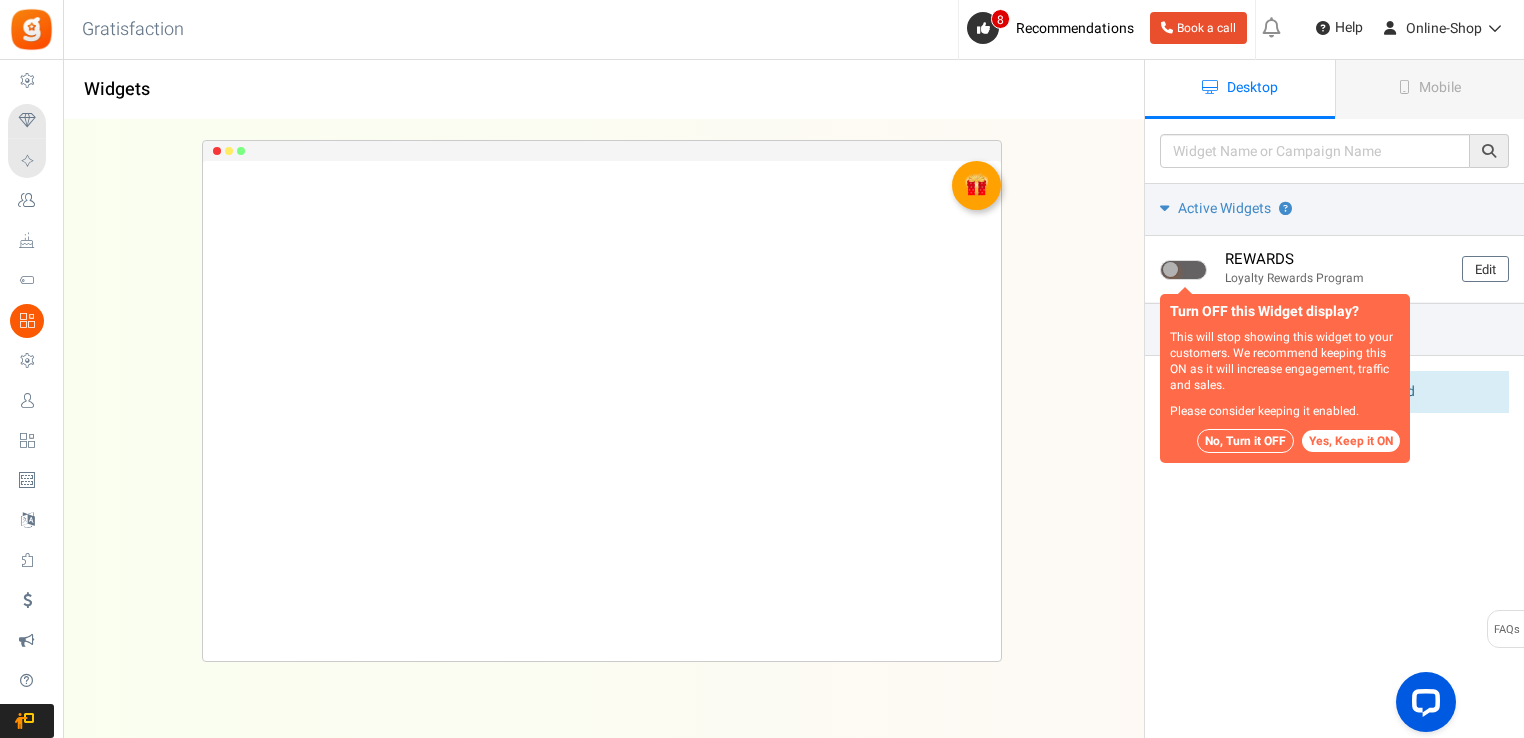 click on "Yes, Keep it ON" at bounding box center (1351, 441) 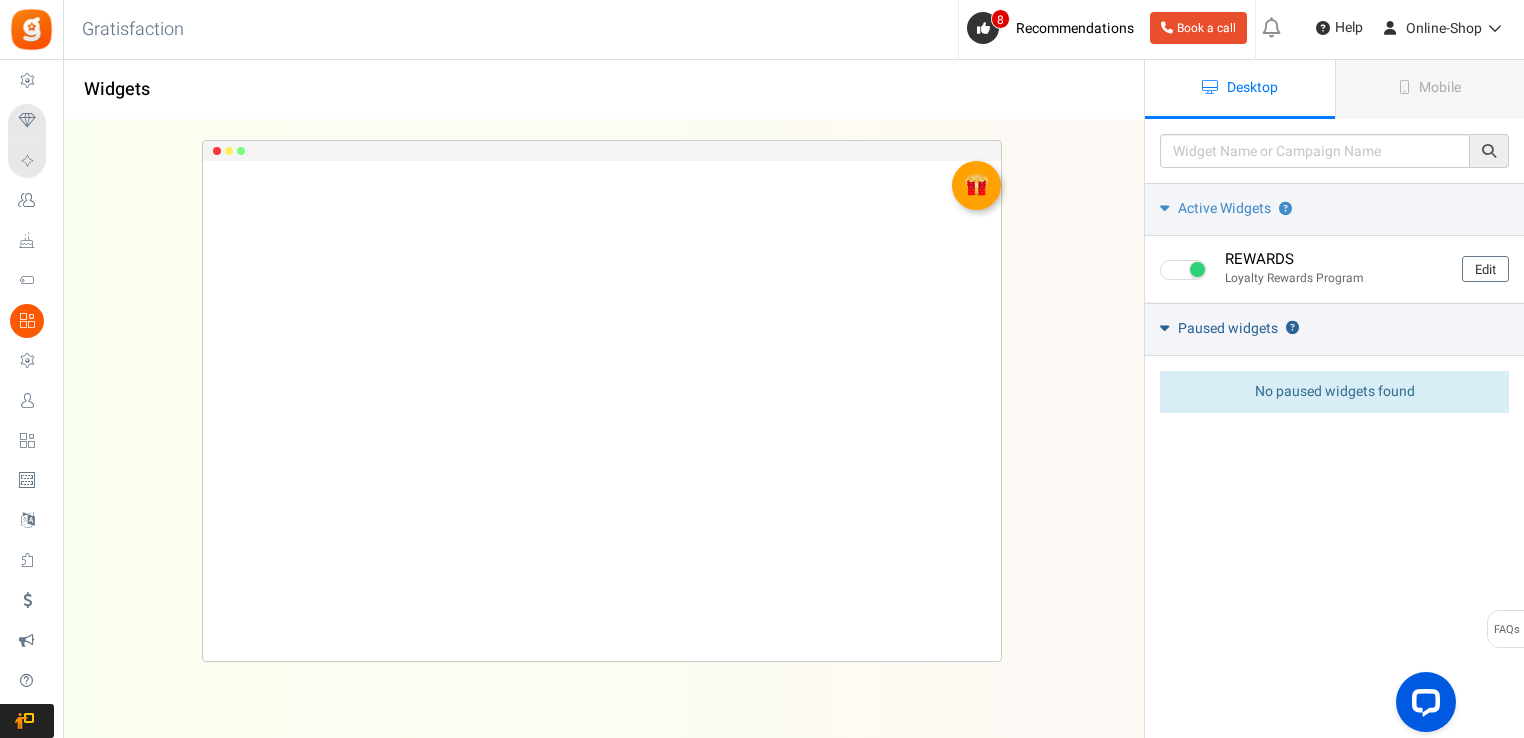 click on "Paused widgets" at bounding box center [1228, 329] 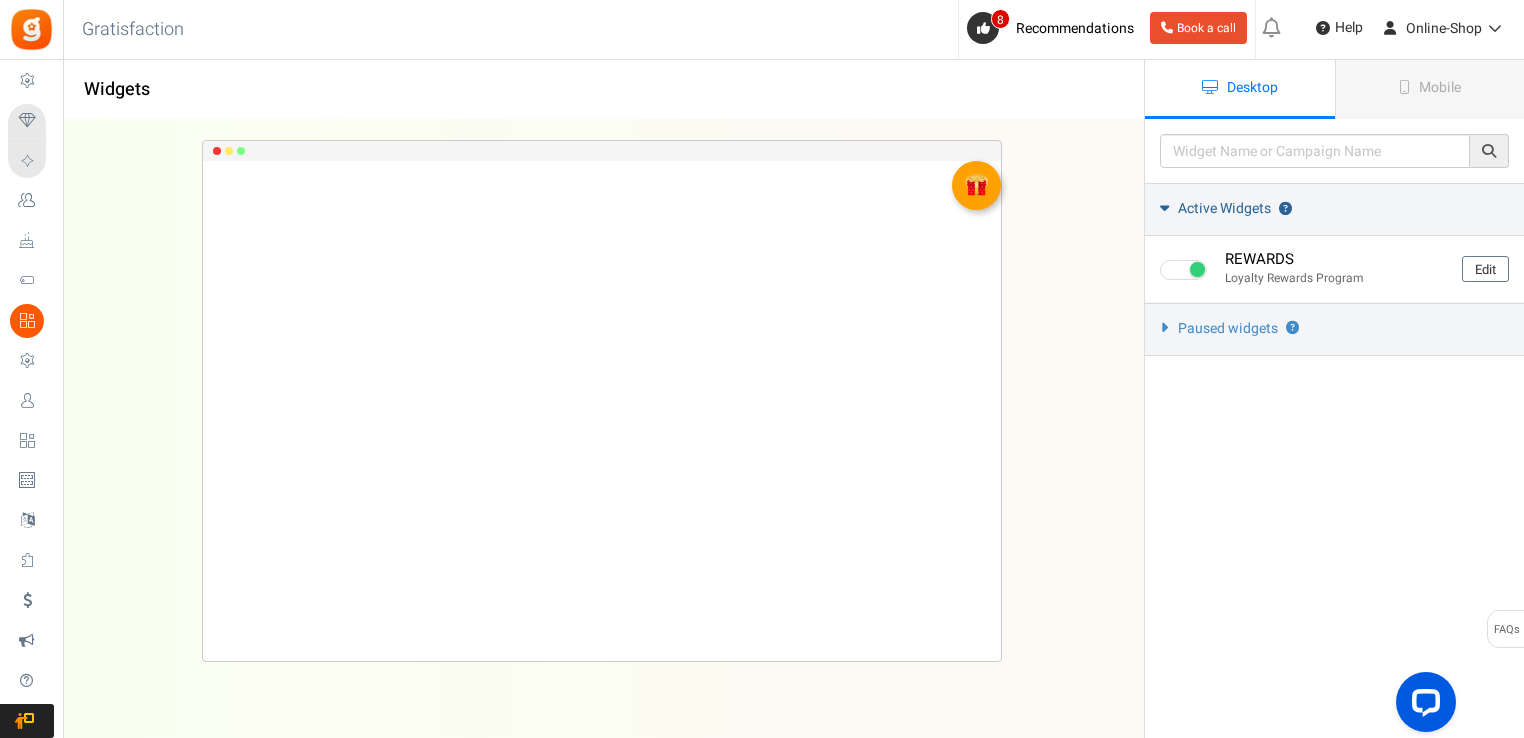 click on "Active Widgets
?" at bounding box center (1334, 209) 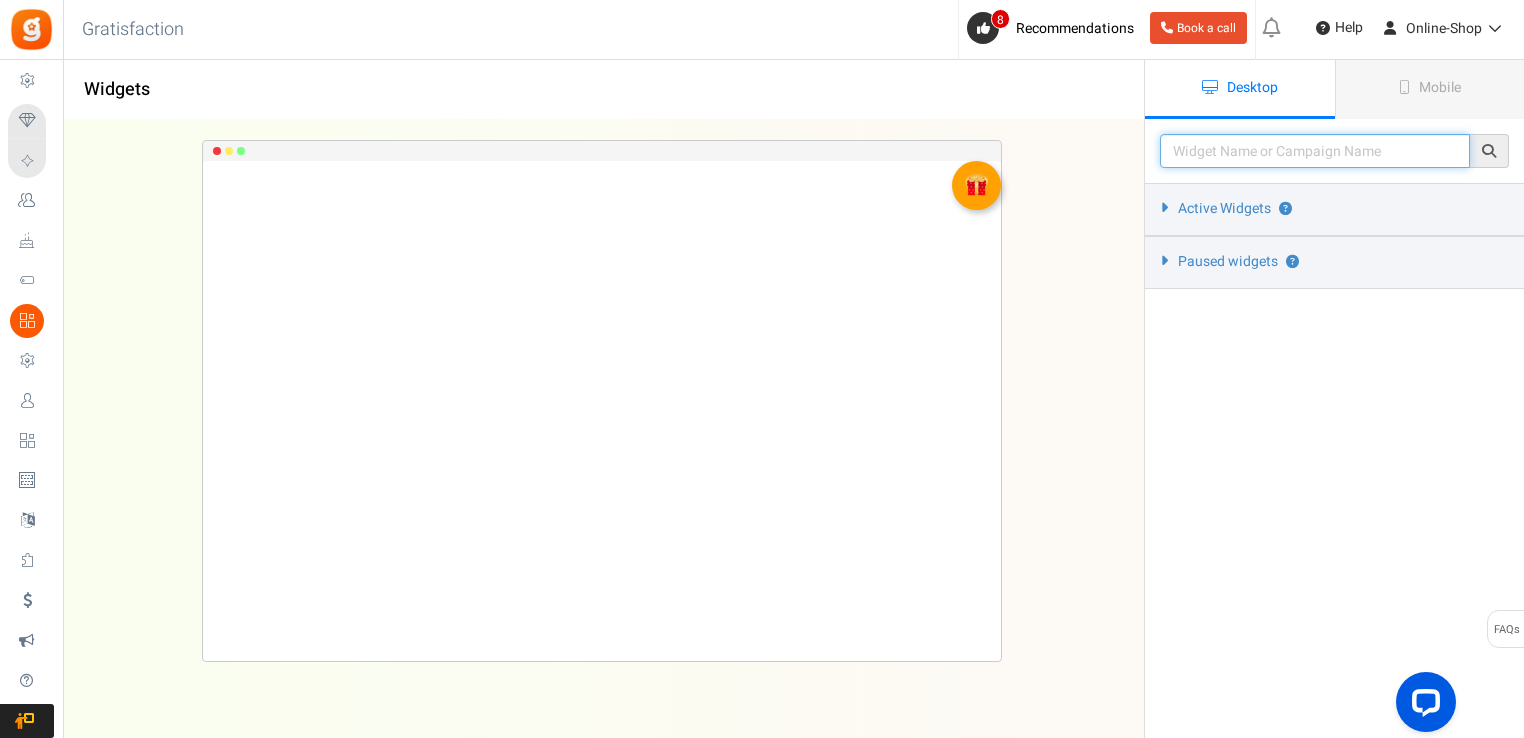click at bounding box center [1315, 151] 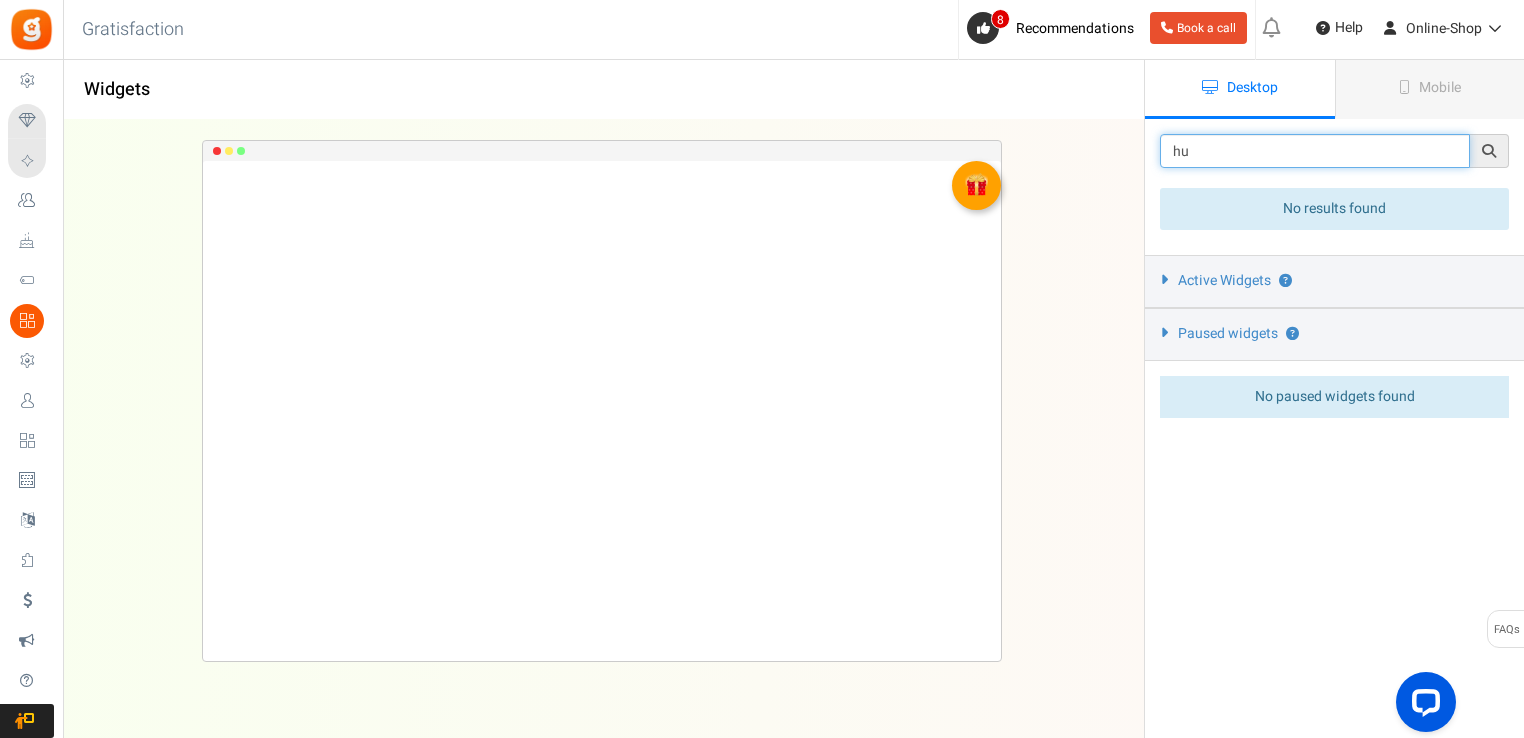 type on "h" 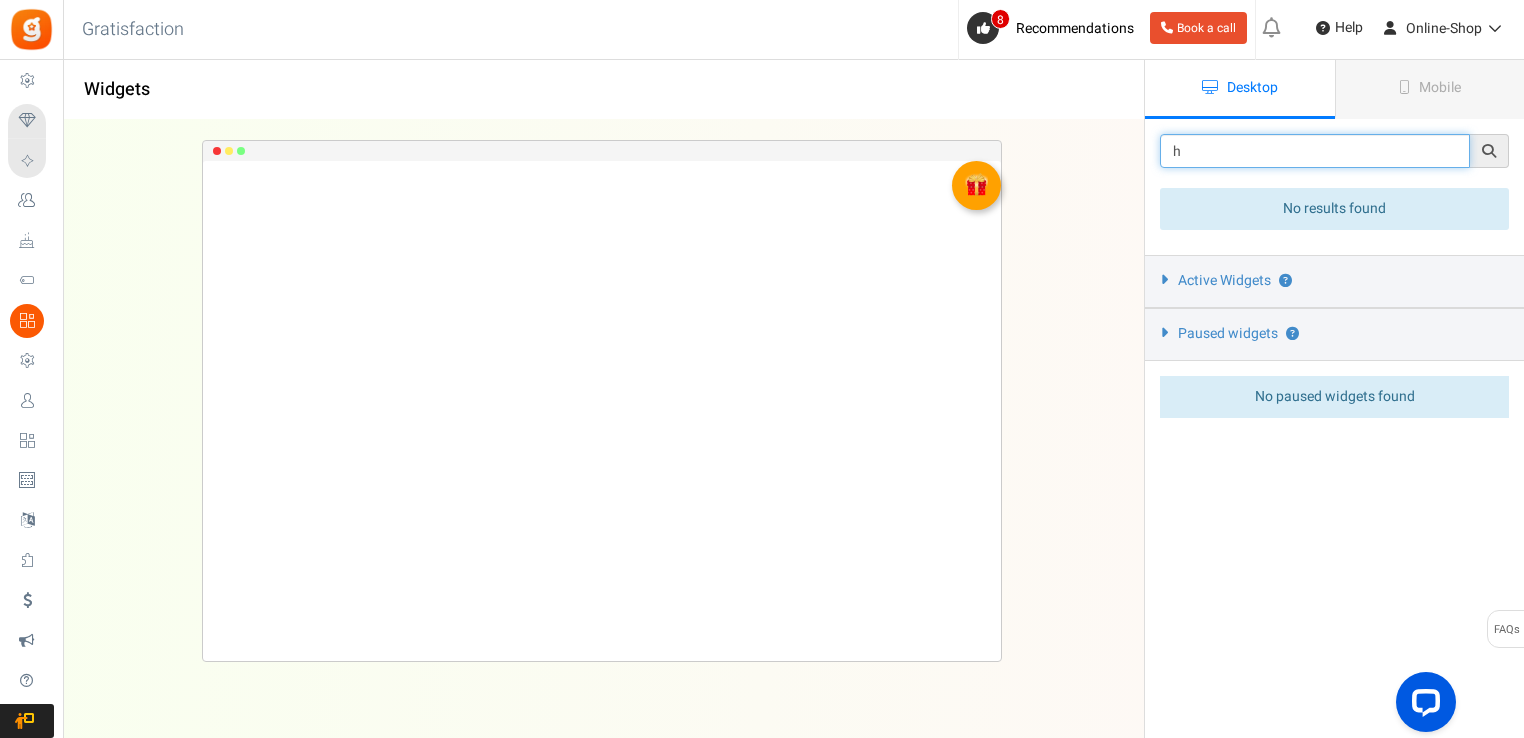type 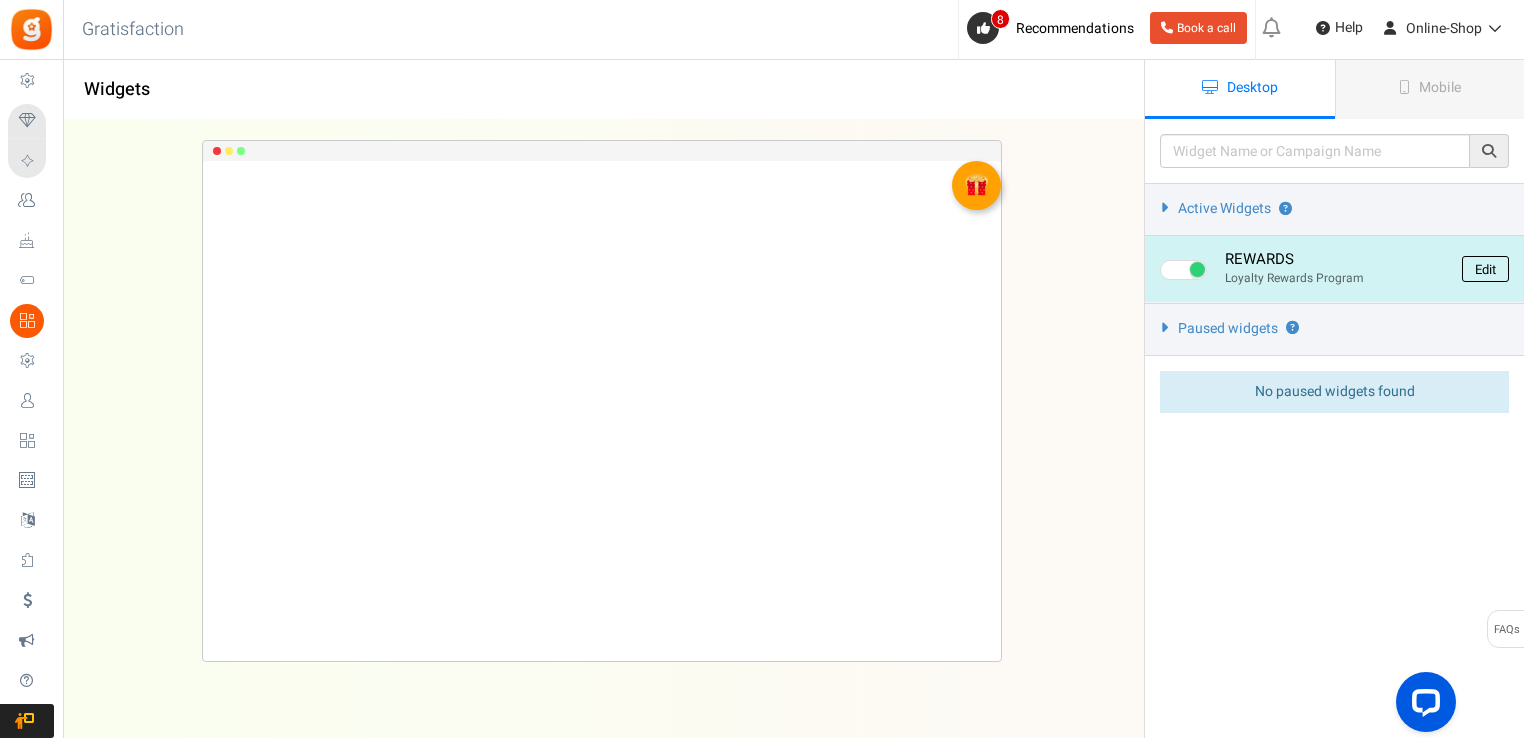 click on "Edit" at bounding box center (1485, 269) 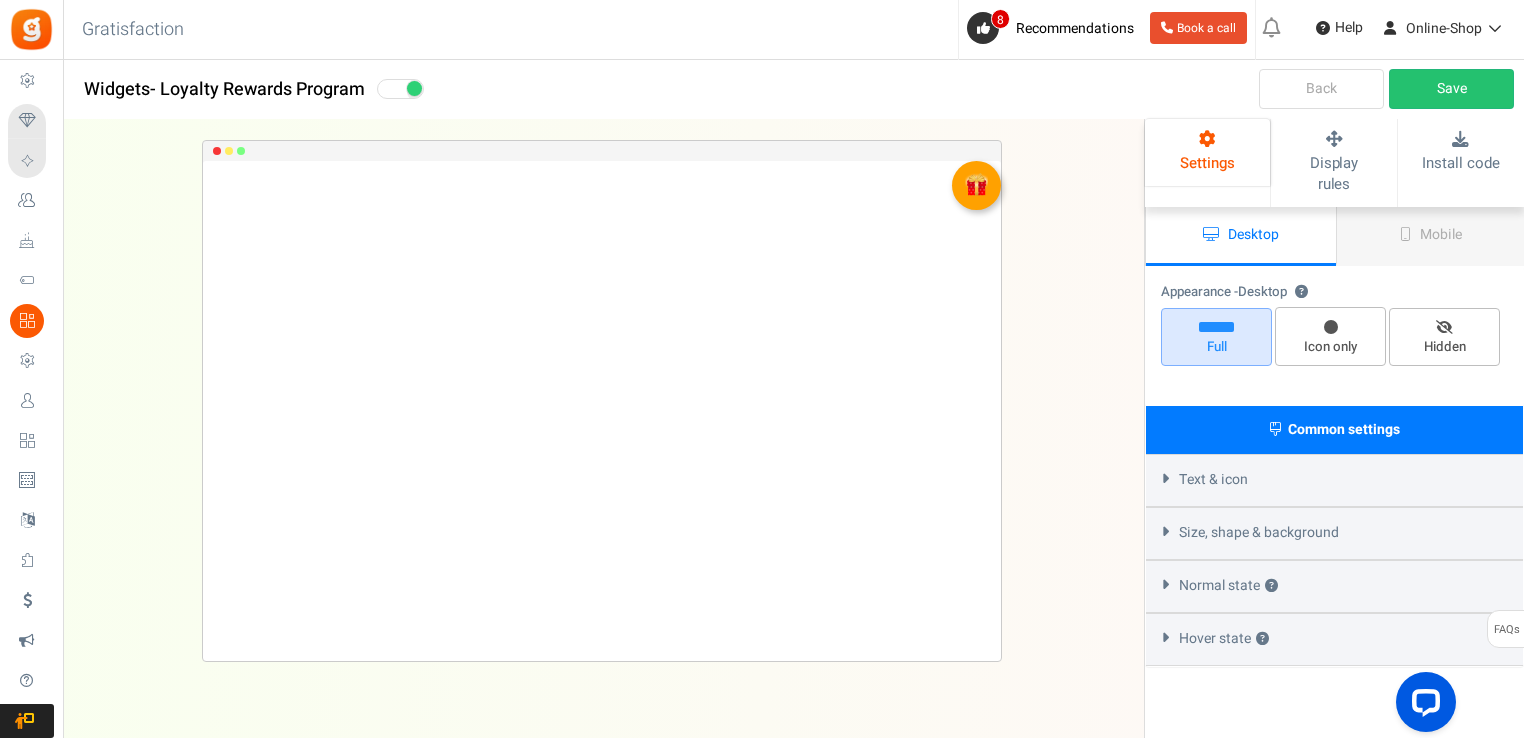select on "top-right-corner" 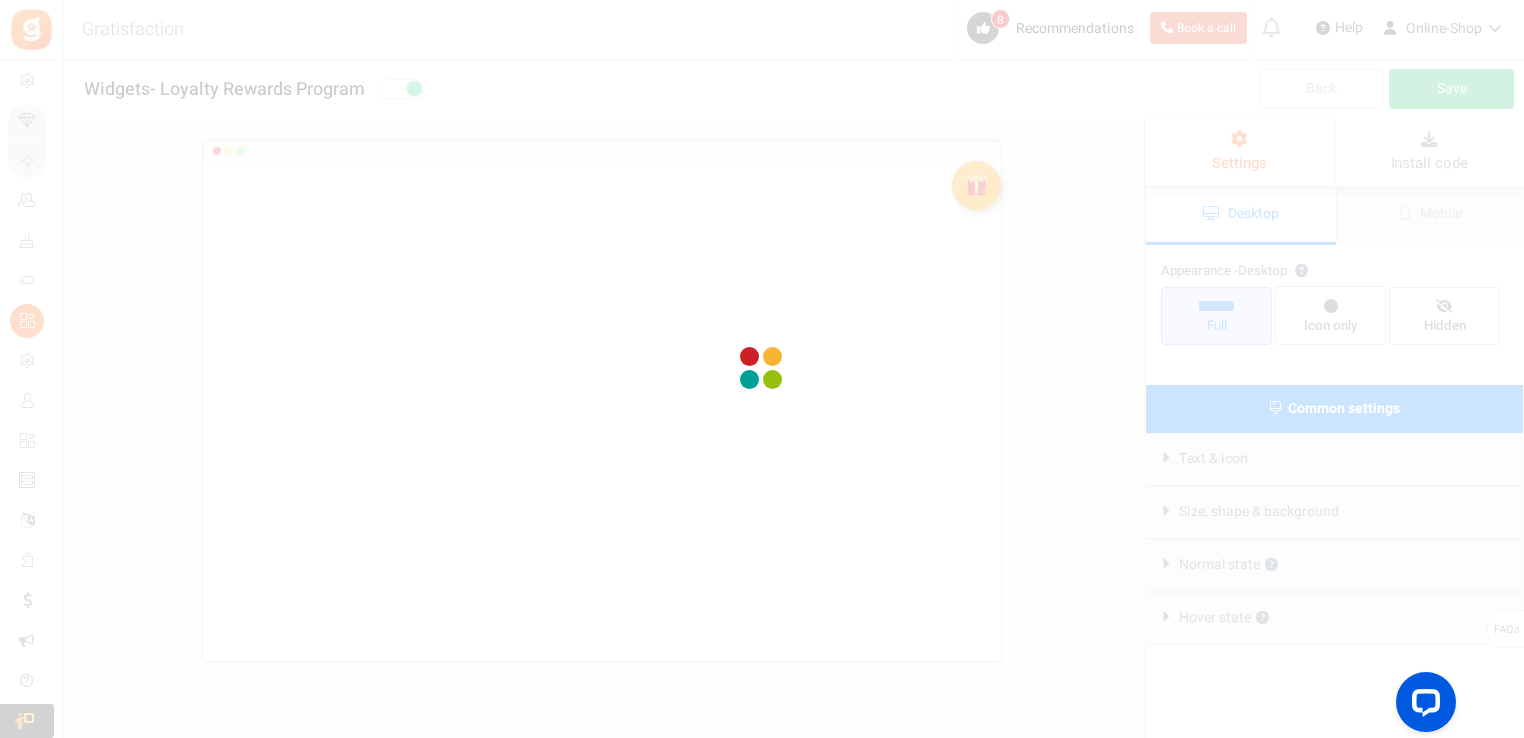 radio on "true" 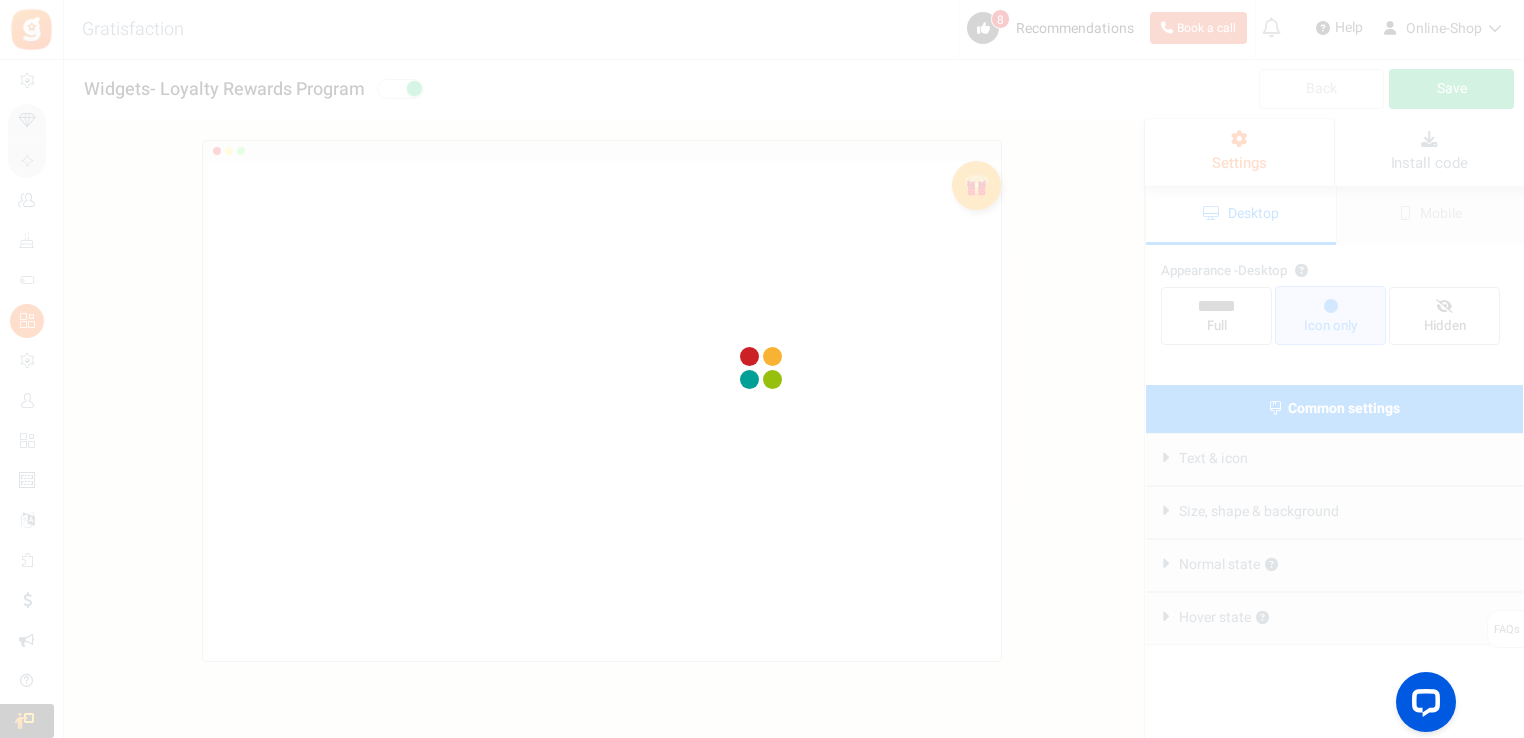 scroll, scrollTop: 0, scrollLeft: 0, axis: both 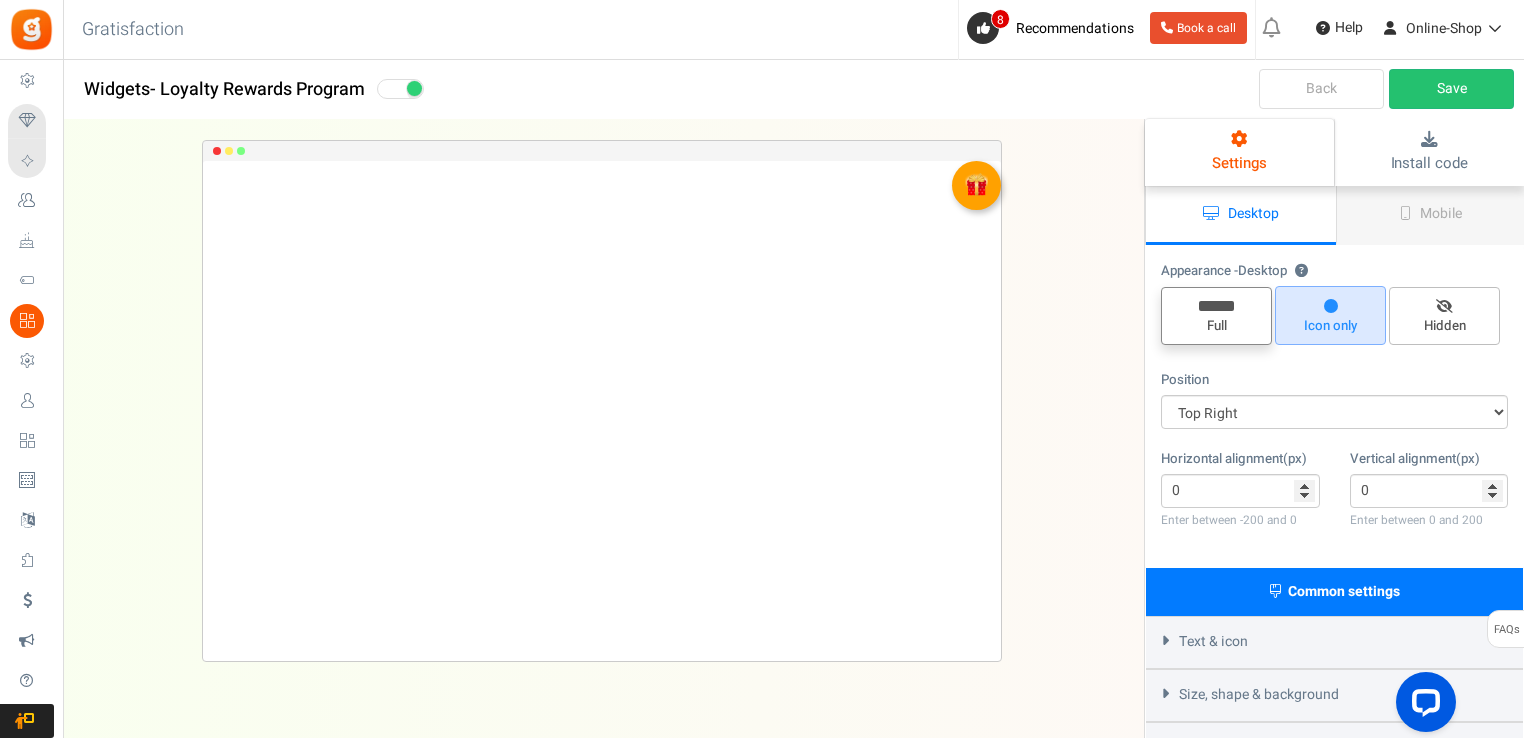 click on "Full" at bounding box center [1216, 326] 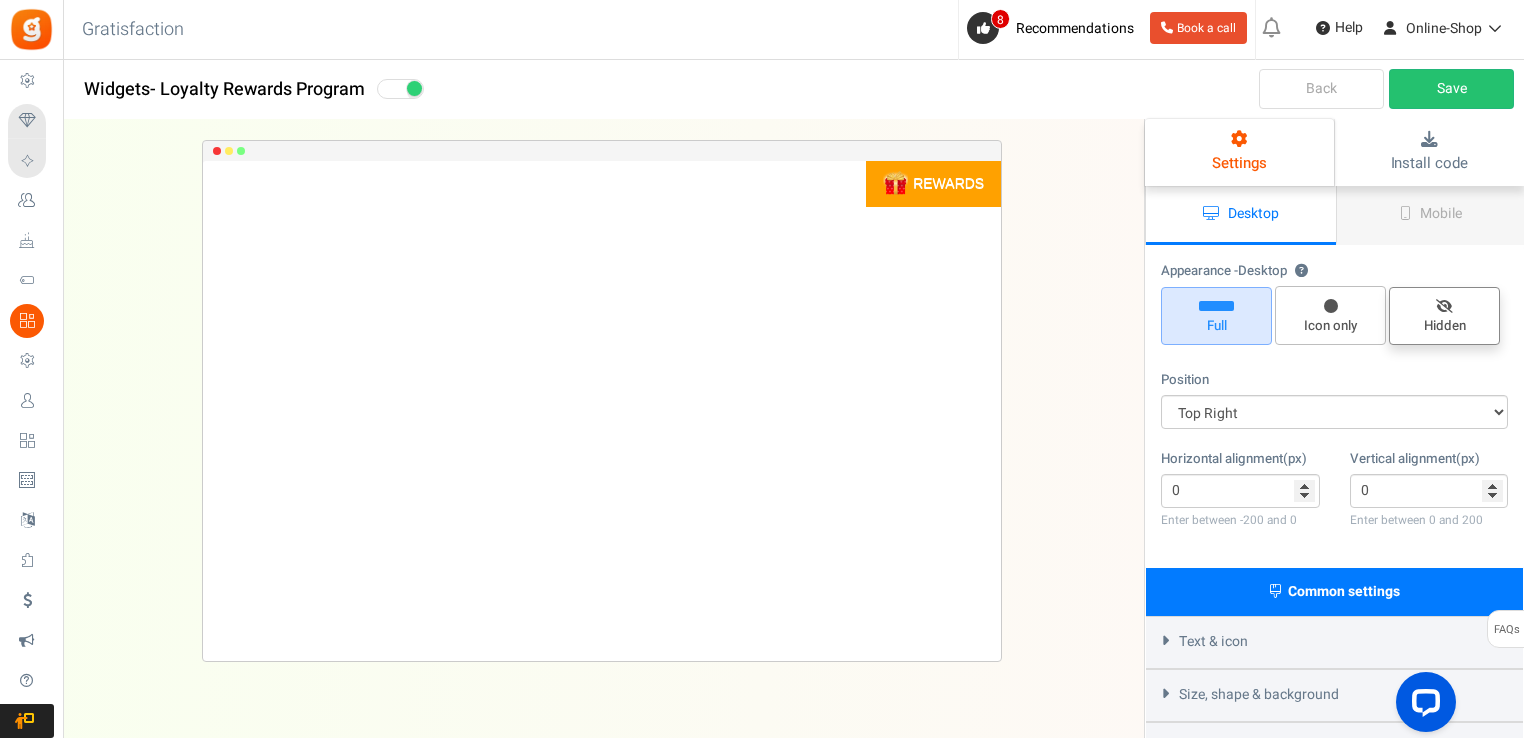 click on "Hidden" at bounding box center [1444, 316] 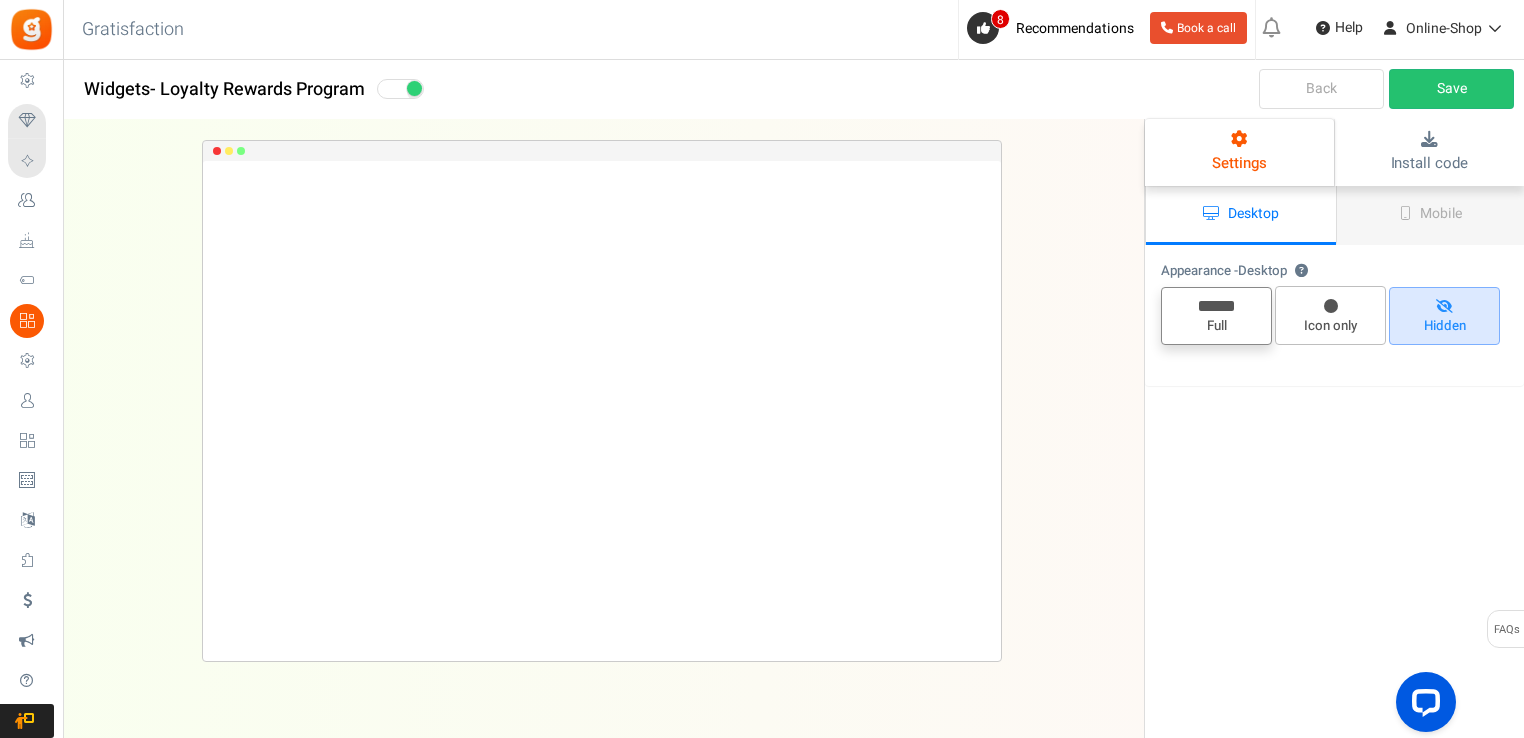 click on "Full" at bounding box center [1216, 316] 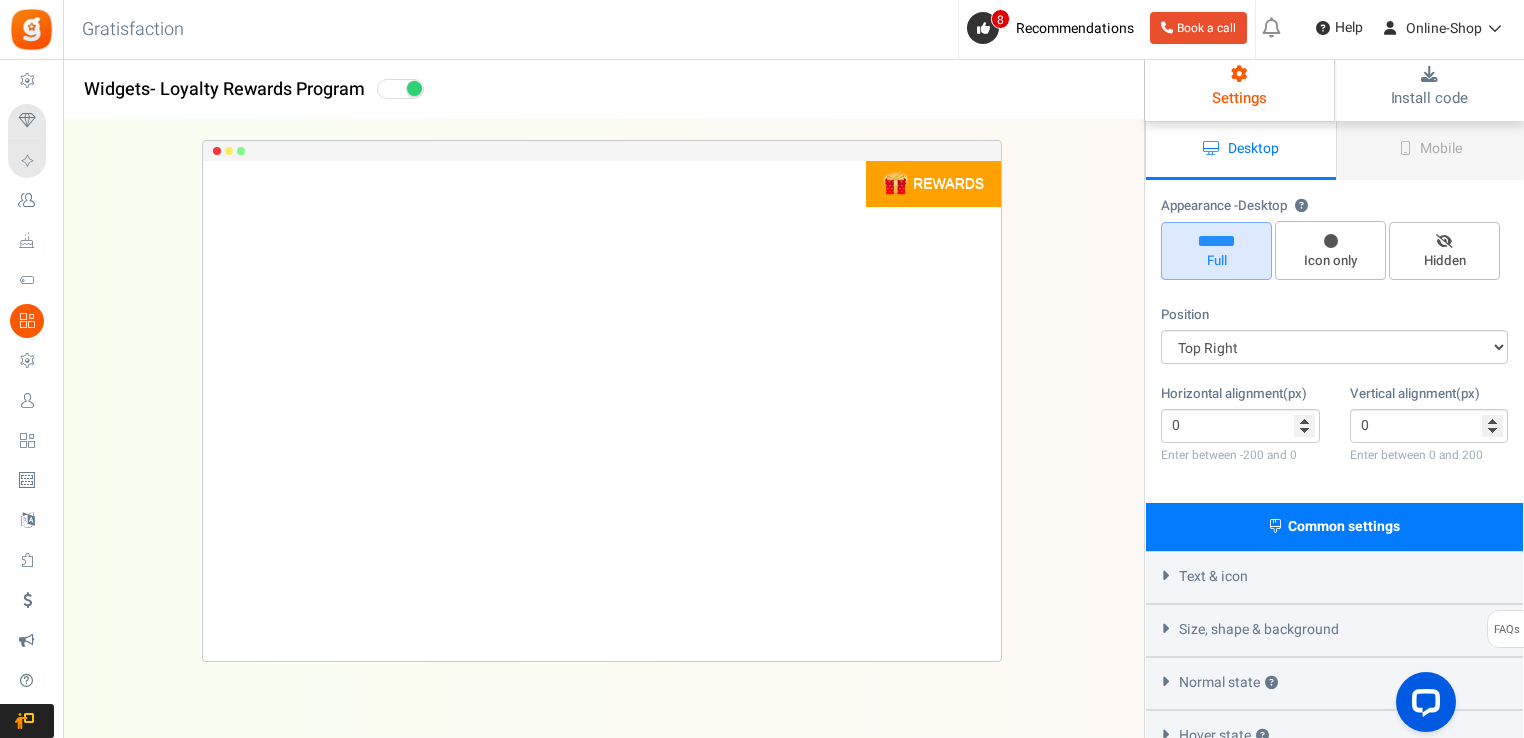 scroll, scrollTop: 100, scrollLeft: 0, axis: vertical 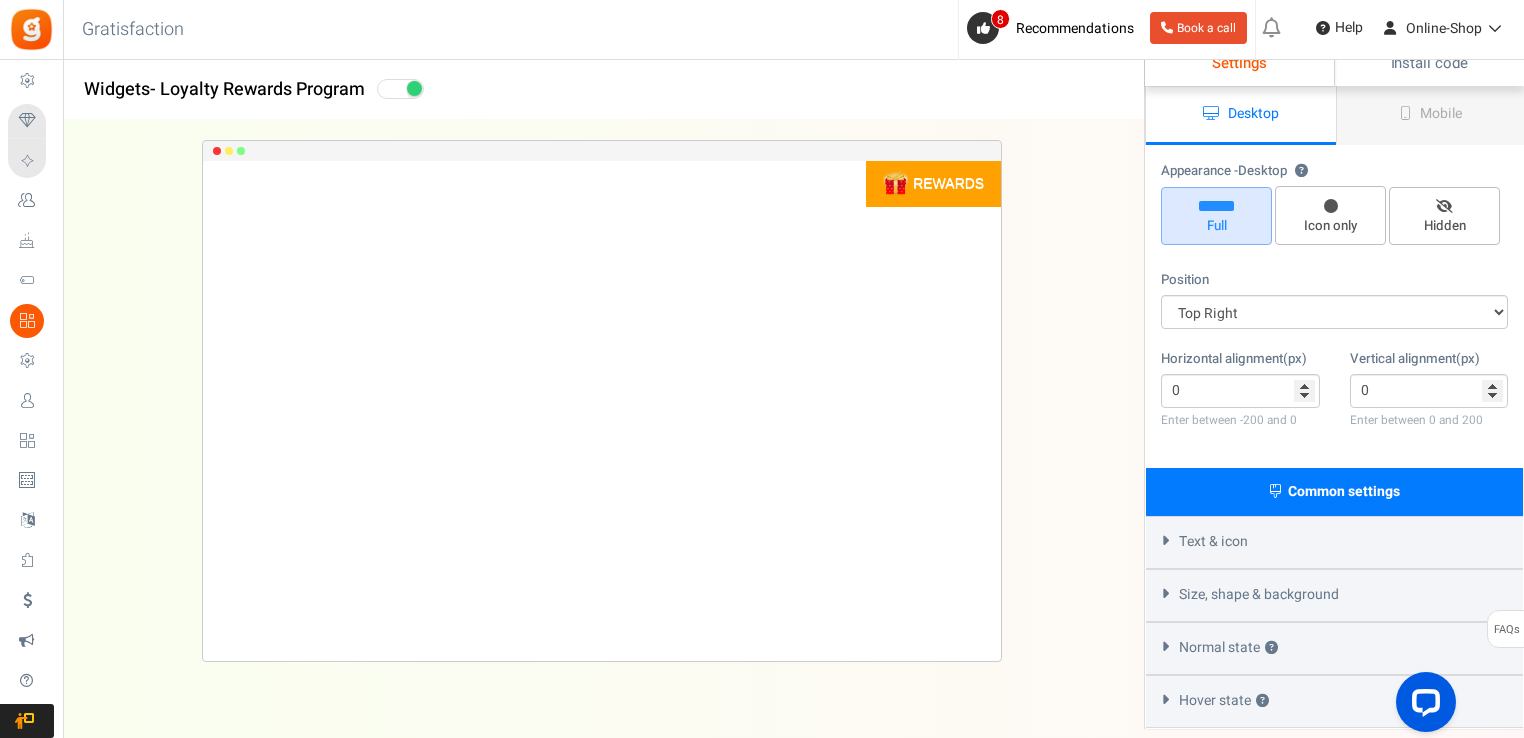 click on "Common settings" at bounding box center (1334, 492) 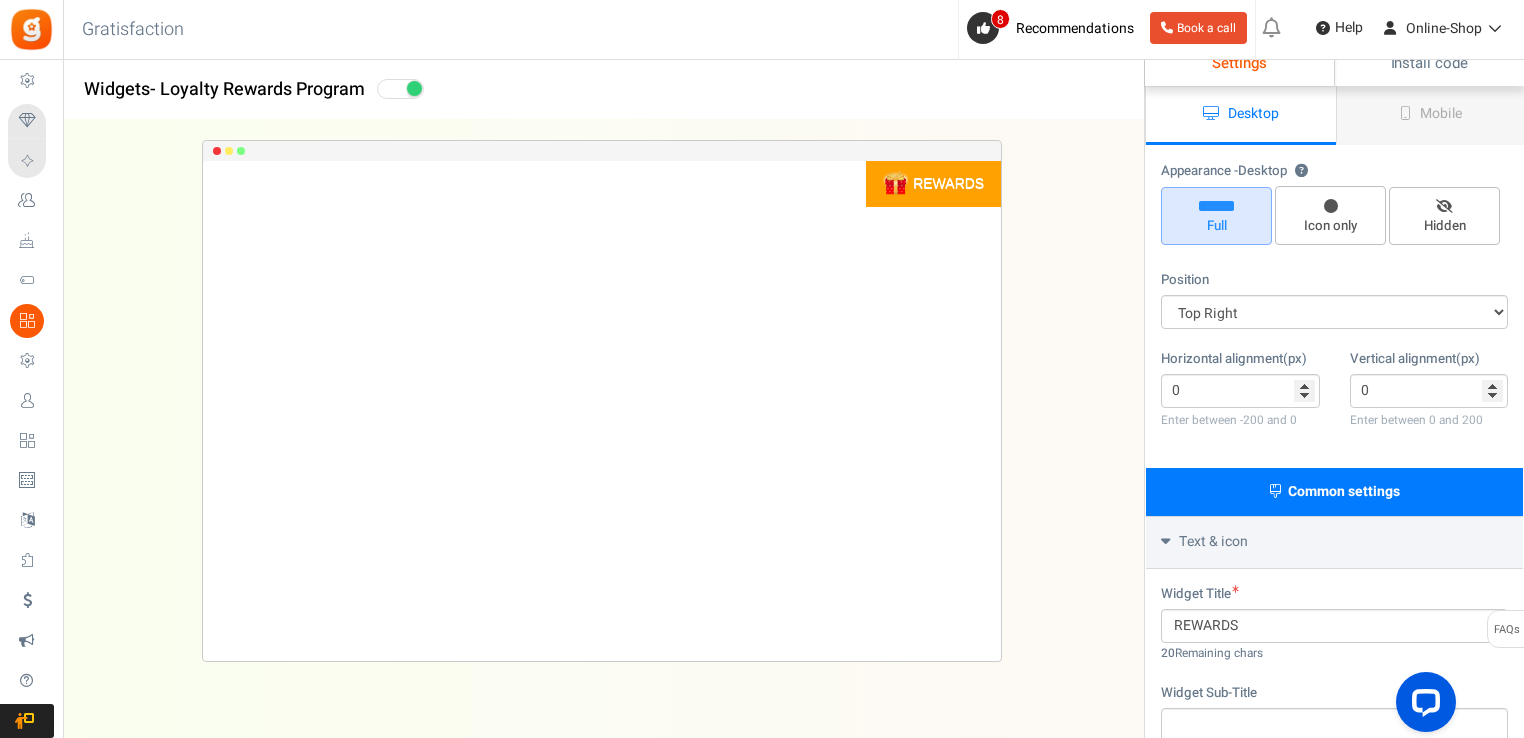 click on "Text & icon" at bounding box center [1213, 542] 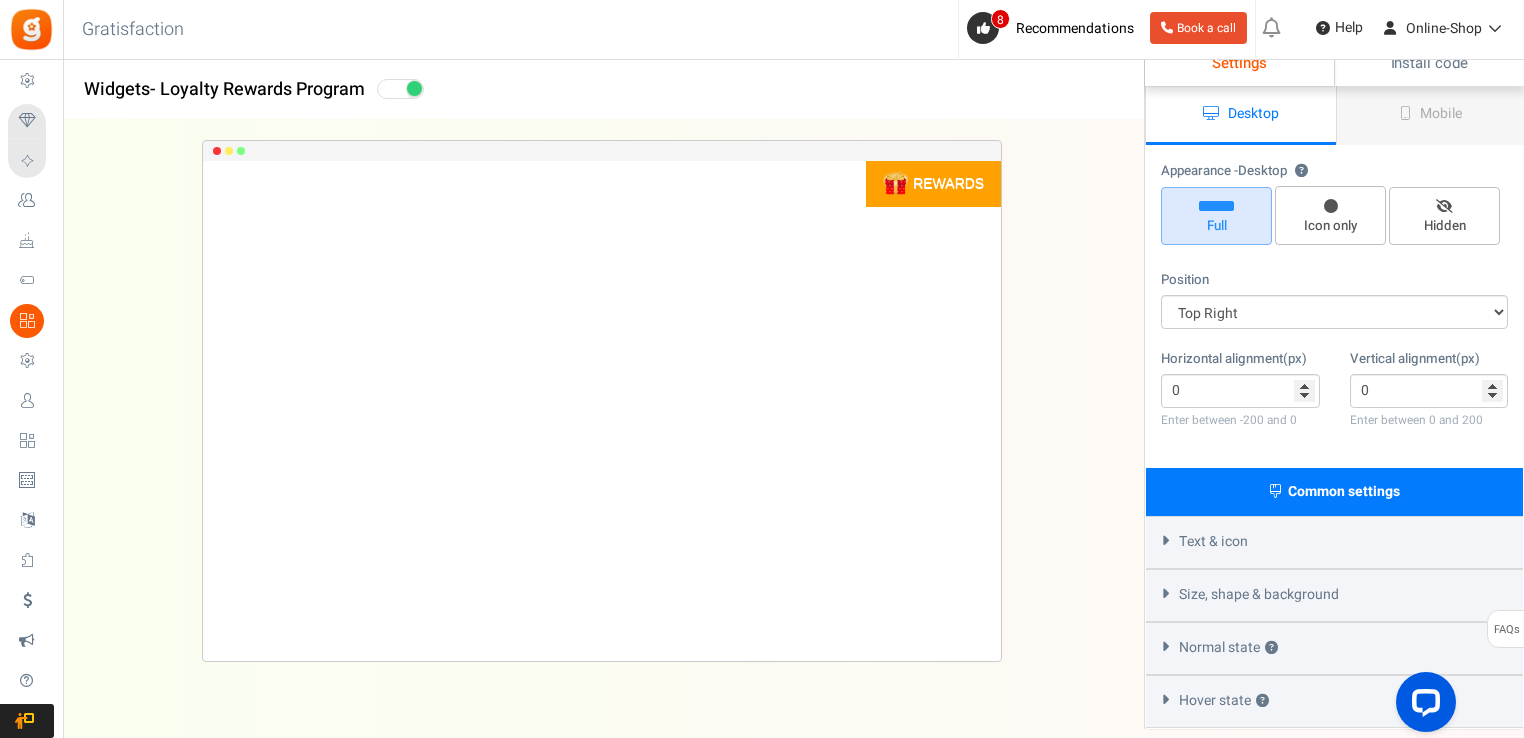 scroll, scrollTop: 192, scrollLeft: 0, axis: vertical 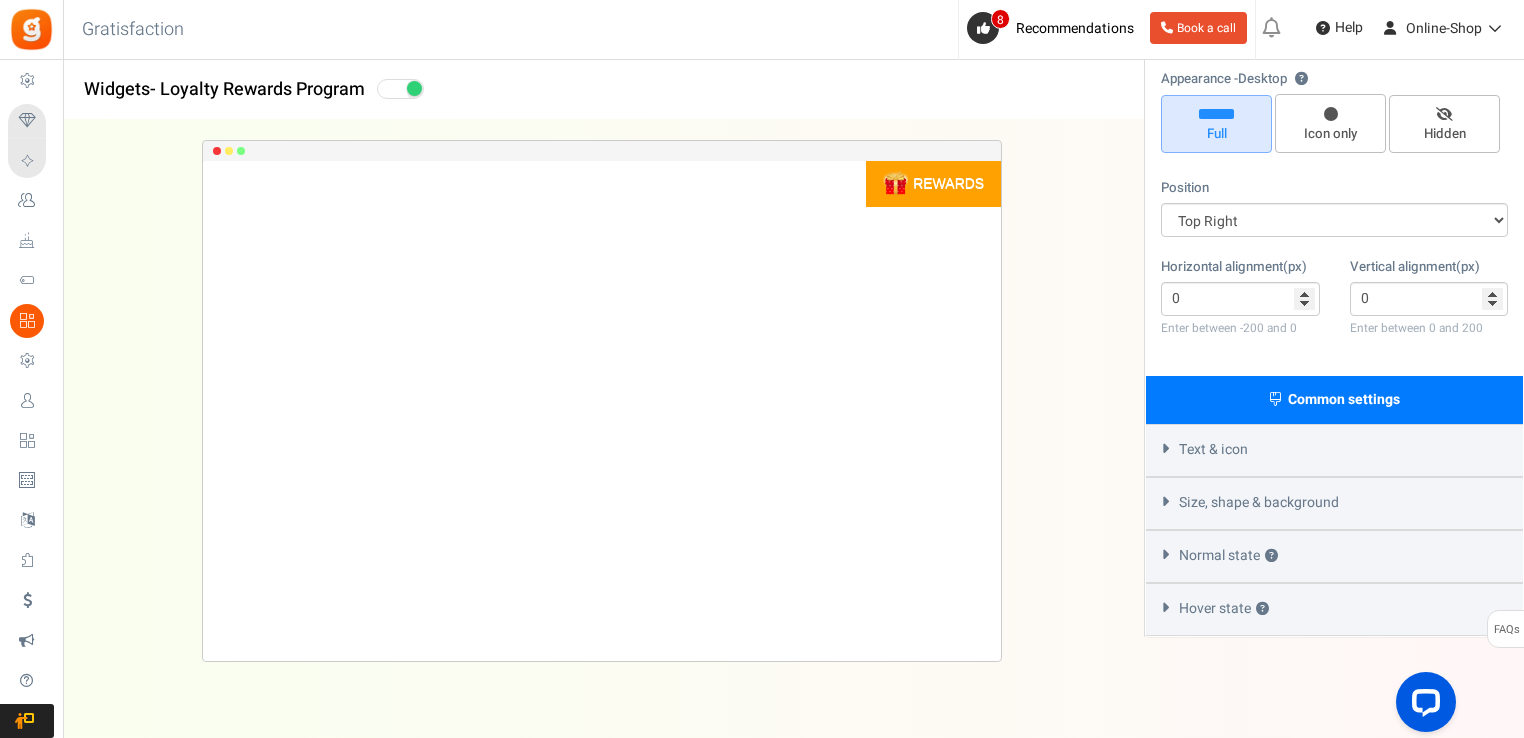 click on "Size, shape & background" at bounding box center (1259, 503) 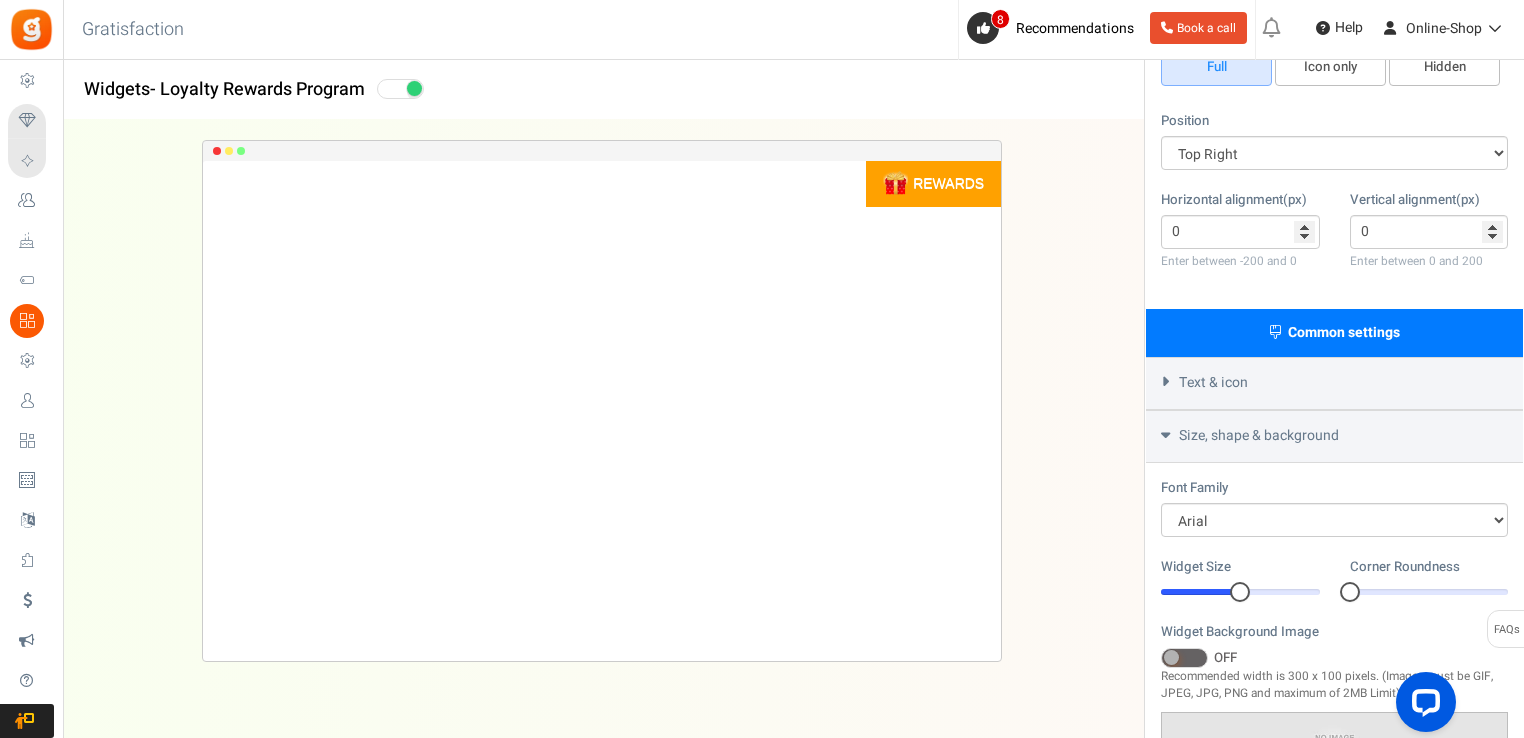 scroll, scrollTop: 392, scrollLeft: 0, axis: vertical 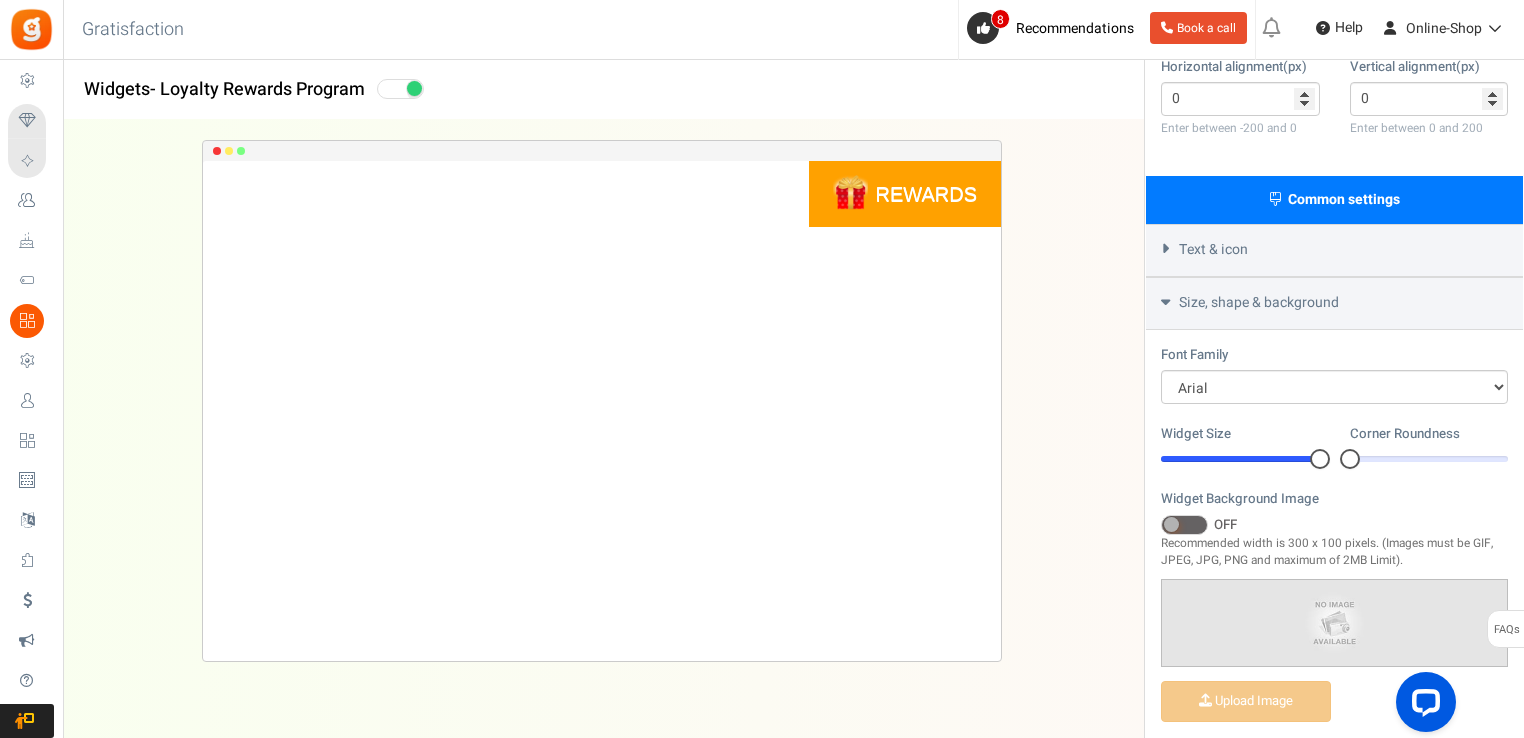 drag, startPoint x: 1230, startPoint y: 460, endPoint x: 1389, endPoint y: 470, distance: 159.31415 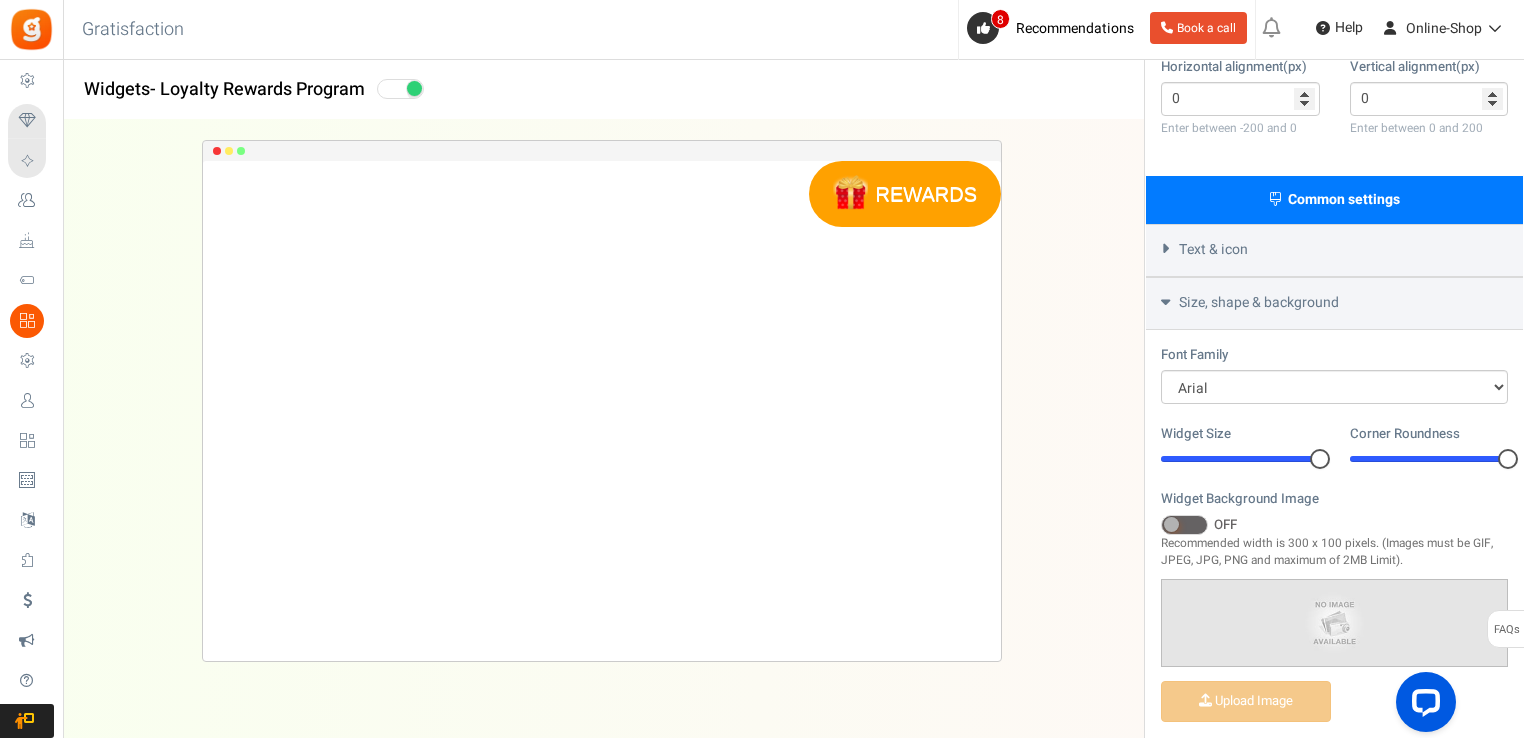 drag, startPoint x: 1355, startPoint y: 458, endPoint x: 1531, endPoint y: 453, distance: 176.07101 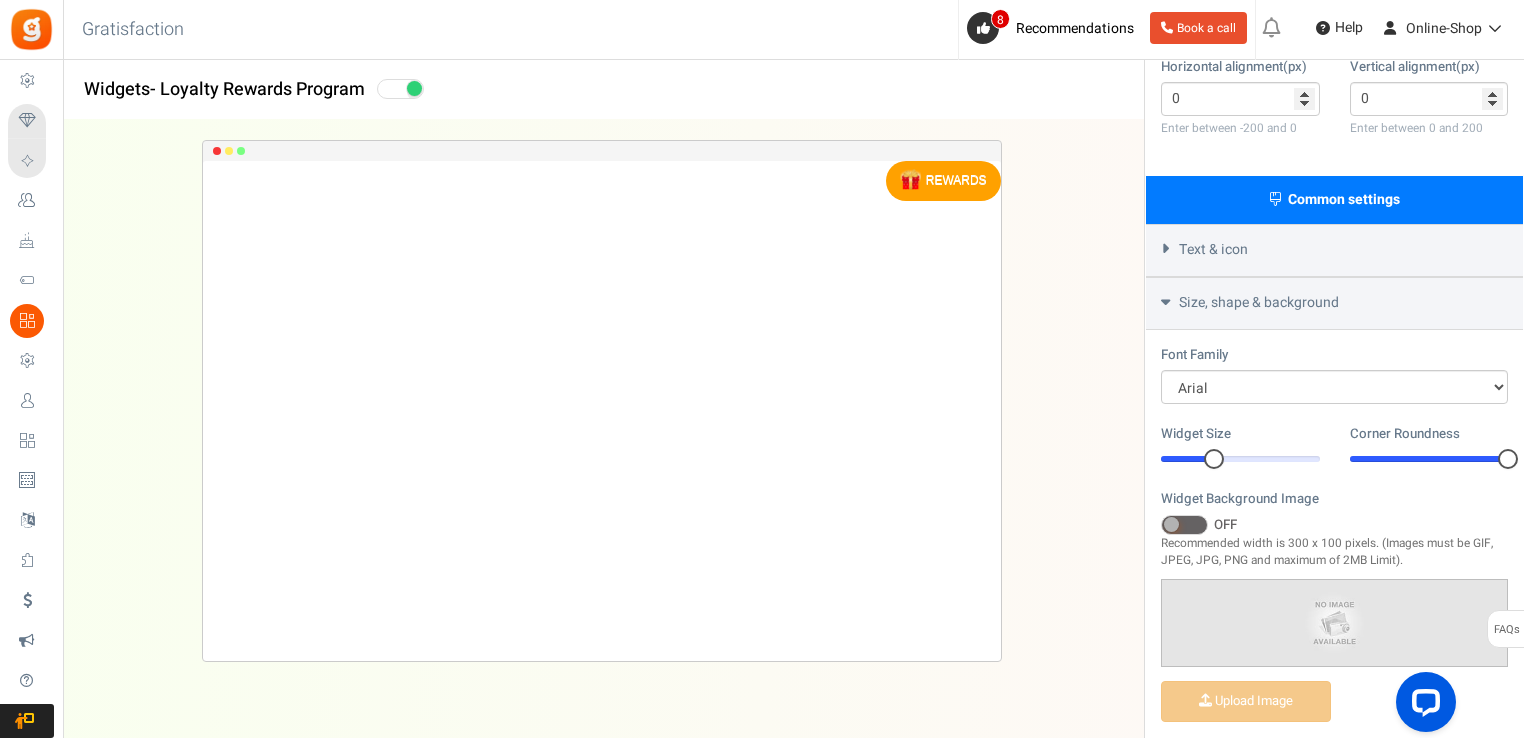 drag, startPoint x: 1324, startPoint y: 464, endPoint x: 1212, endPoint y: 478, distance: 112.871605 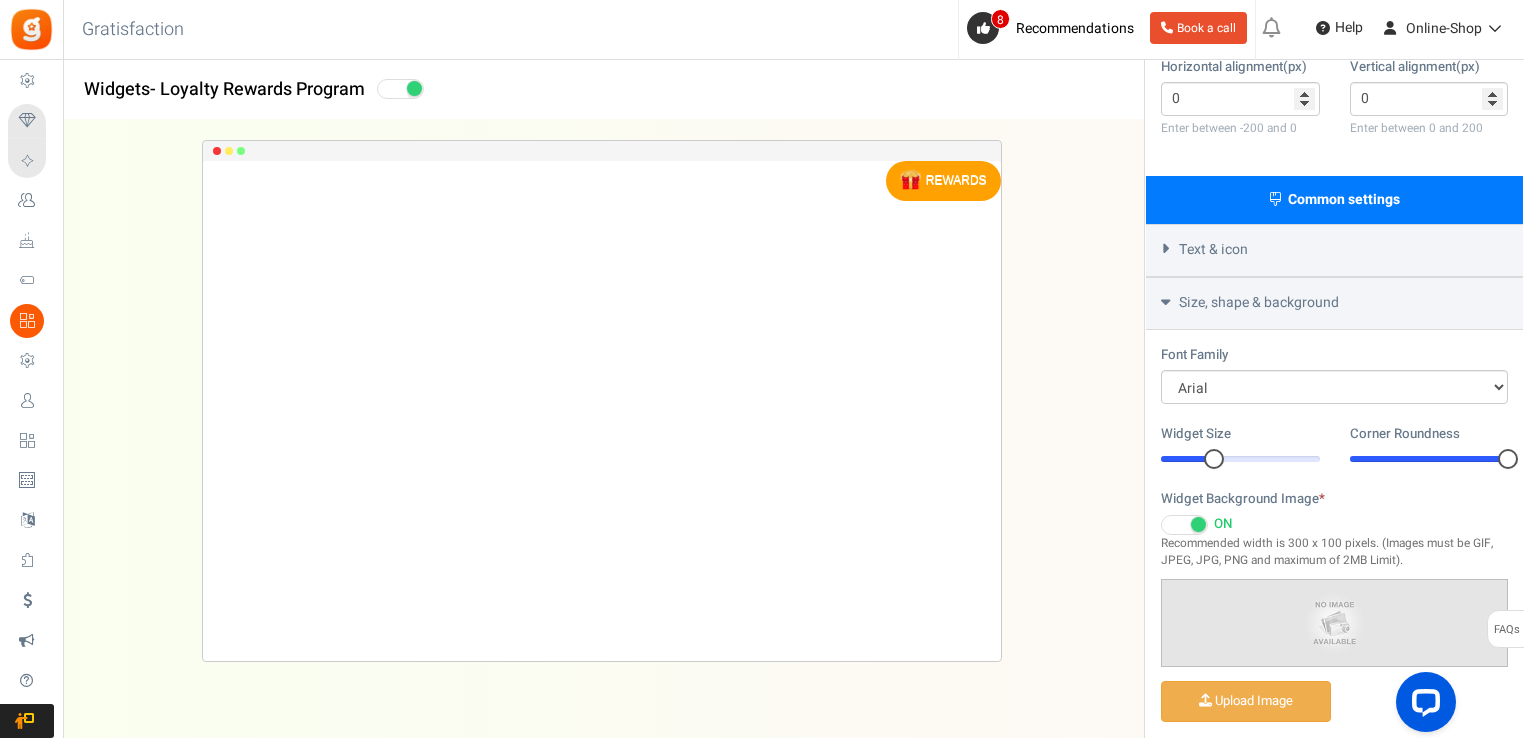 click at bounding box center [1184, 525] 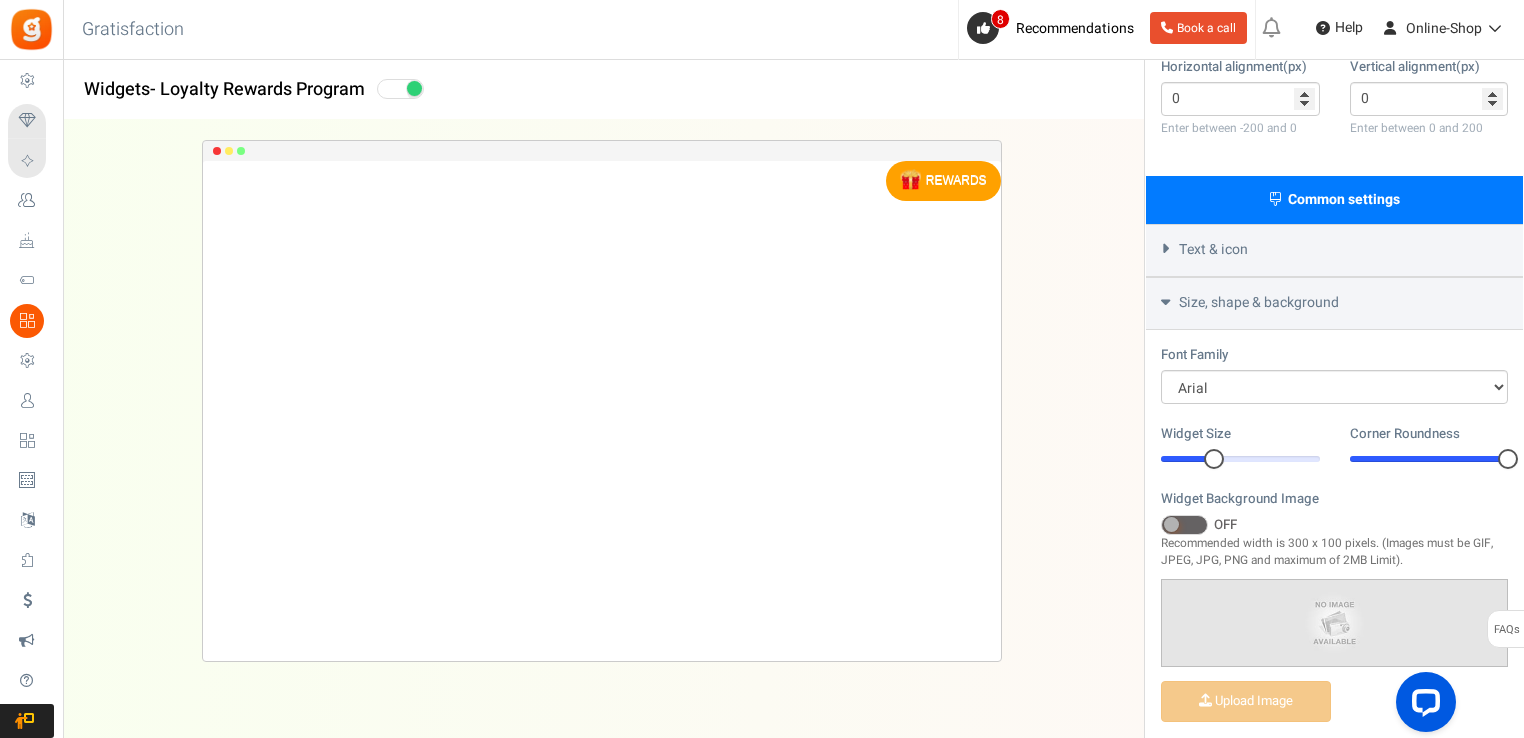 click at bounding box center (1184, 525) 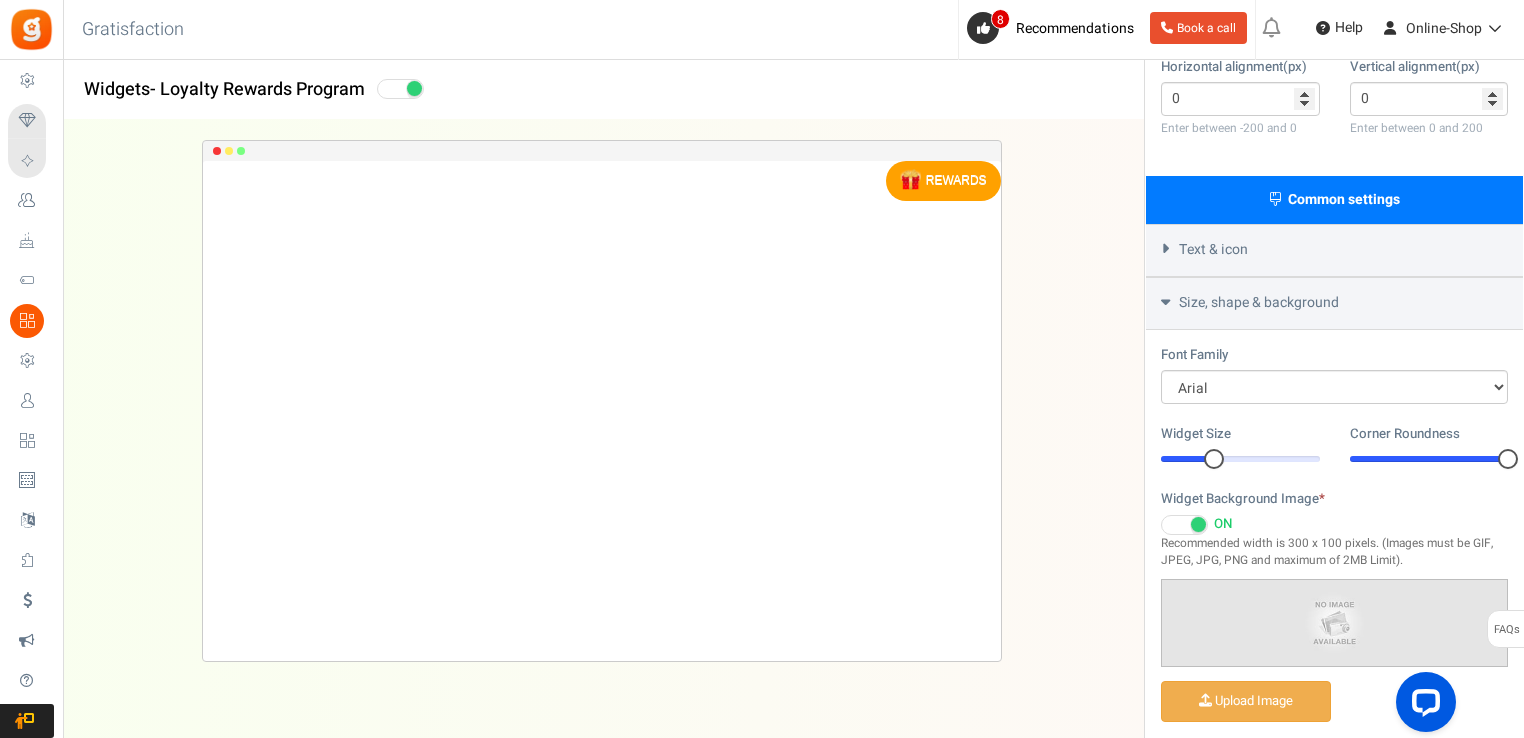 click at bounding box center [1184, 525] 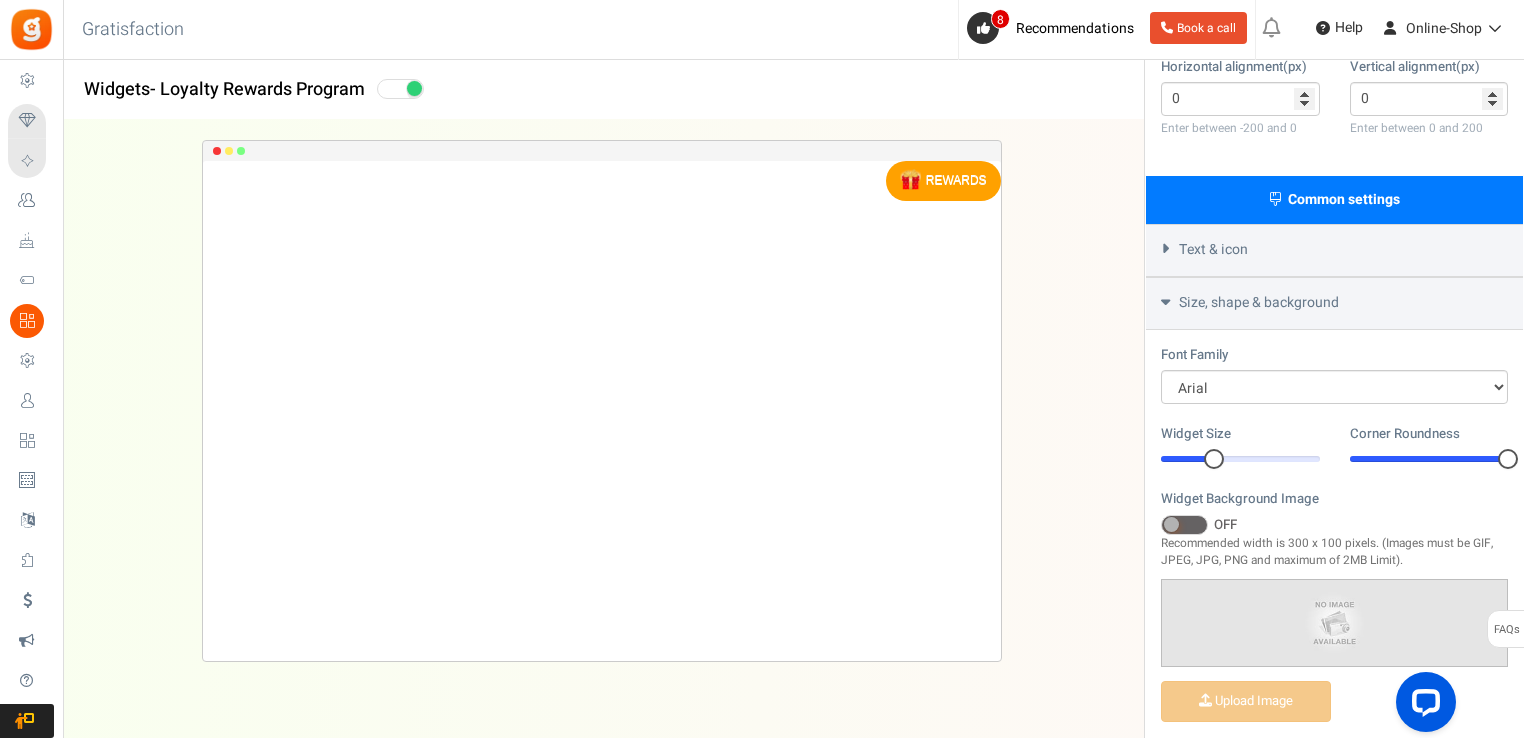 click at bounding box center [1184, 525] 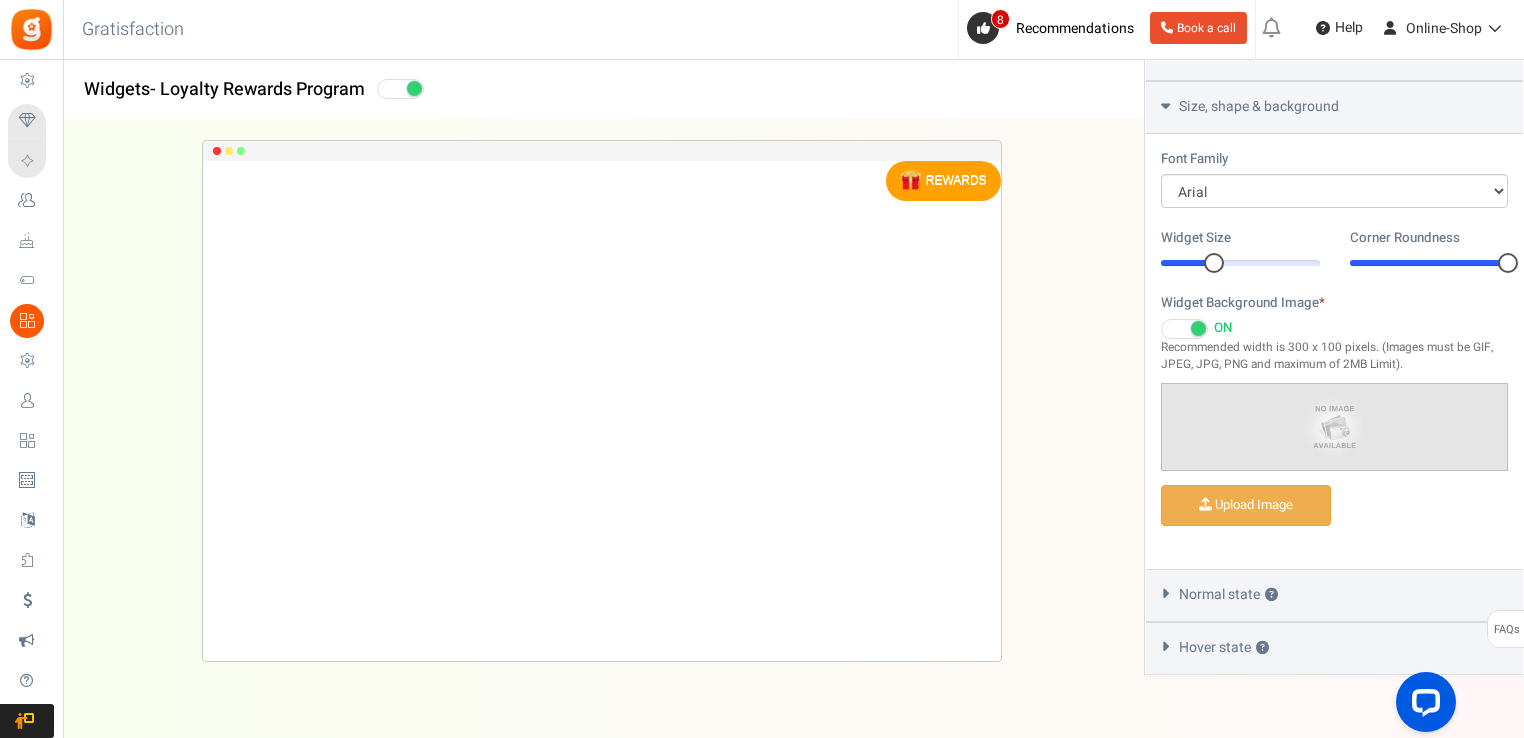 scroll, scrollTop: 592, scrollLeft: 0, axis: vertical 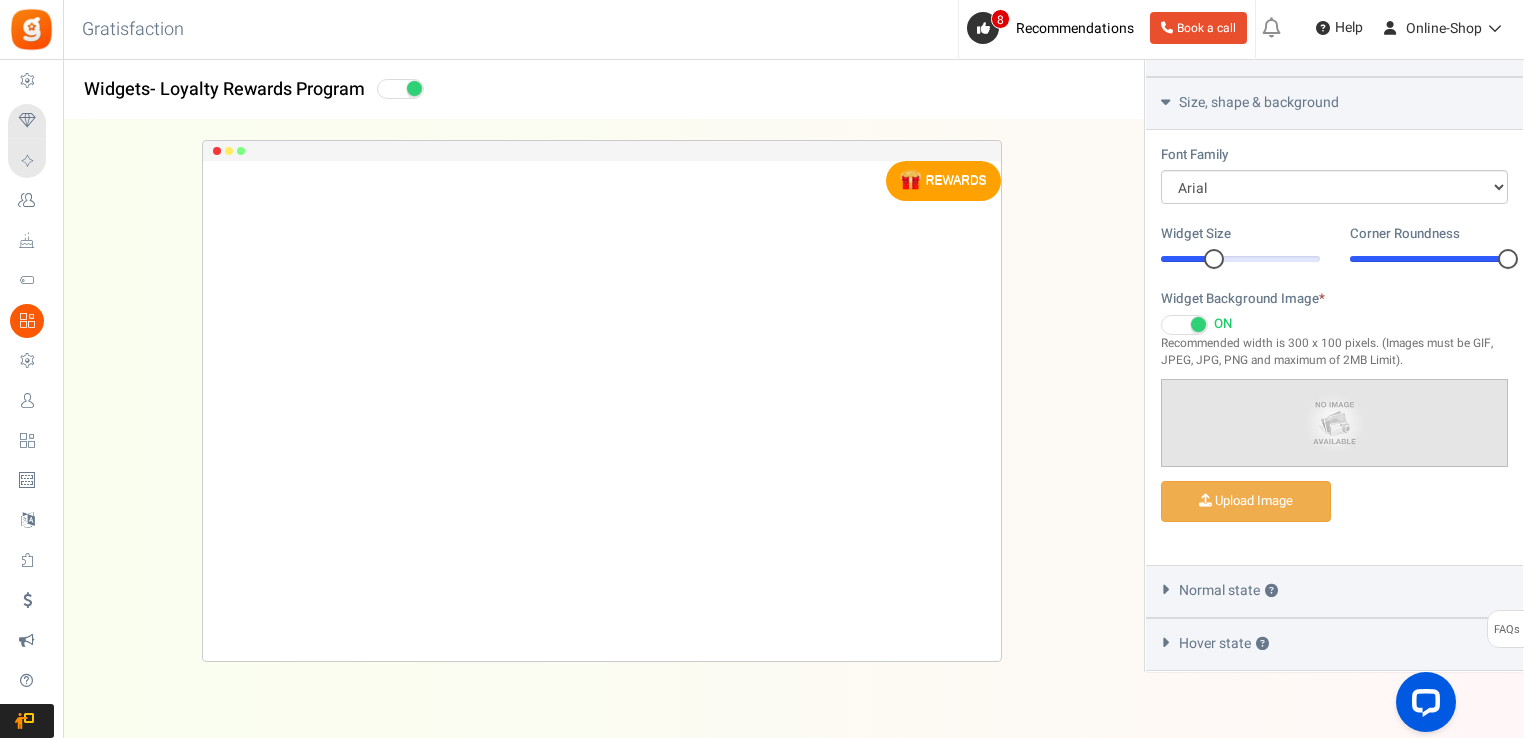 click at bounding box center [1184, 325] 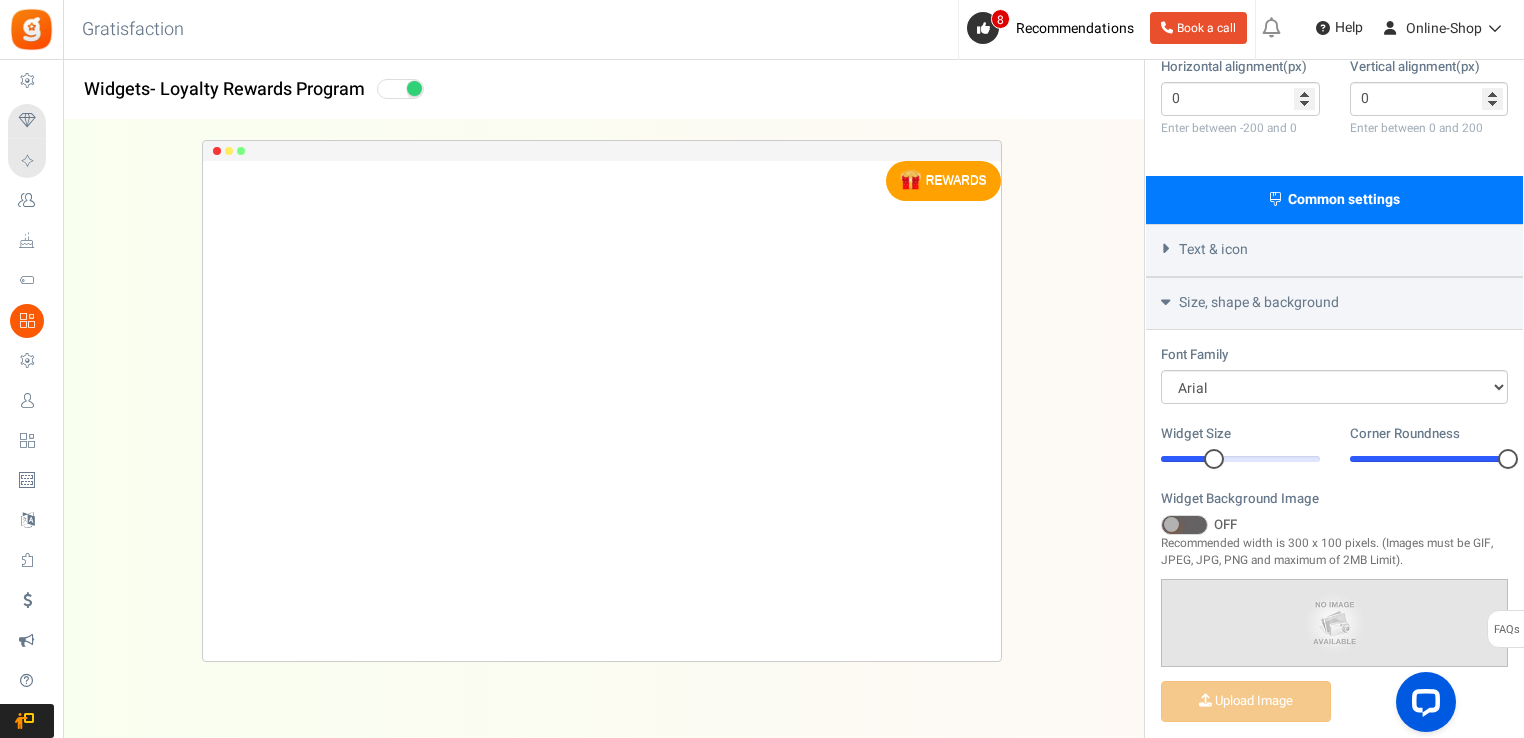 scroll, scrollTop: 292, scrollLeft: 0, axis: vertical 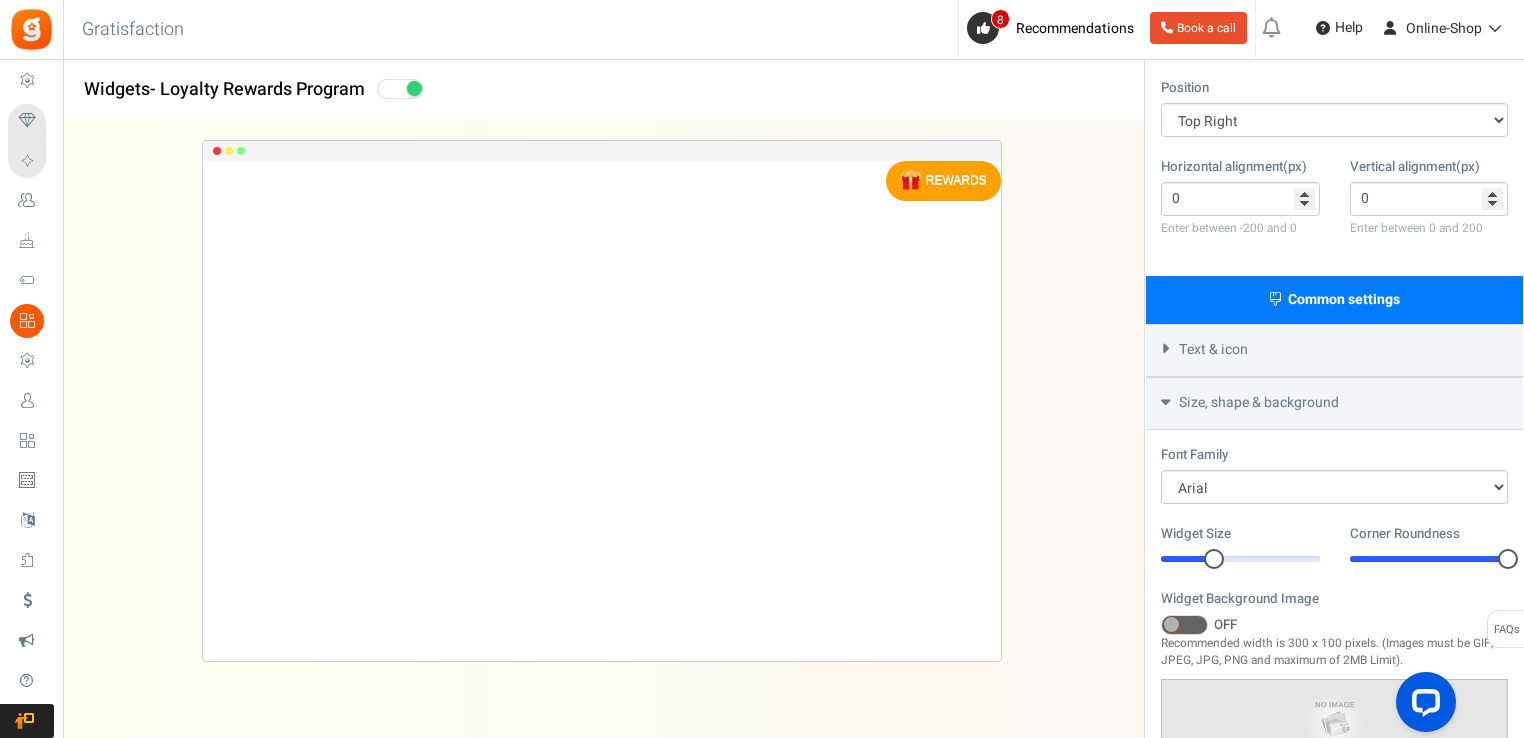 click on "Size, shape & background" at bounding box center [1259, 403] 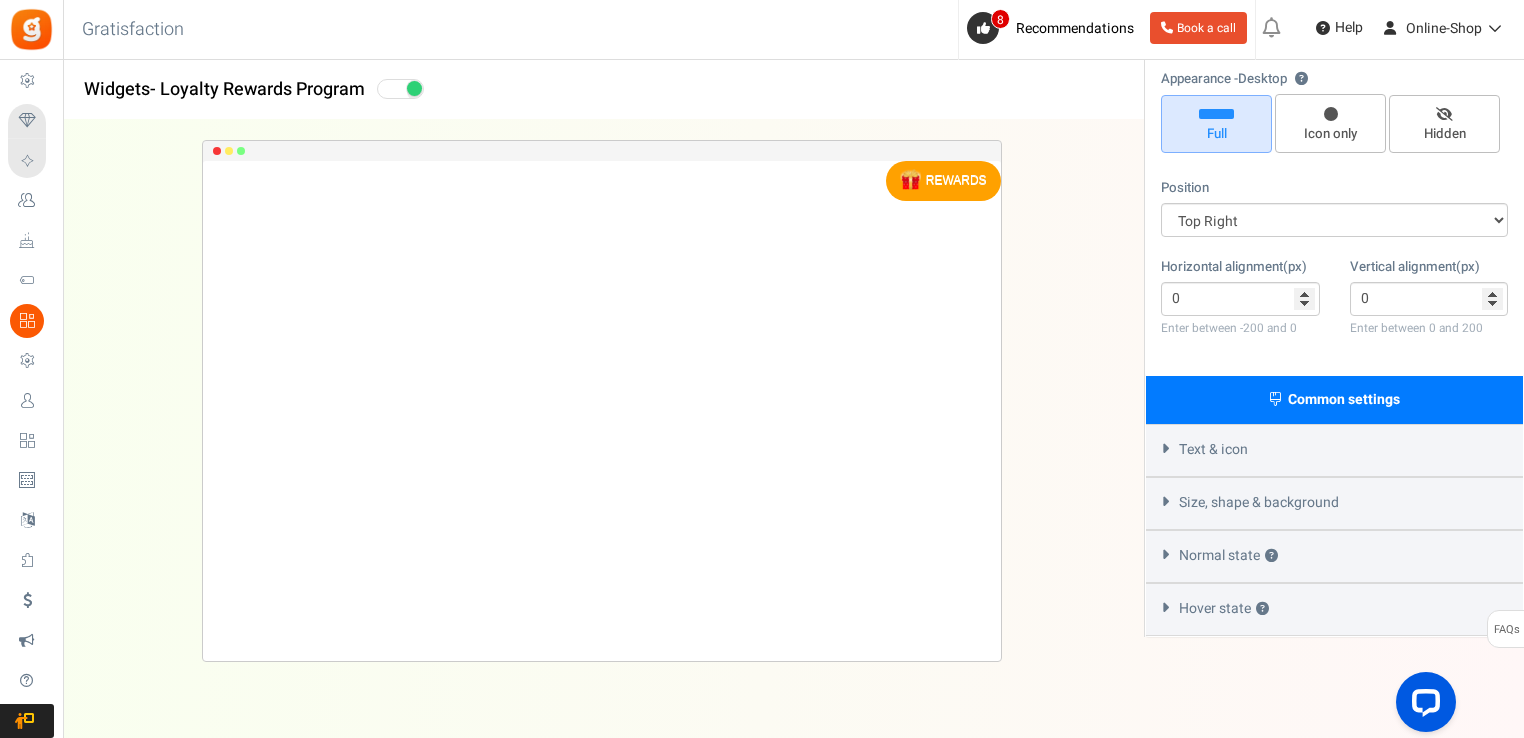 scroll, scrollTop: 192, scrollLeft: 0, axis: vertical 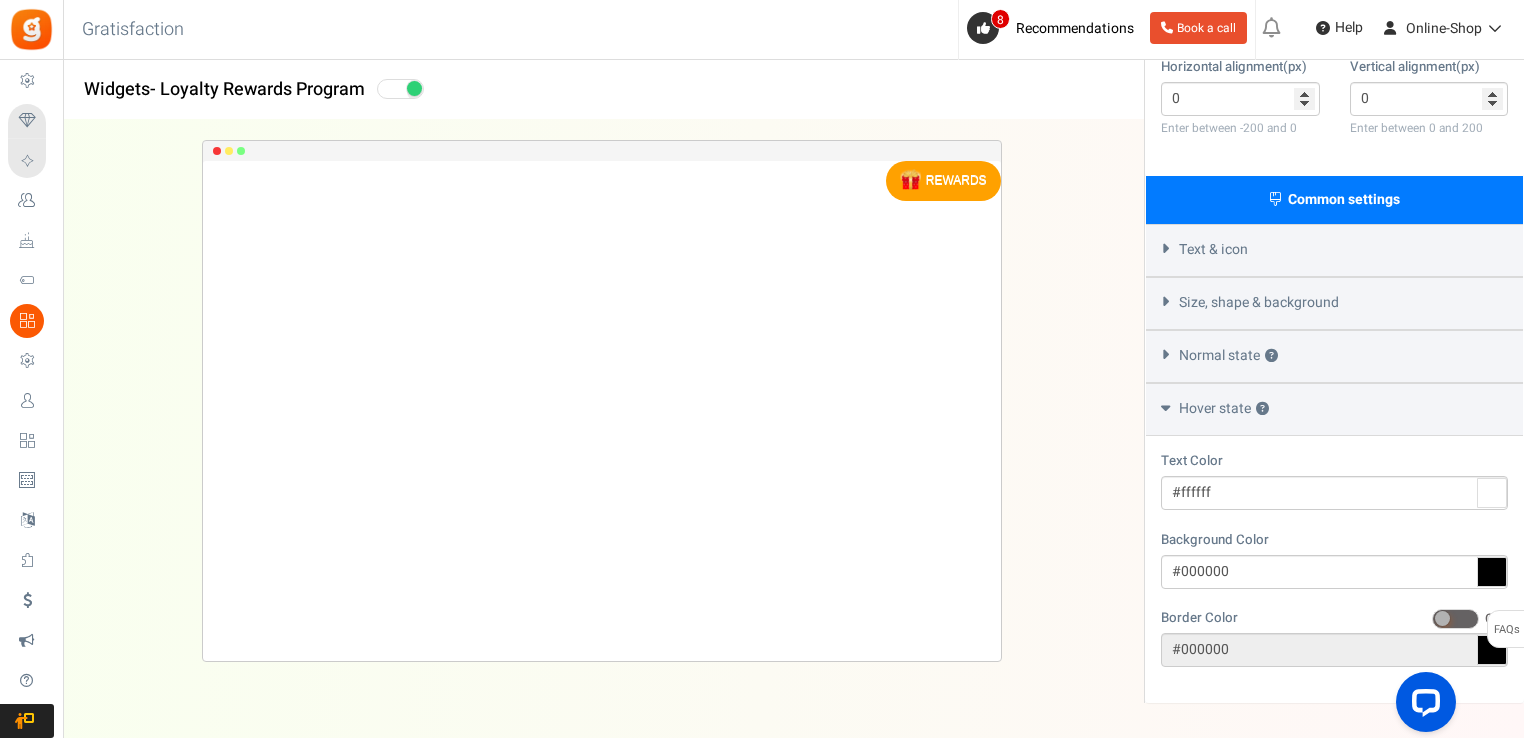 click on "Hover state
?" at bounding box center [1224, 409] 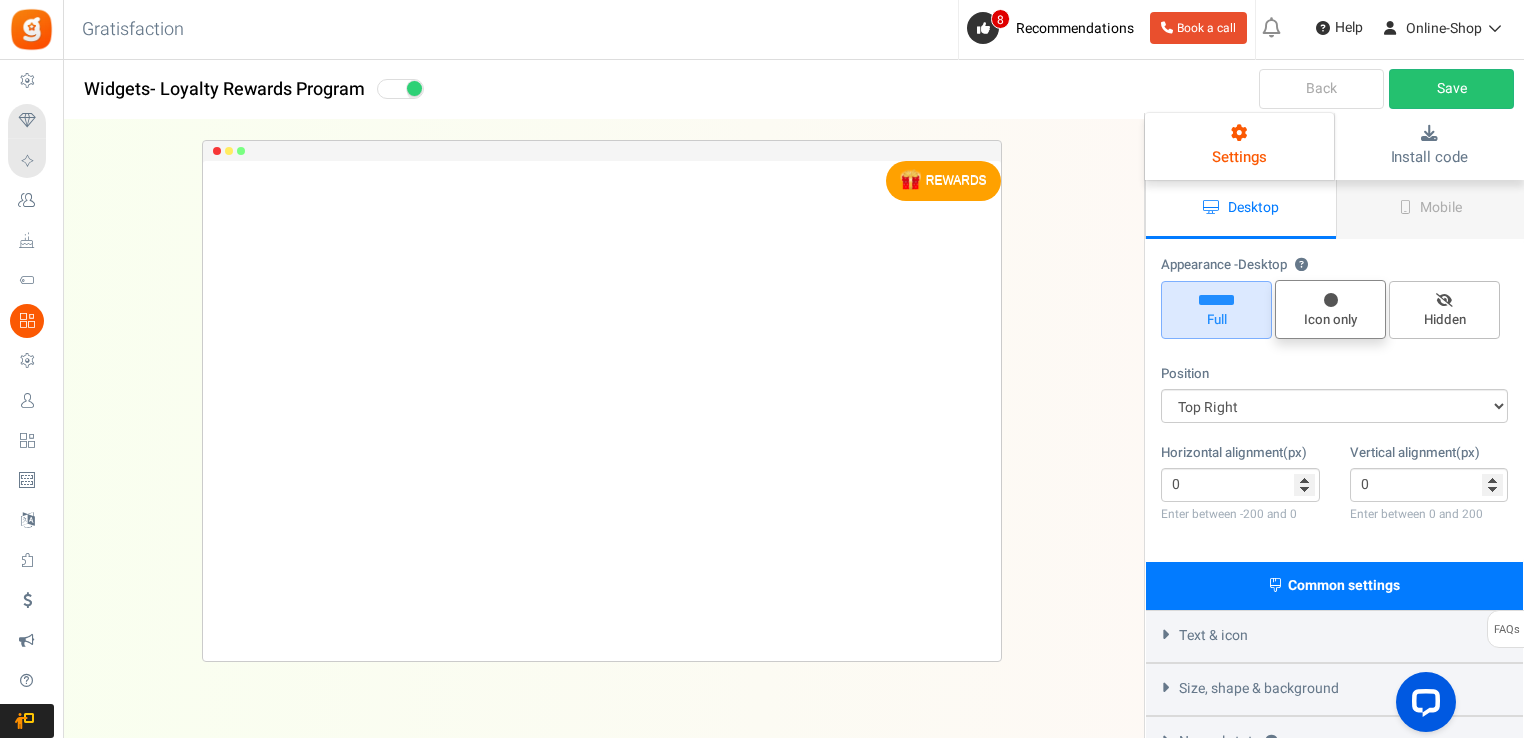 scroll, scrollTop: 0, scrollLeft: 0, axis: both 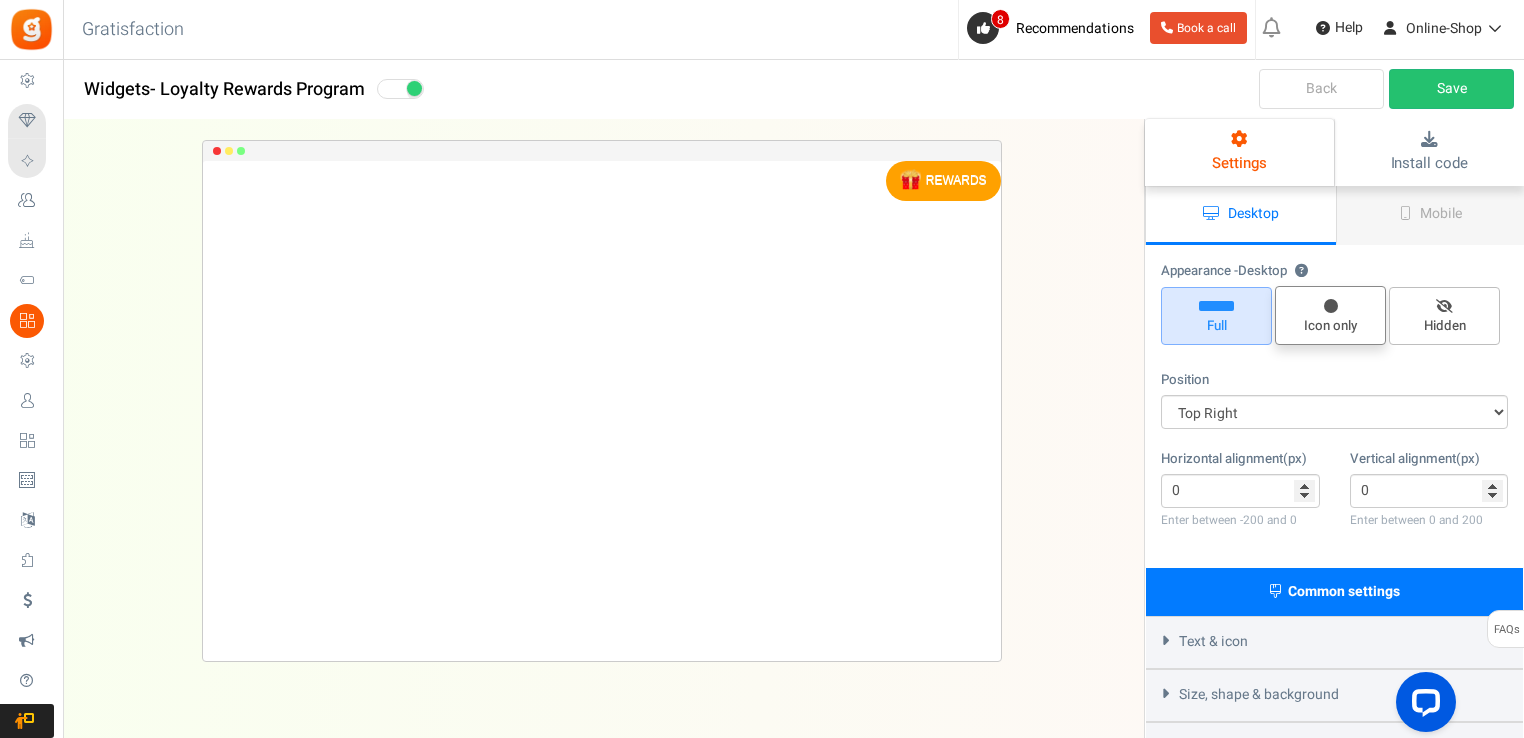 click on "Icon only" at bounding box center (1330, 315) 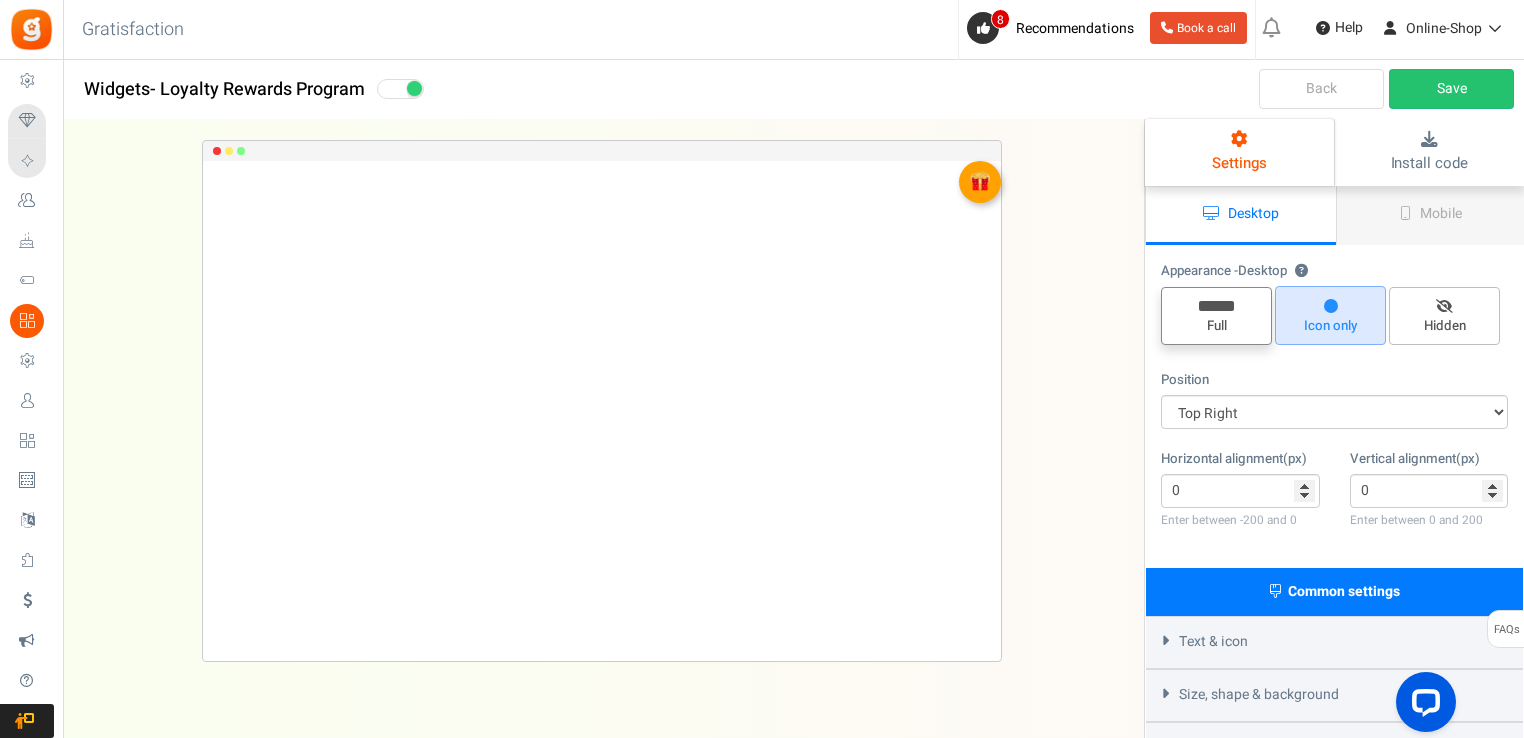 click on "Full" at bounding box center [1216, 316] 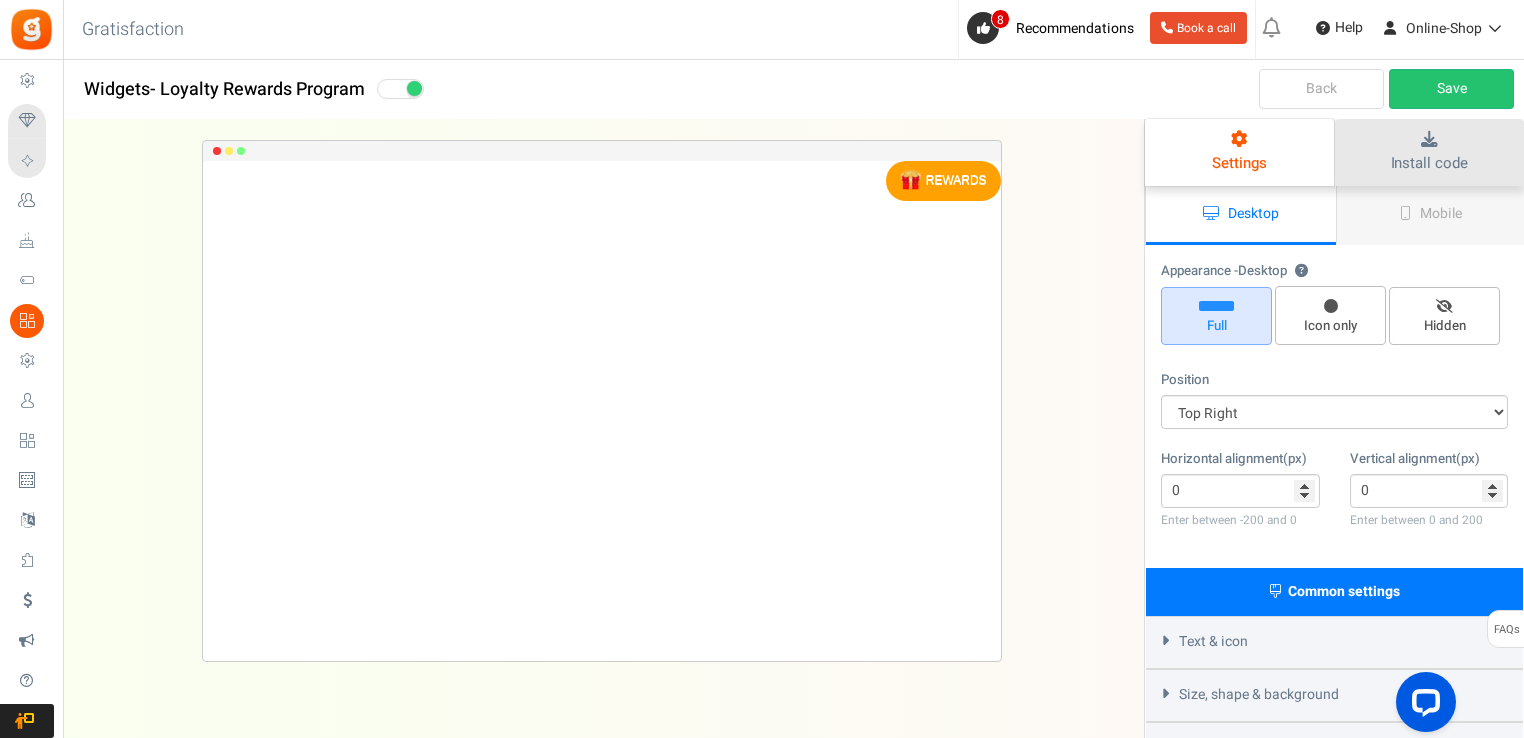click on "Install code" at bounding box center [1429, 163] 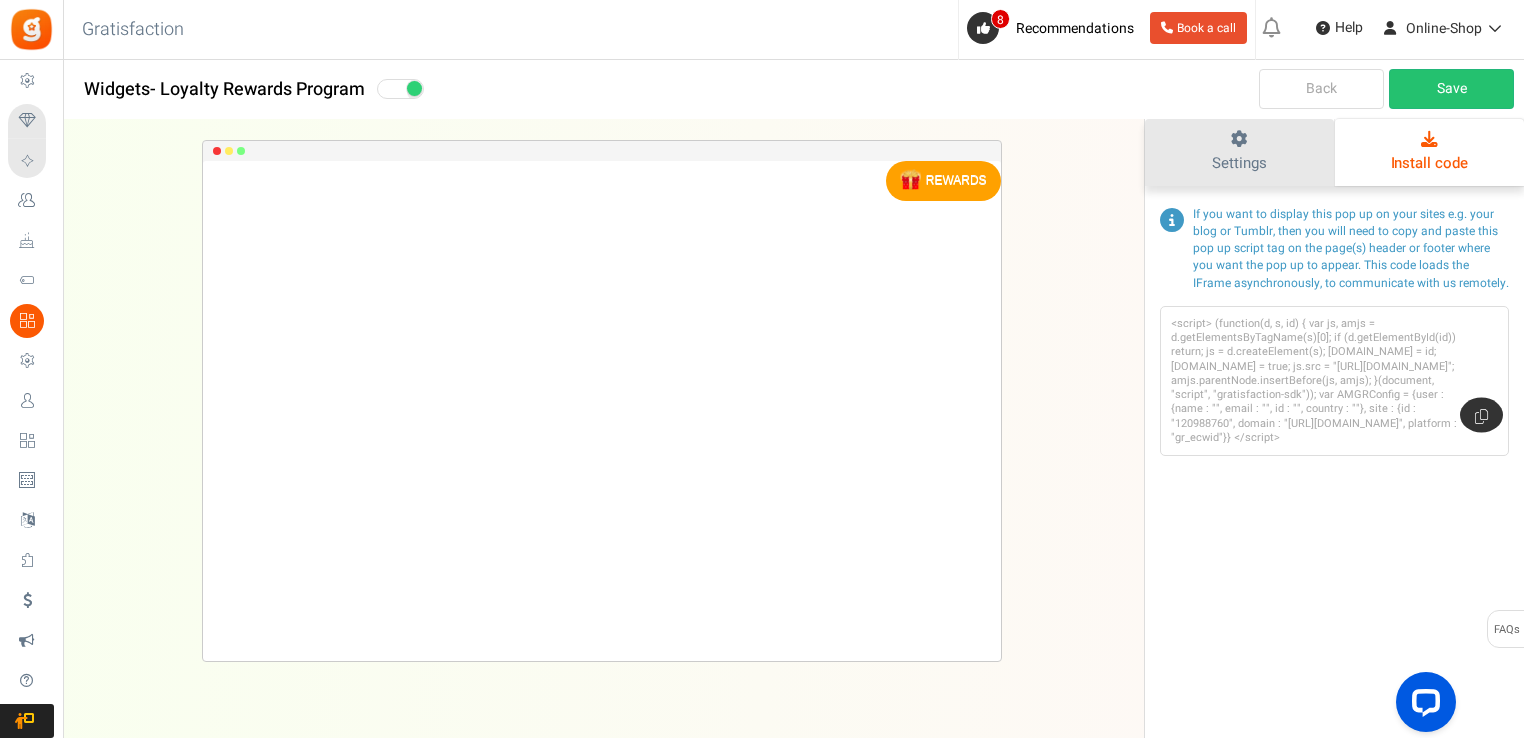 click on "Settings" at bounding box center [1239, 152] 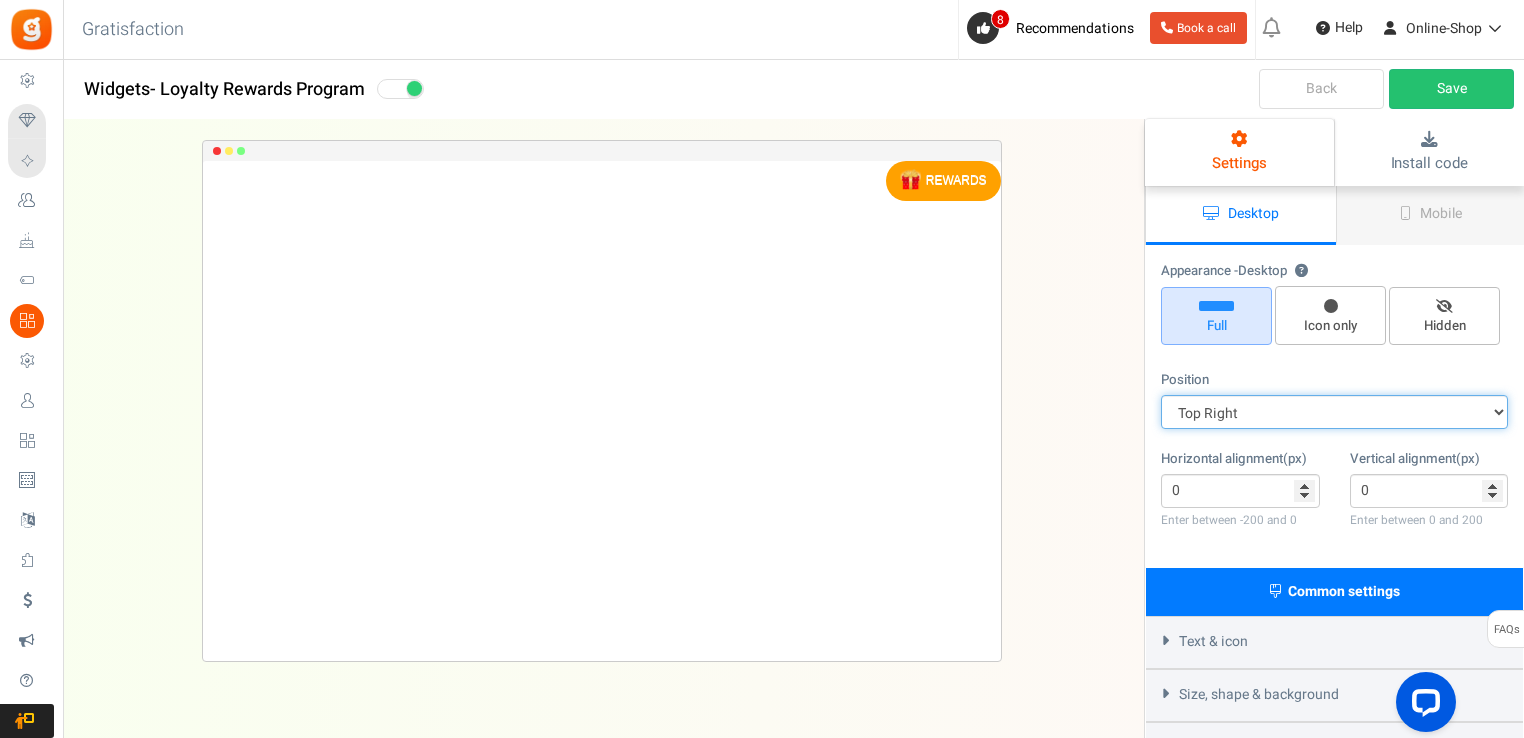 click on "Mid Right
Mid Left
Top Bar
Top Left
Top Right
Top Center
Bottom Bar
Bottom Left
Bottom Right
Bottom Center" at bounding box center [1334, 412] 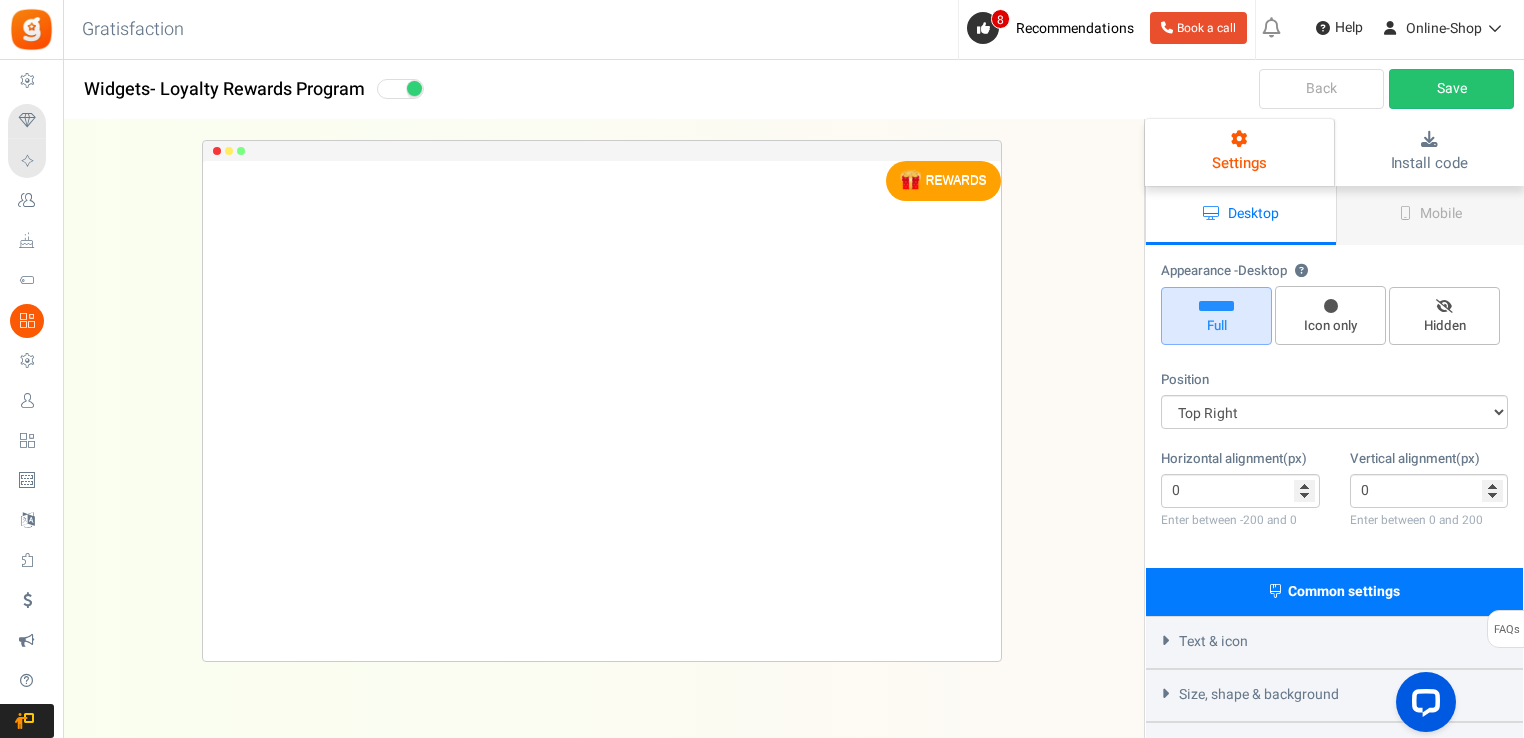 click on "Position
Mid Right
Mid Left
Top Bar
Top Left
Top Right
Top Center
Bottom Bar
Bottom Left
Bottom Right
Bottom Center
Widget is hidden in setup" at bounding box center [1334, 399] 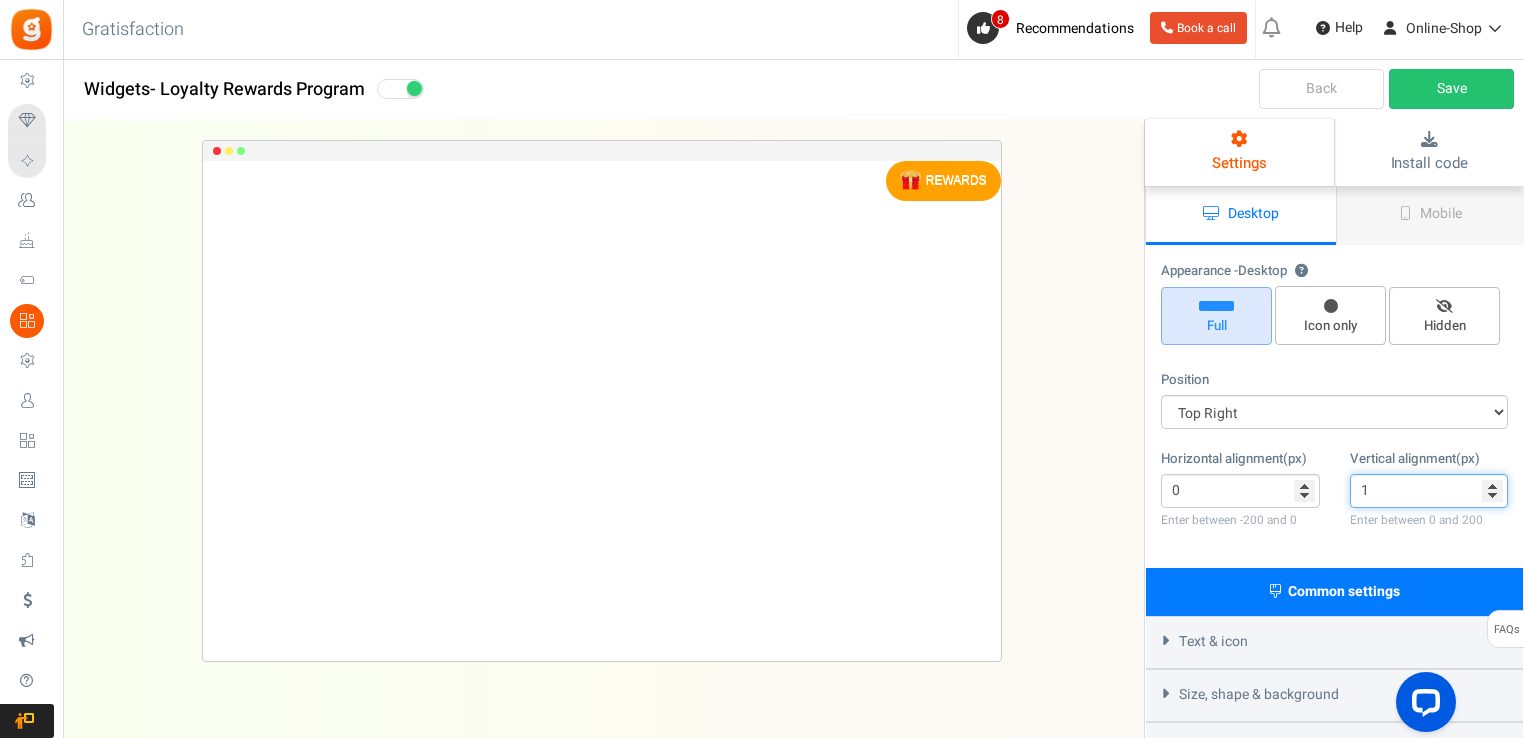 click on "1" at bounding box center (1429, 491) 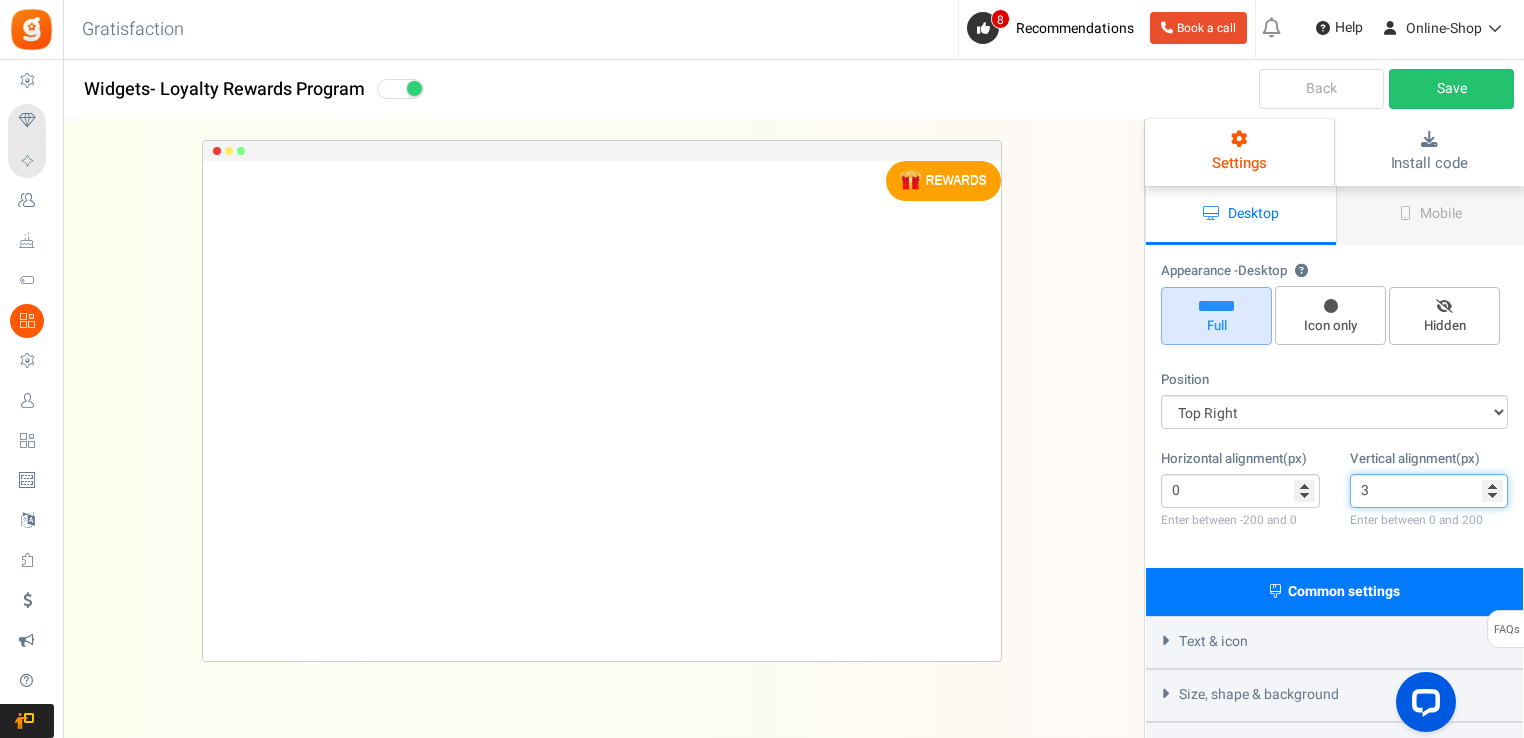 click on "3" at bounding box center [1429, 491] 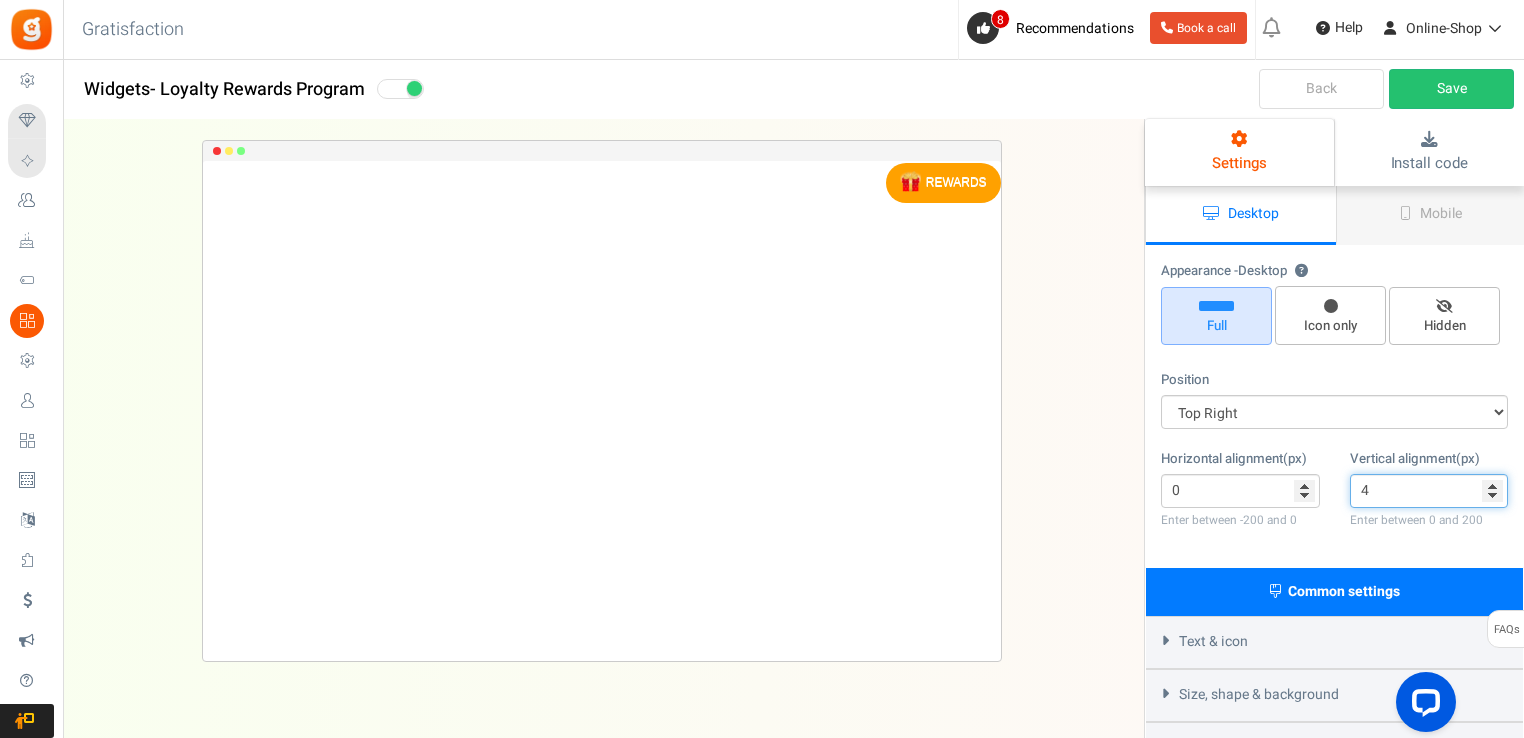 click on "4" at bounding box center [1429, 491] 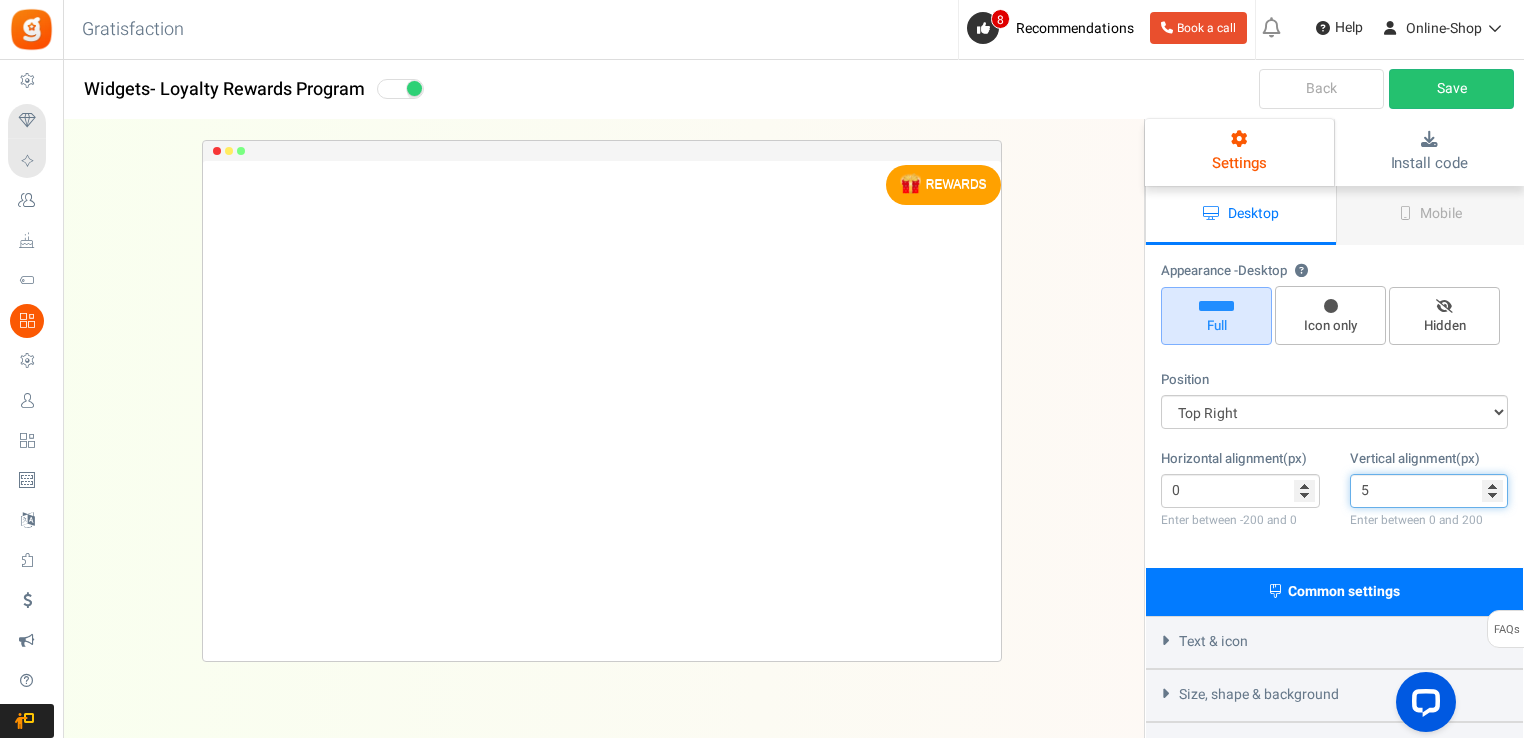 click on "5" at bounding box center [1429, 491] 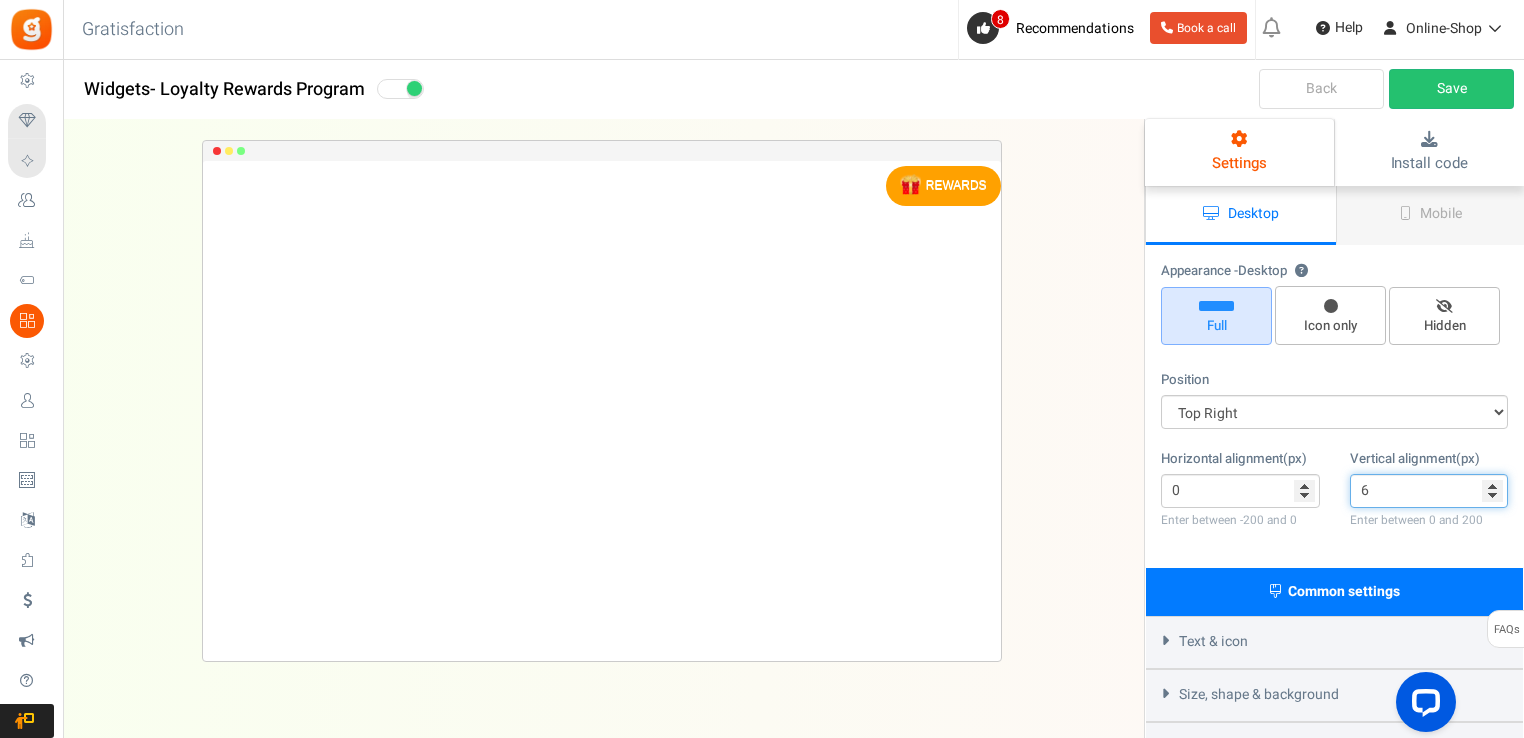 click on "6" at bounding box center [1429, 491] 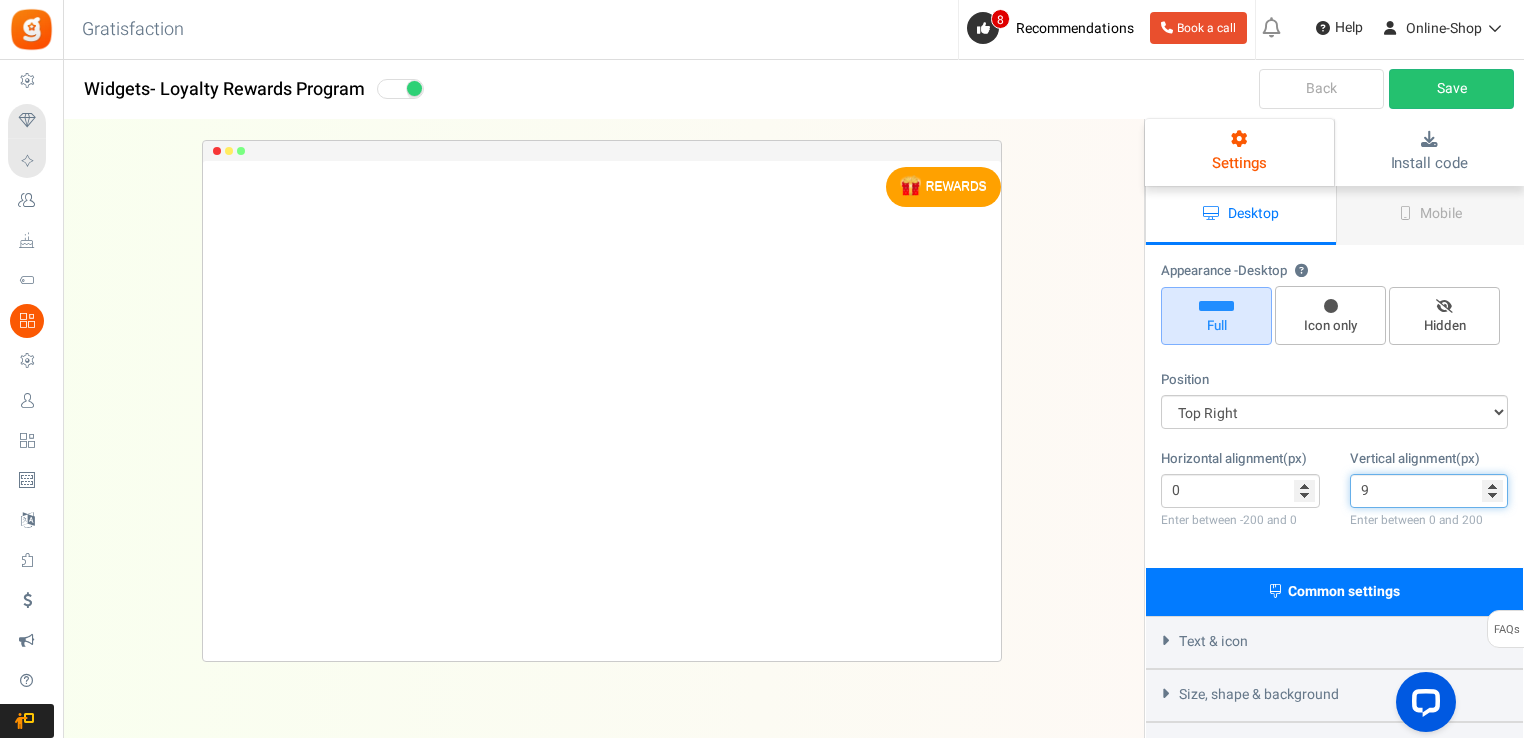 click on "9" at bounding box center (1429, 491) 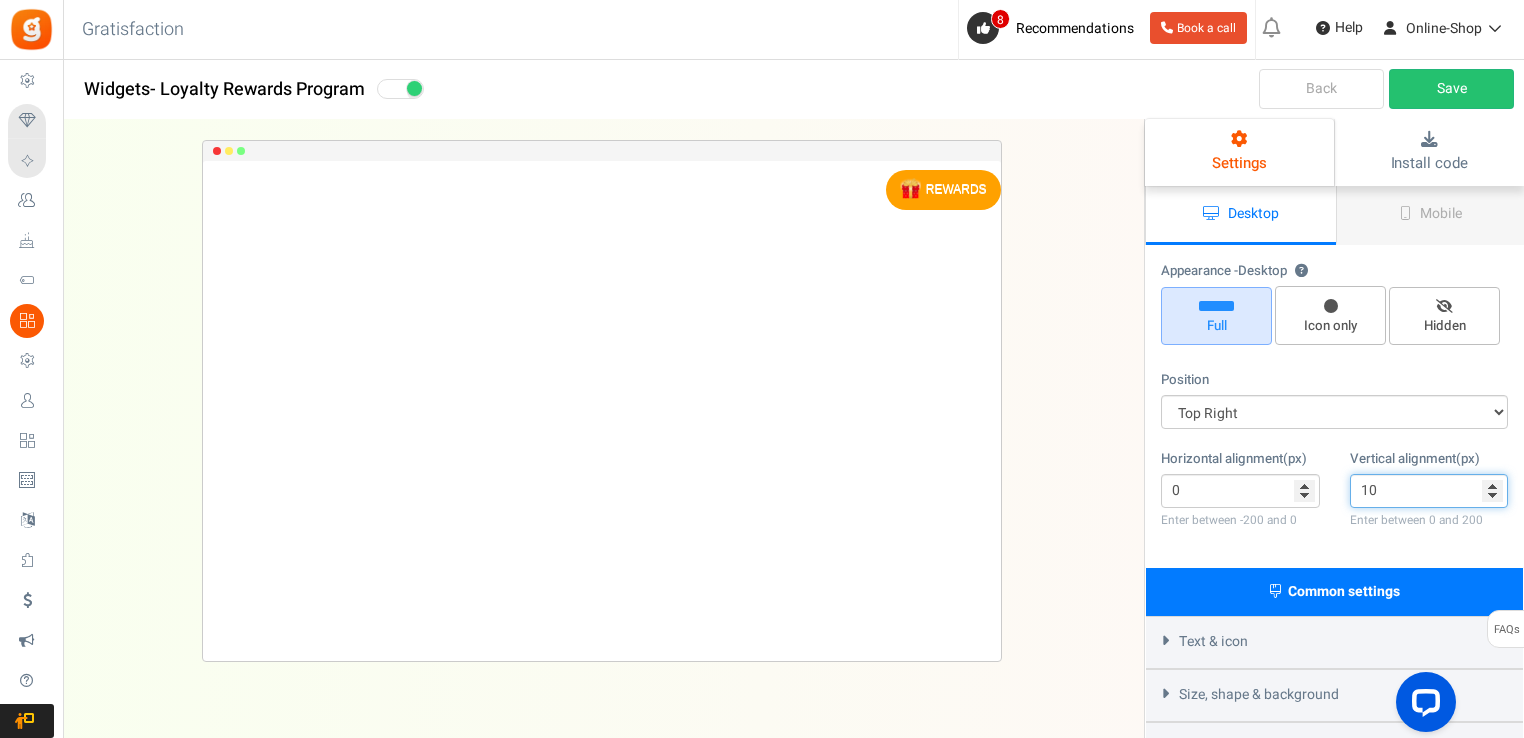 click on "10" at bounding box center [1429, 491] 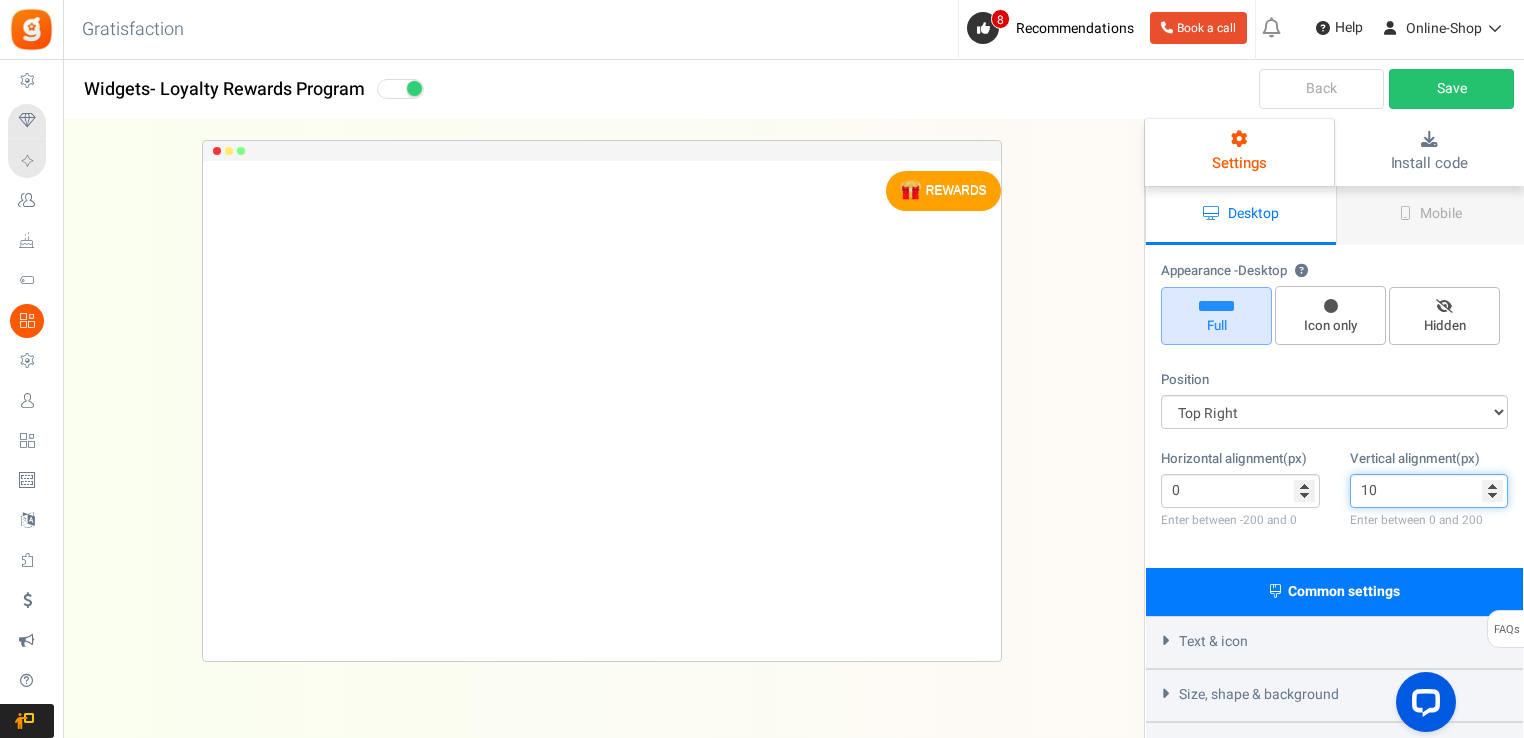 click on "10" at bounding box center (1429, 491) 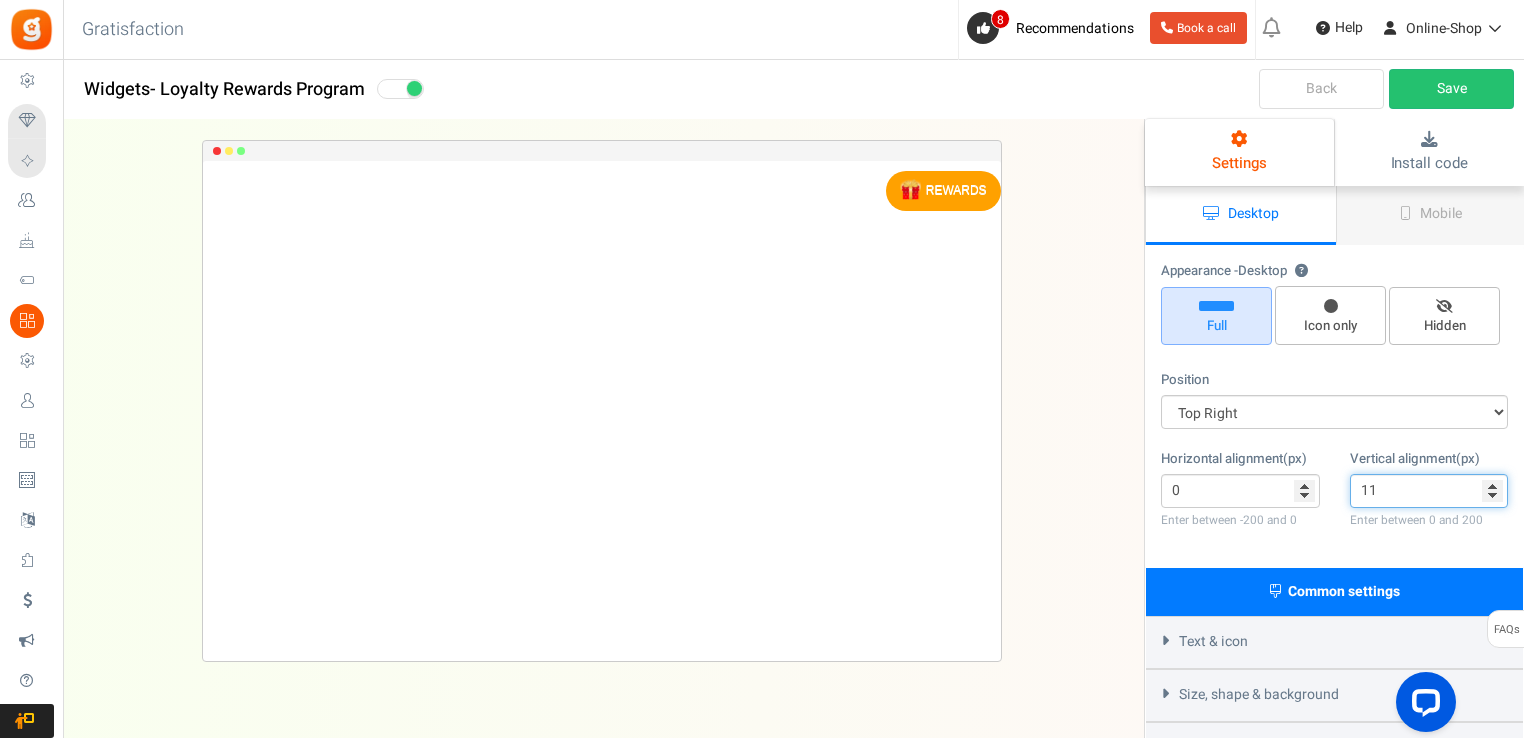 click on "11" at bounding box center [1429, 491] 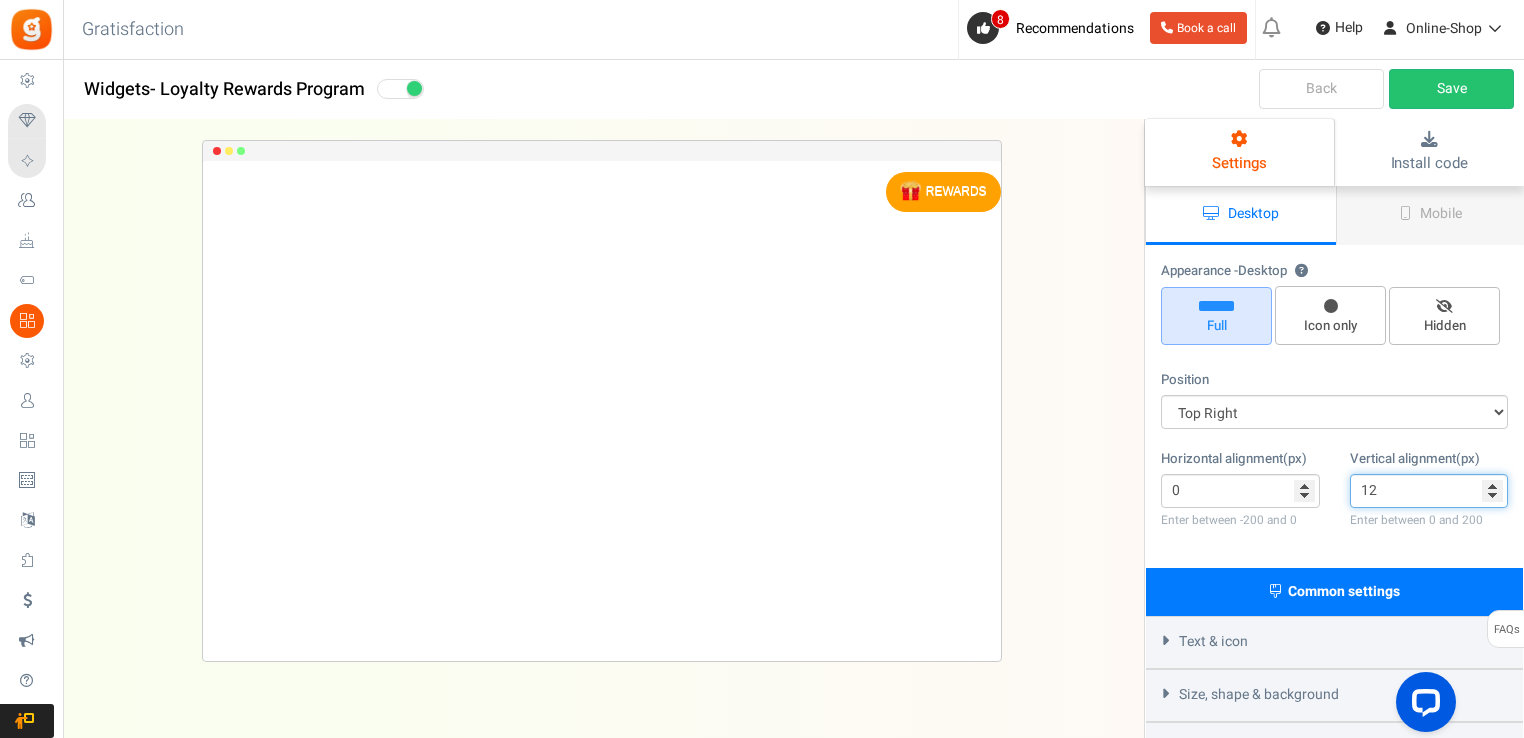 click on "12" at bounding box center [1429, 491] 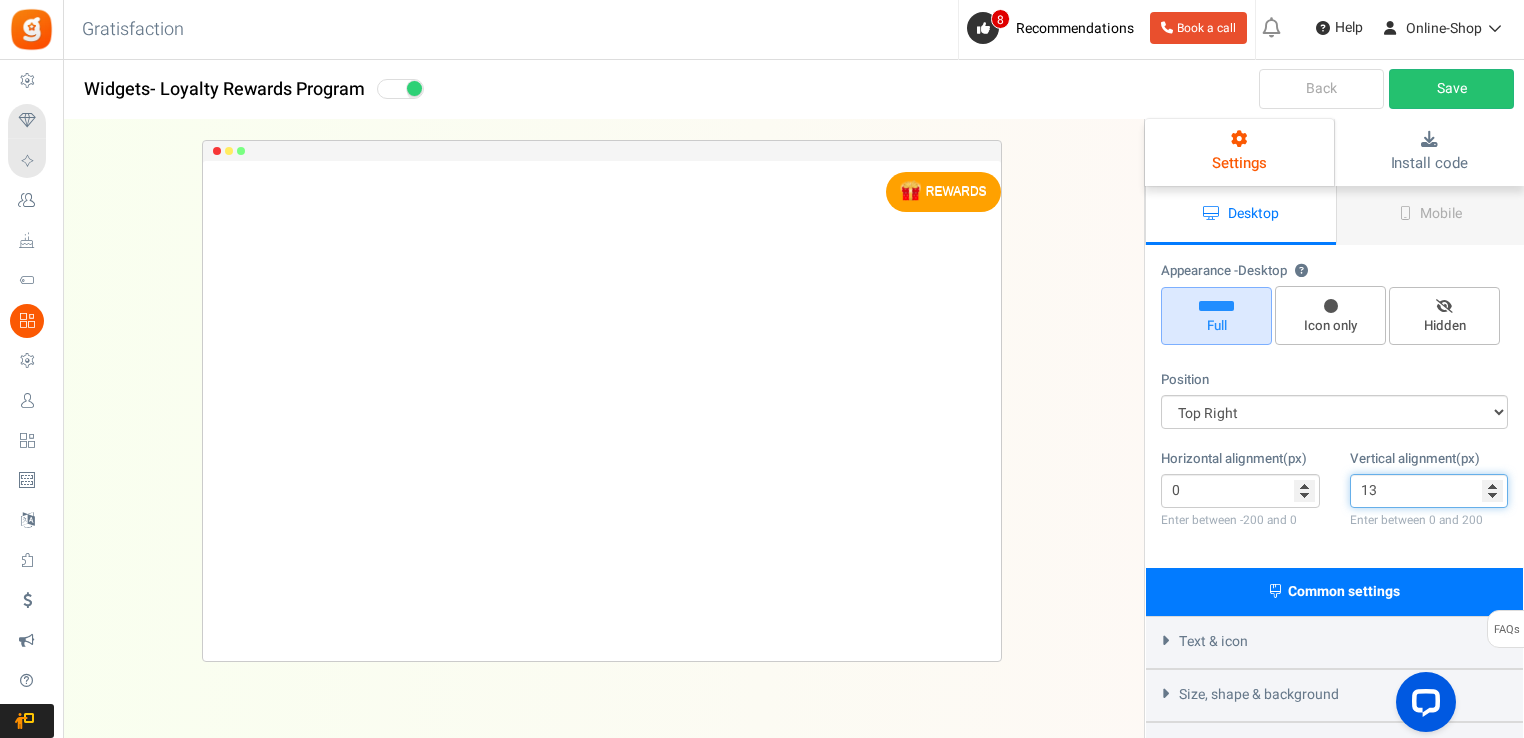 click on "13" at bounding box center (1429, 491) 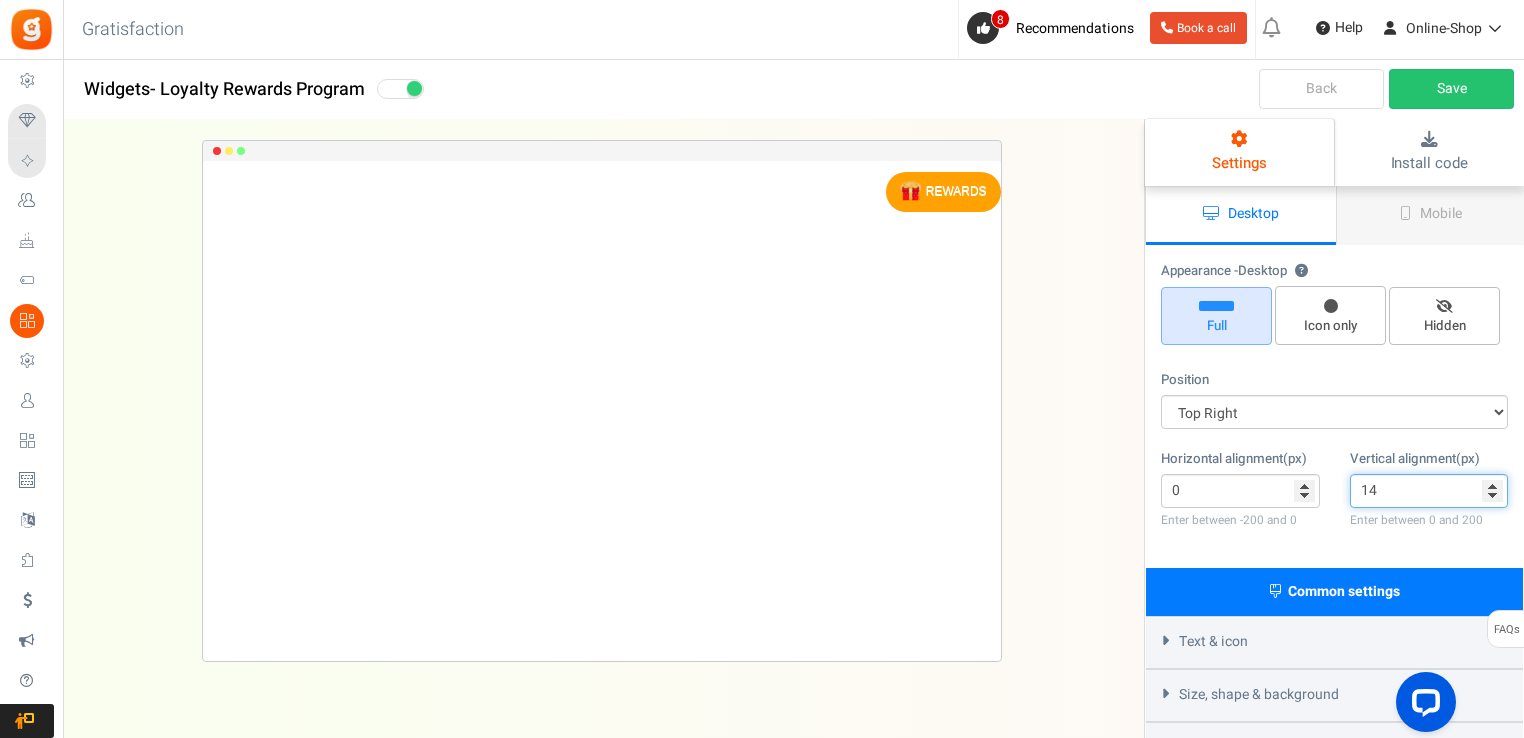 click on "14" at bounding box center [1429, 491] 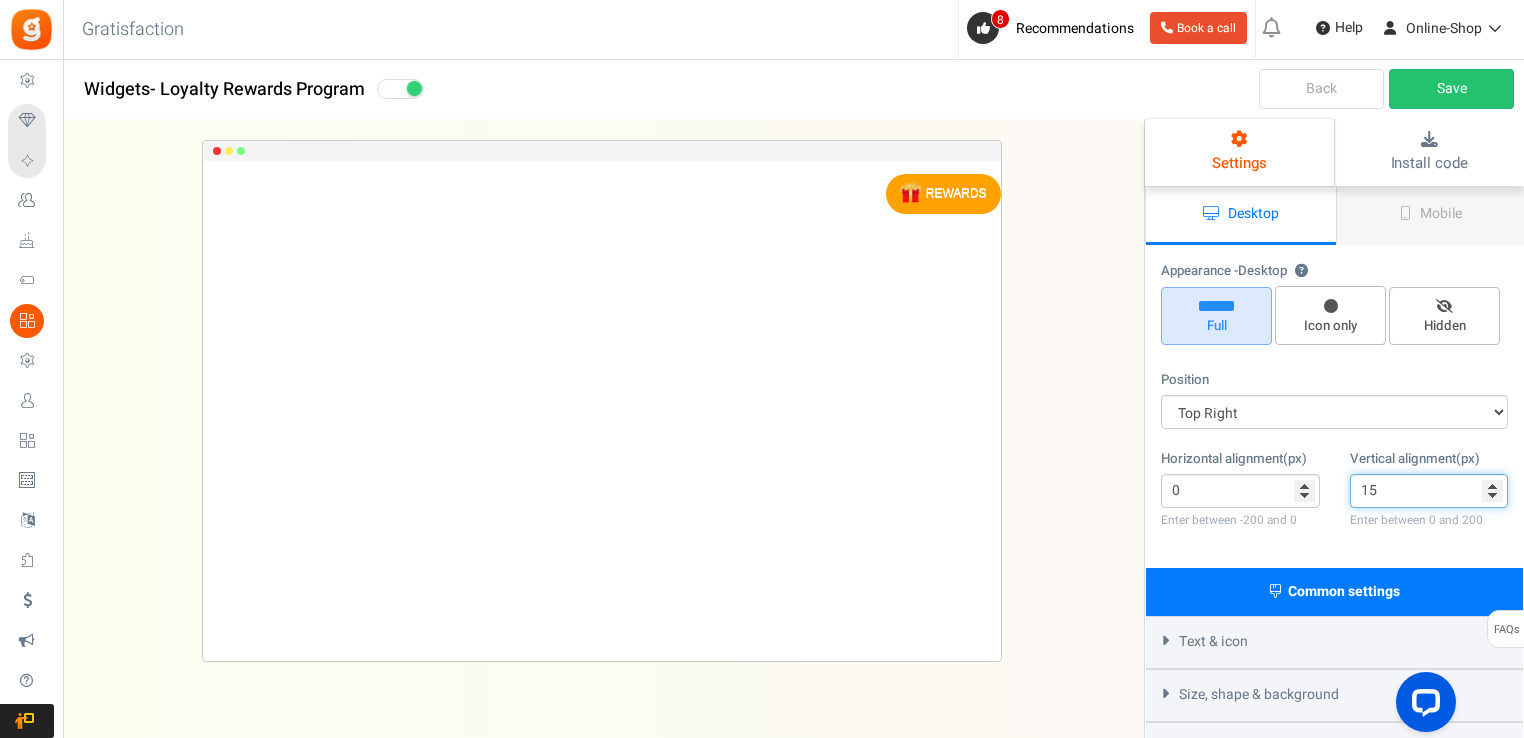 click on "15" at bounding box center (1429, 491) 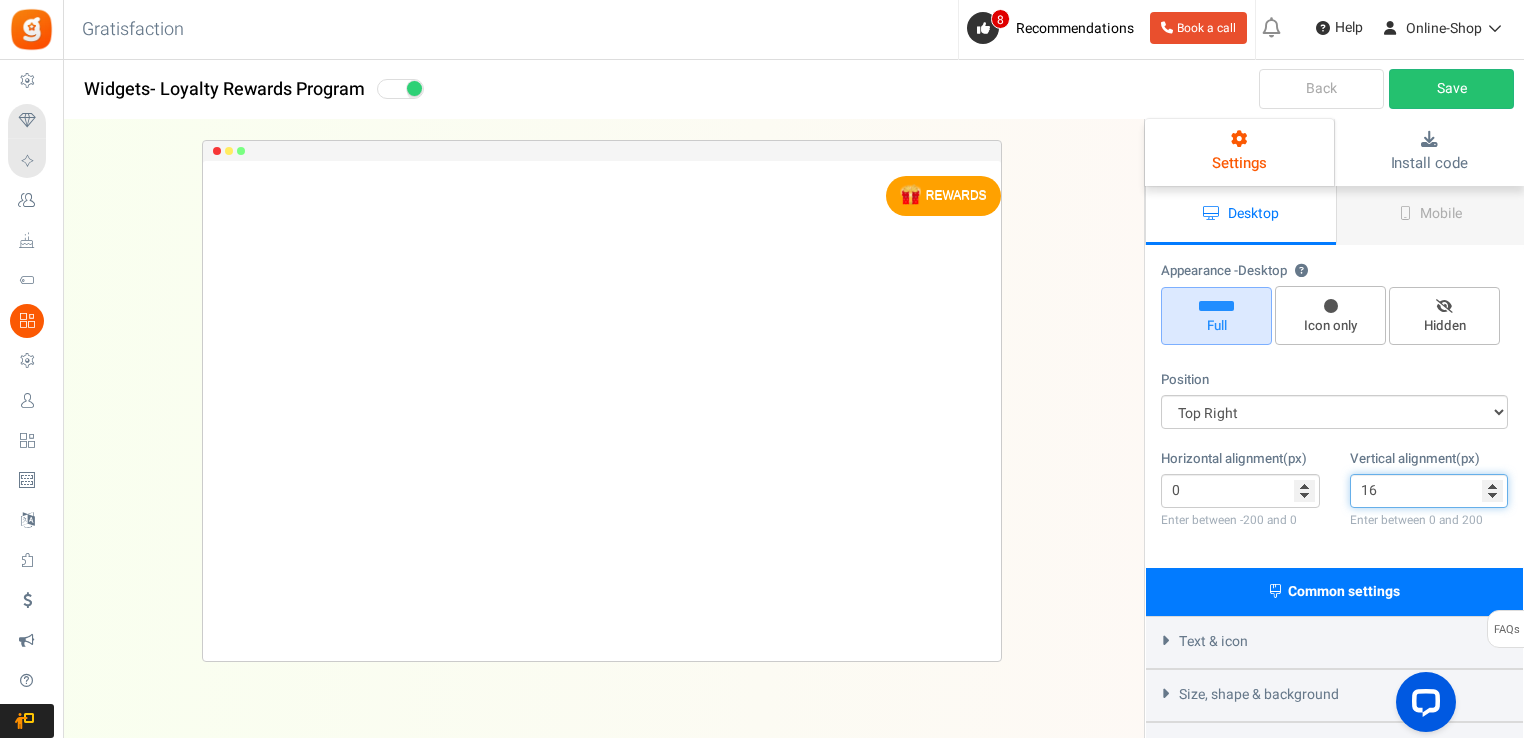 click on "16" at bounding box center (1429, 491) 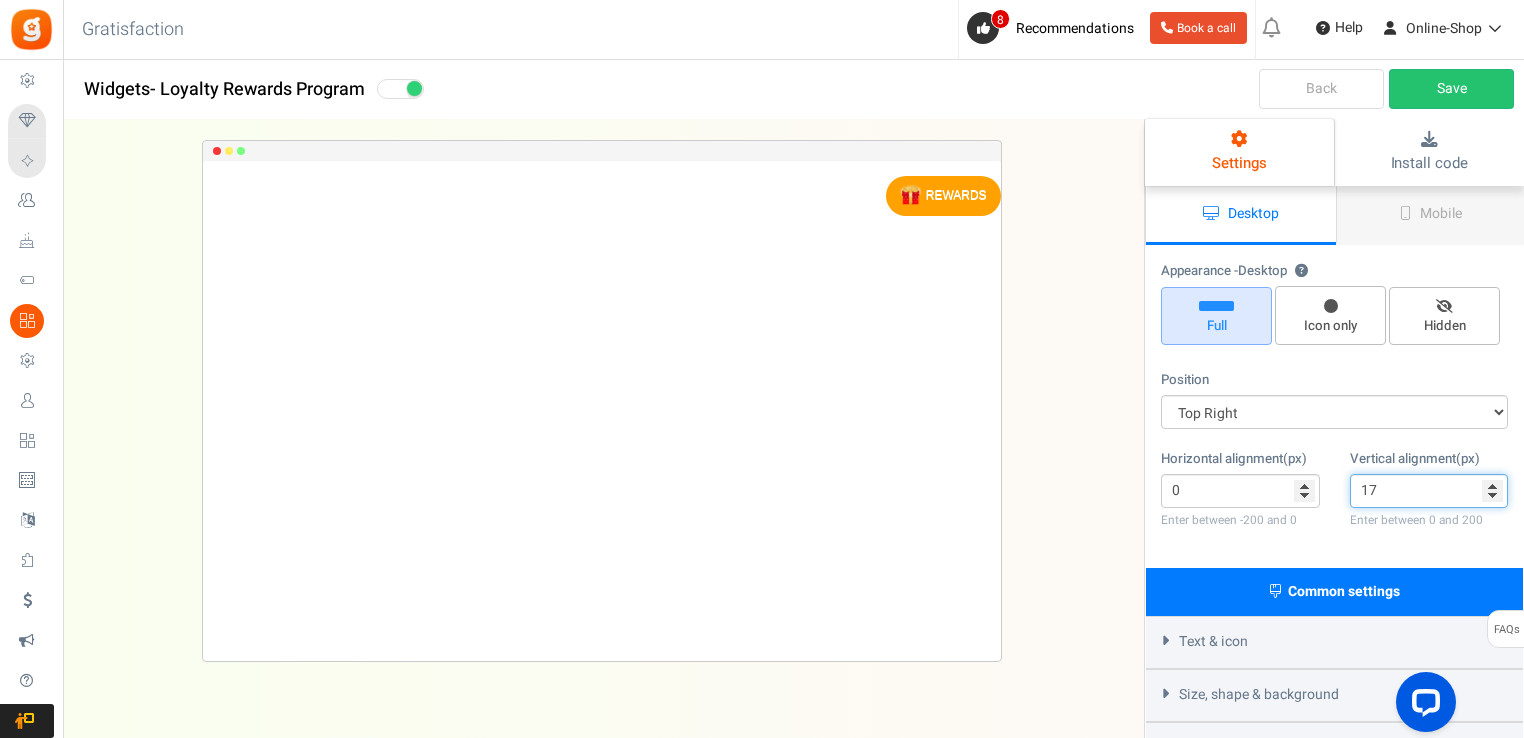 click on "17" at bounding box center [1429, 491] 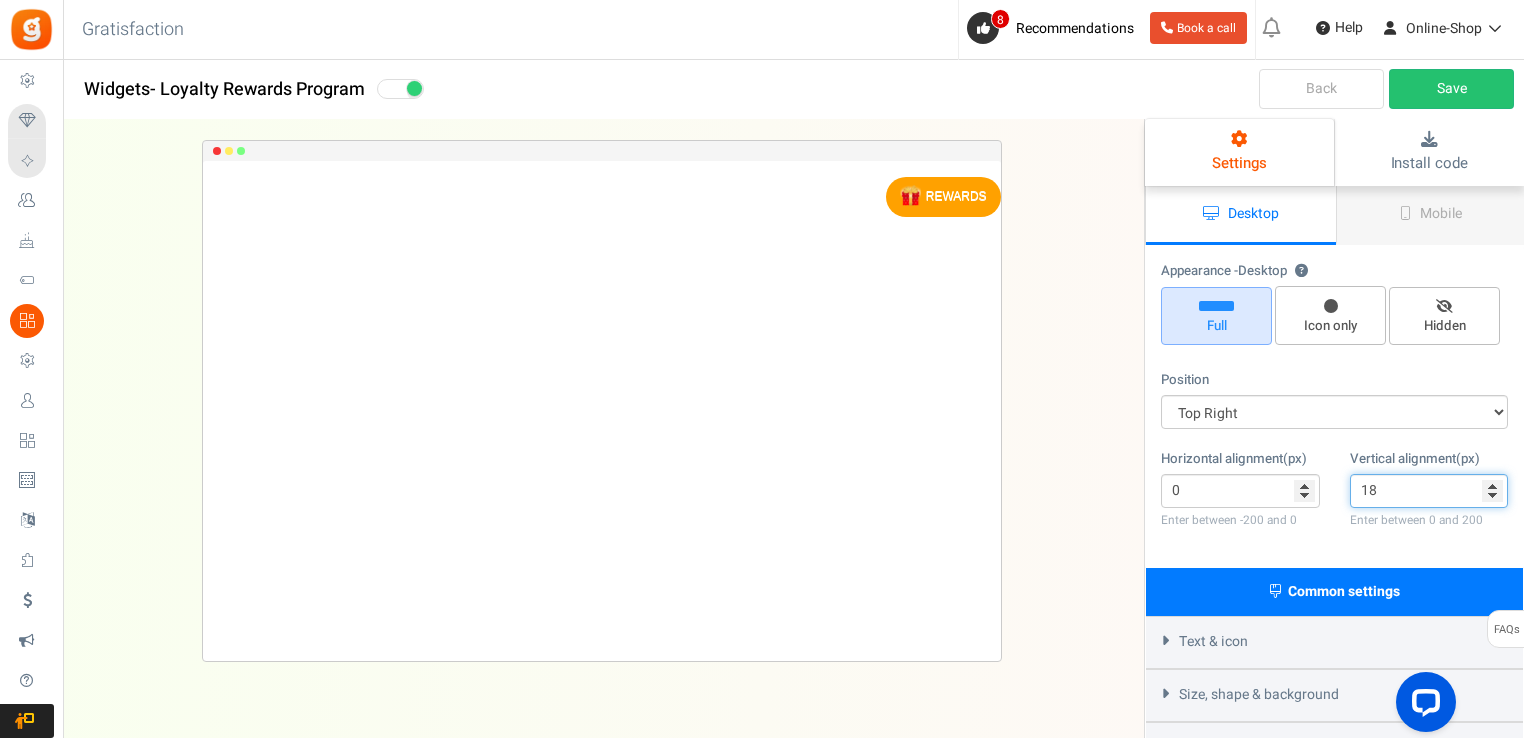 click on "18" at bounding box center [1429, 491] 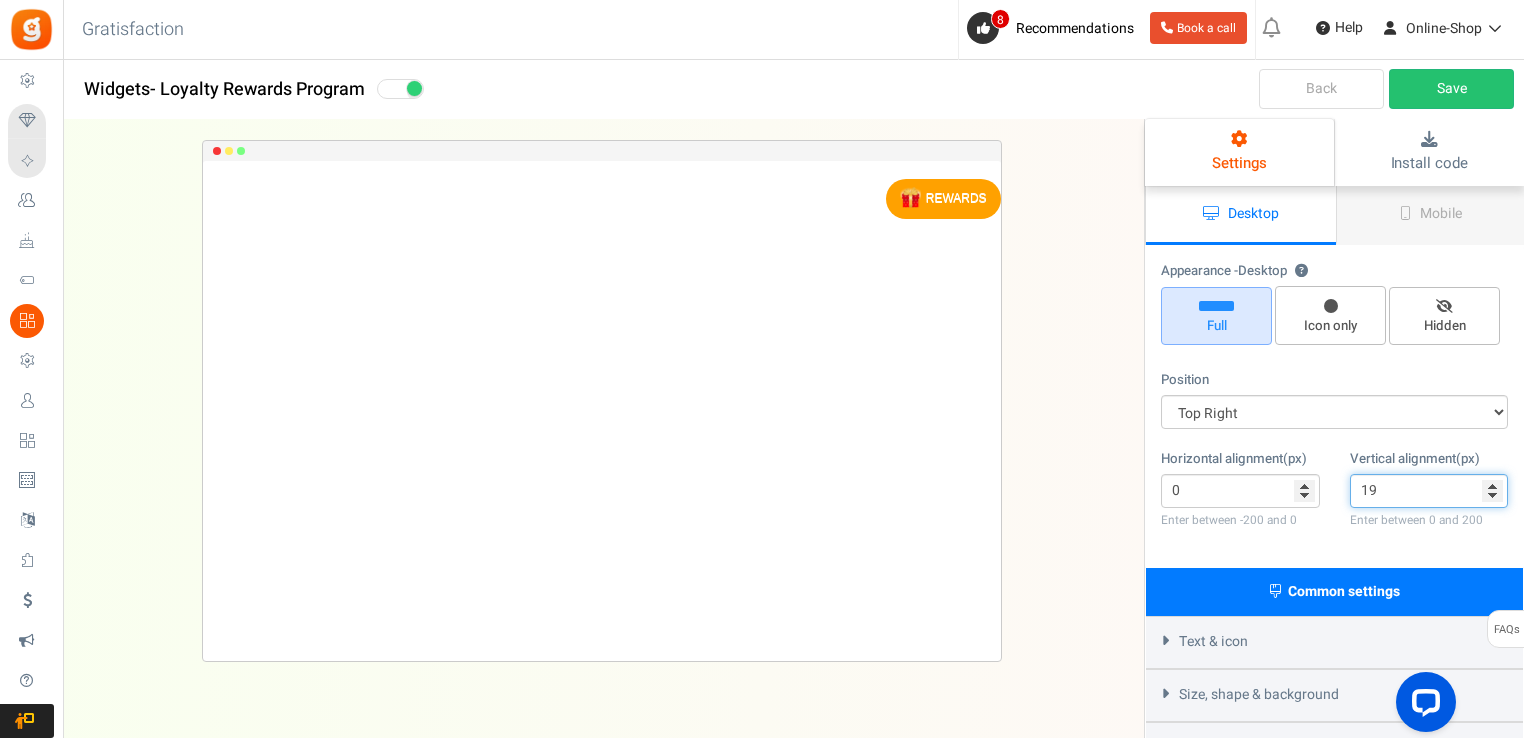 click on "19" at bounding box center (1429, 491) 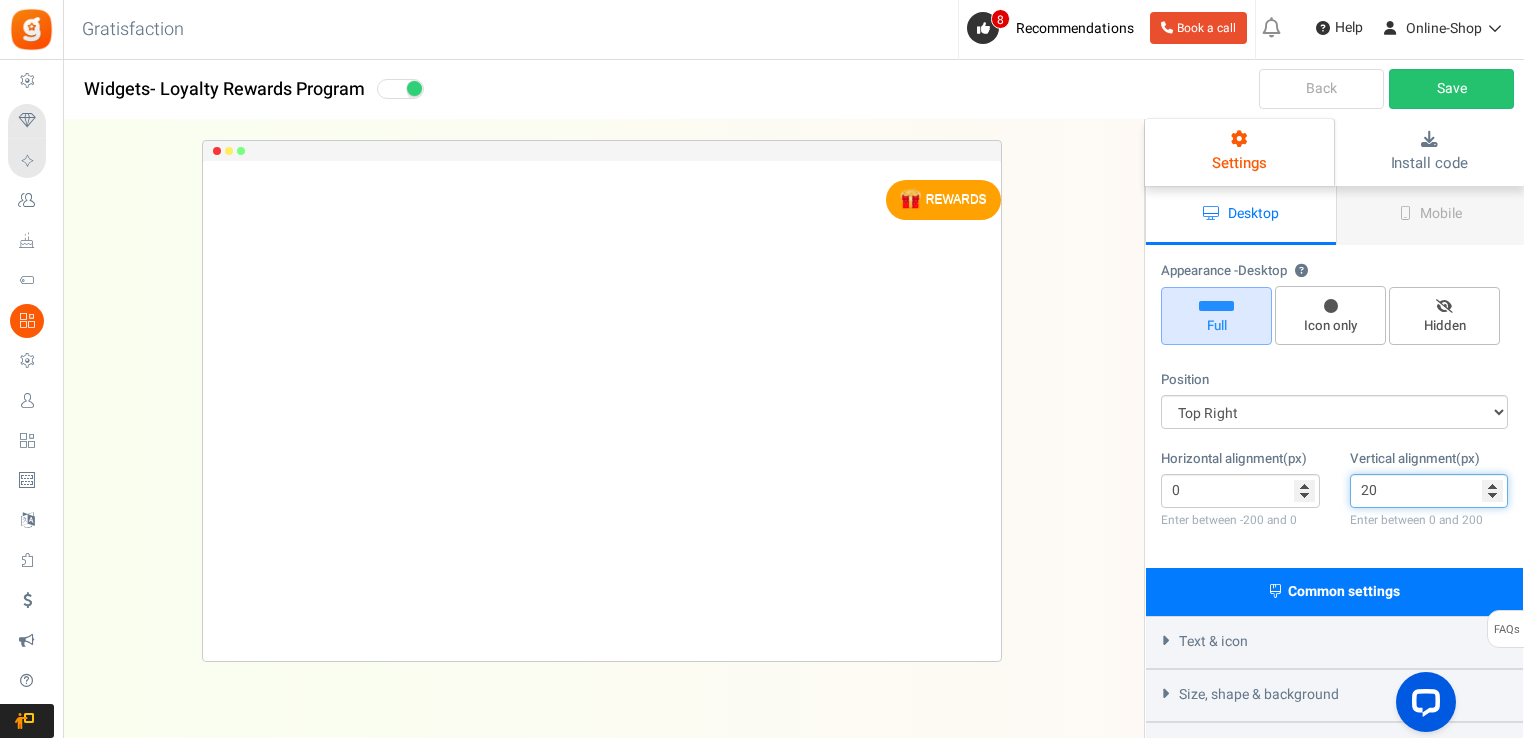 click on "20" at bounding box center [1429, 491] 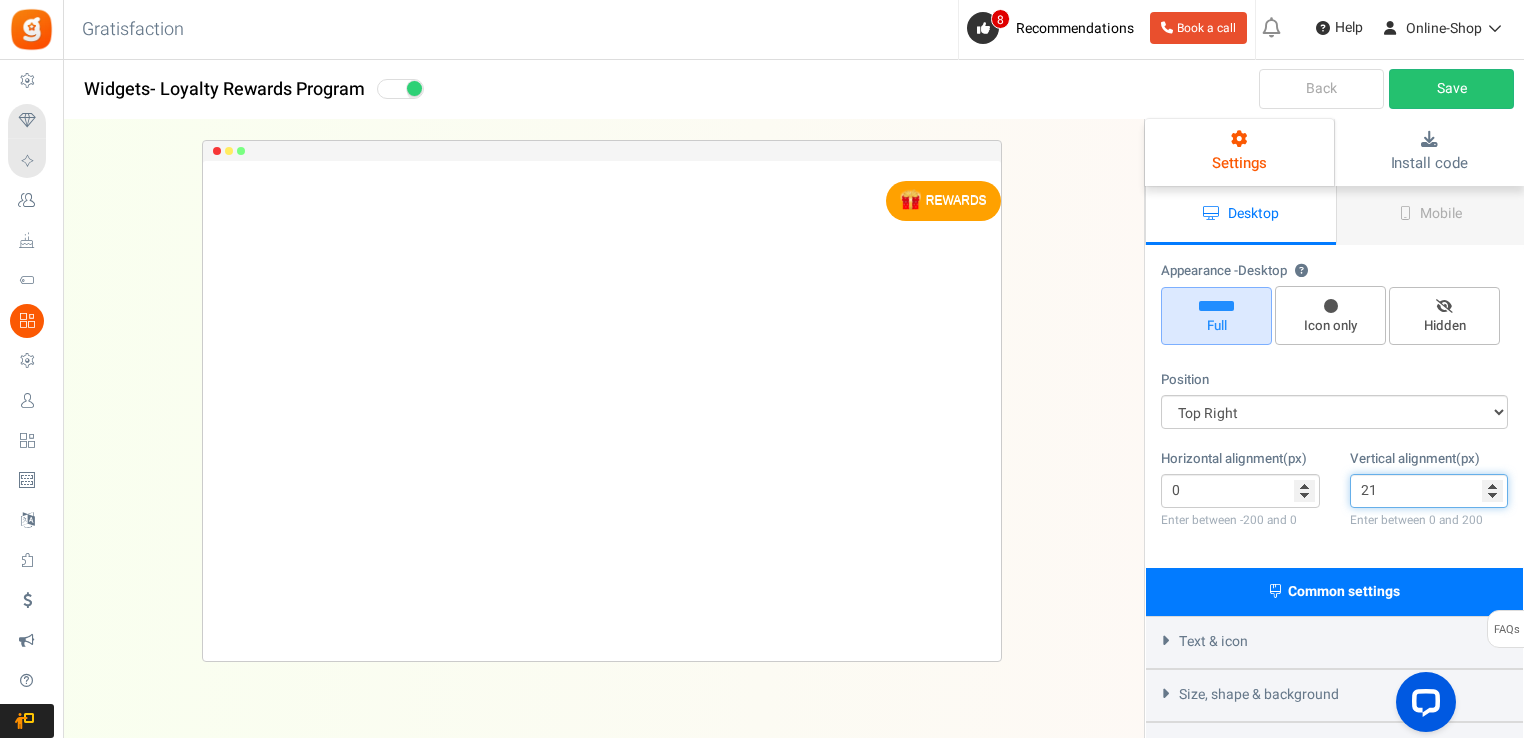 click on "21" at bounding box center (1429, 491) 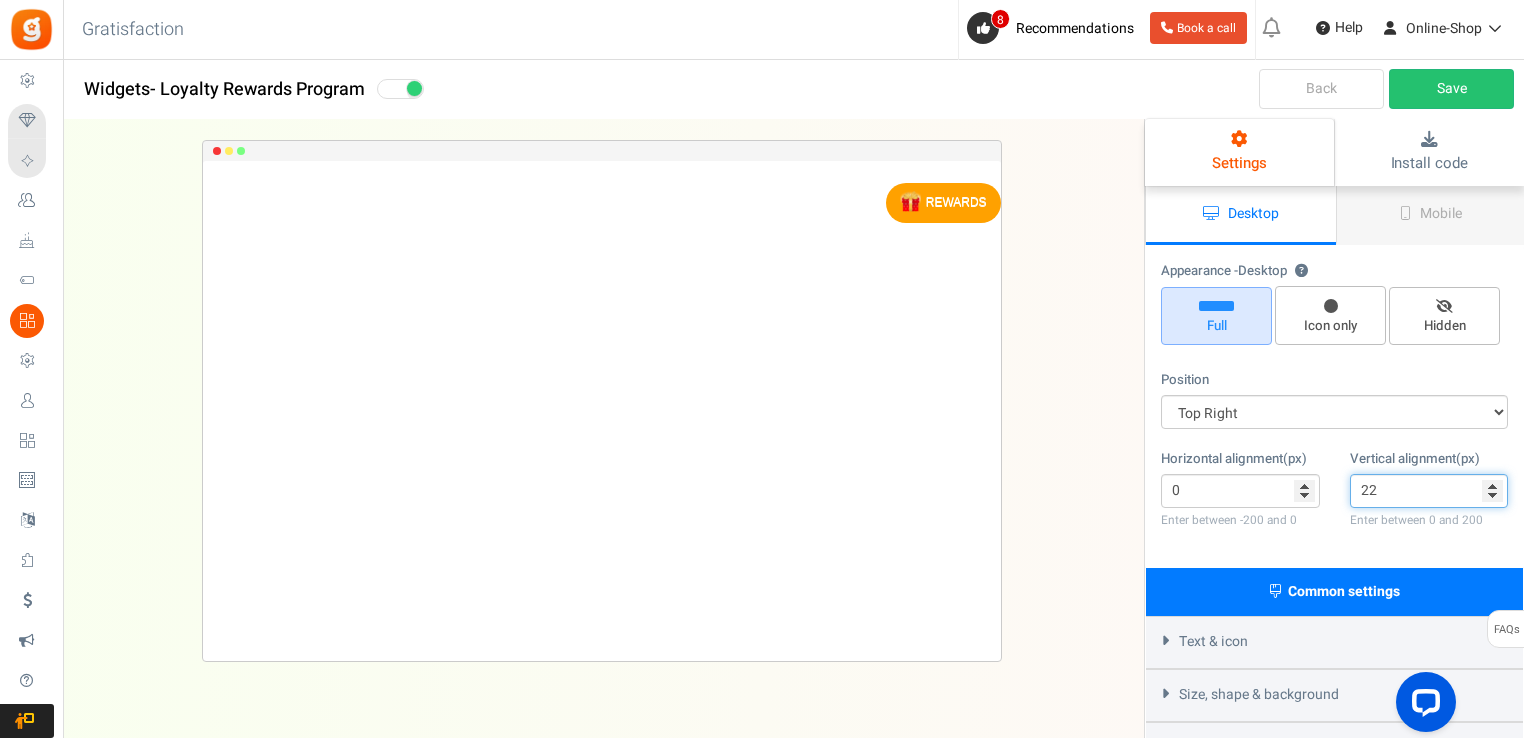 click on "22" at bounding box center [1429, 491] 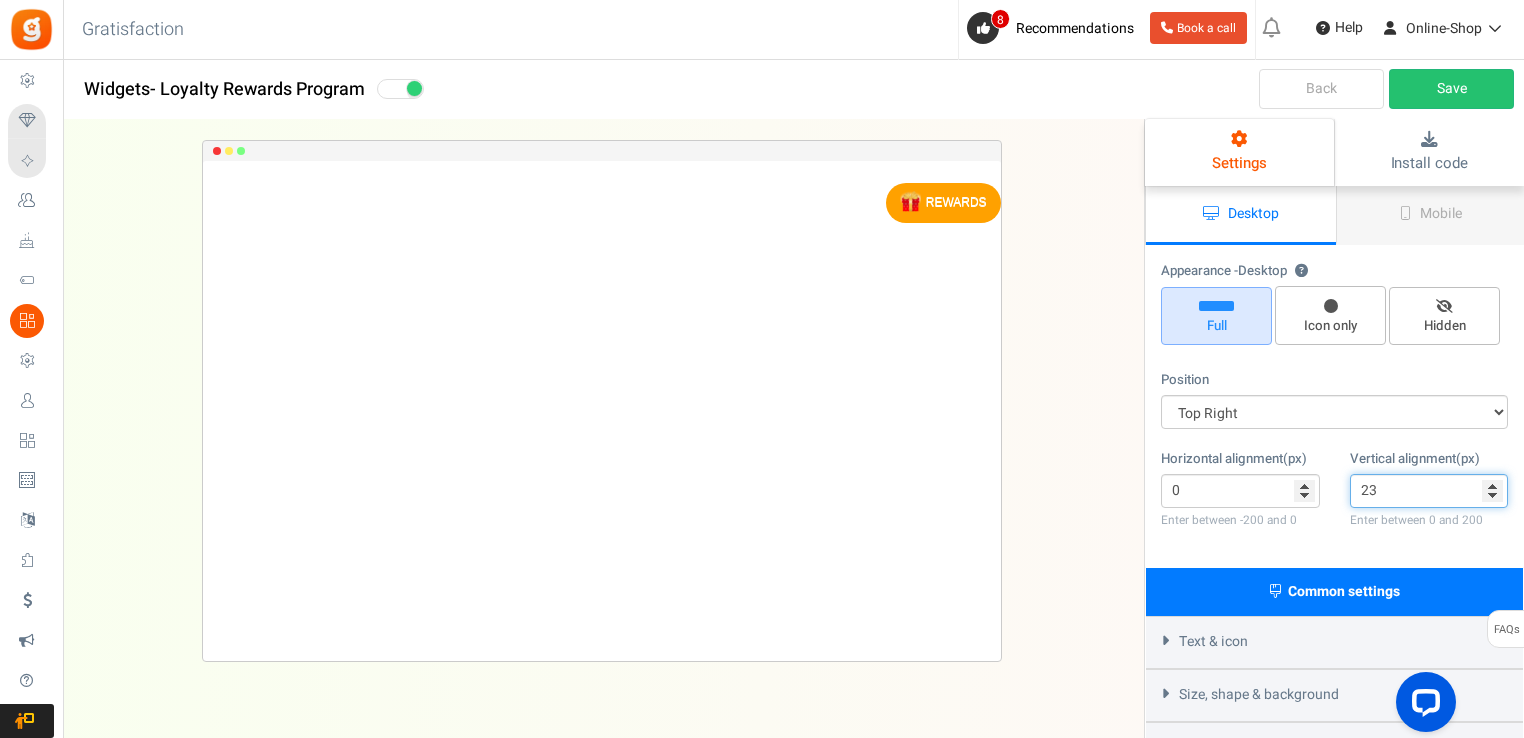 click on "23" at bounding box center [1429, 491] 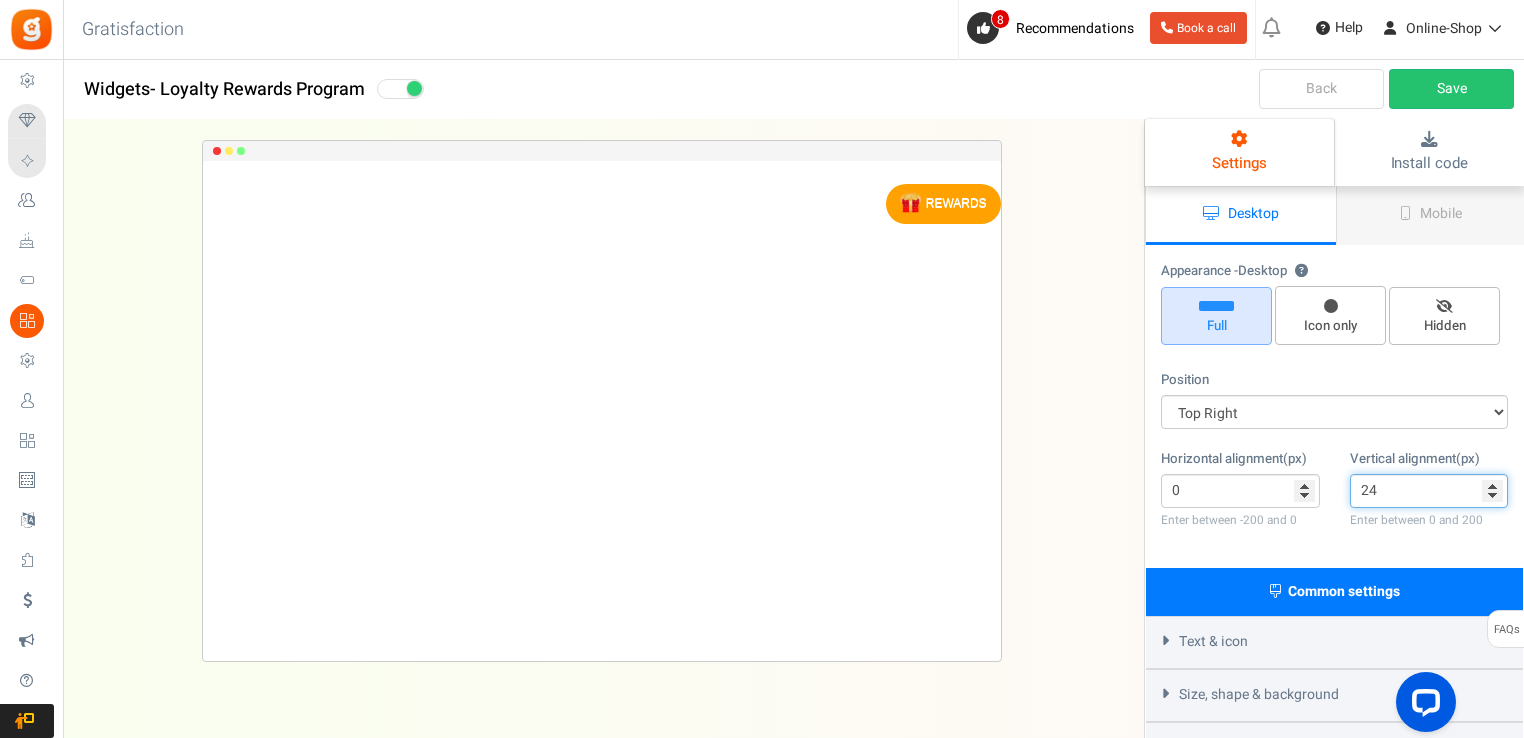 click on "24" at bounding box center [1429, 491] 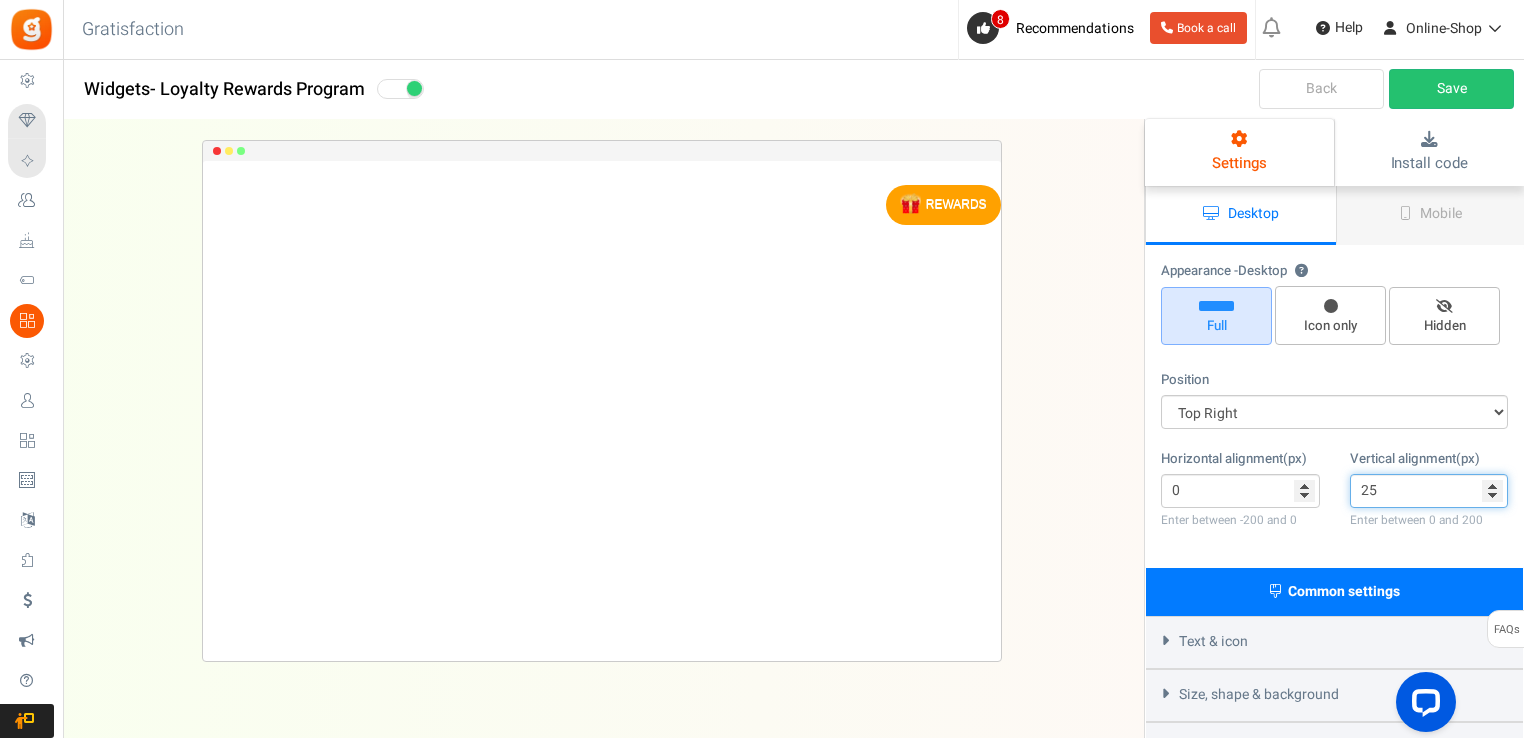 click on "25" at bounding box center (1429, 491) 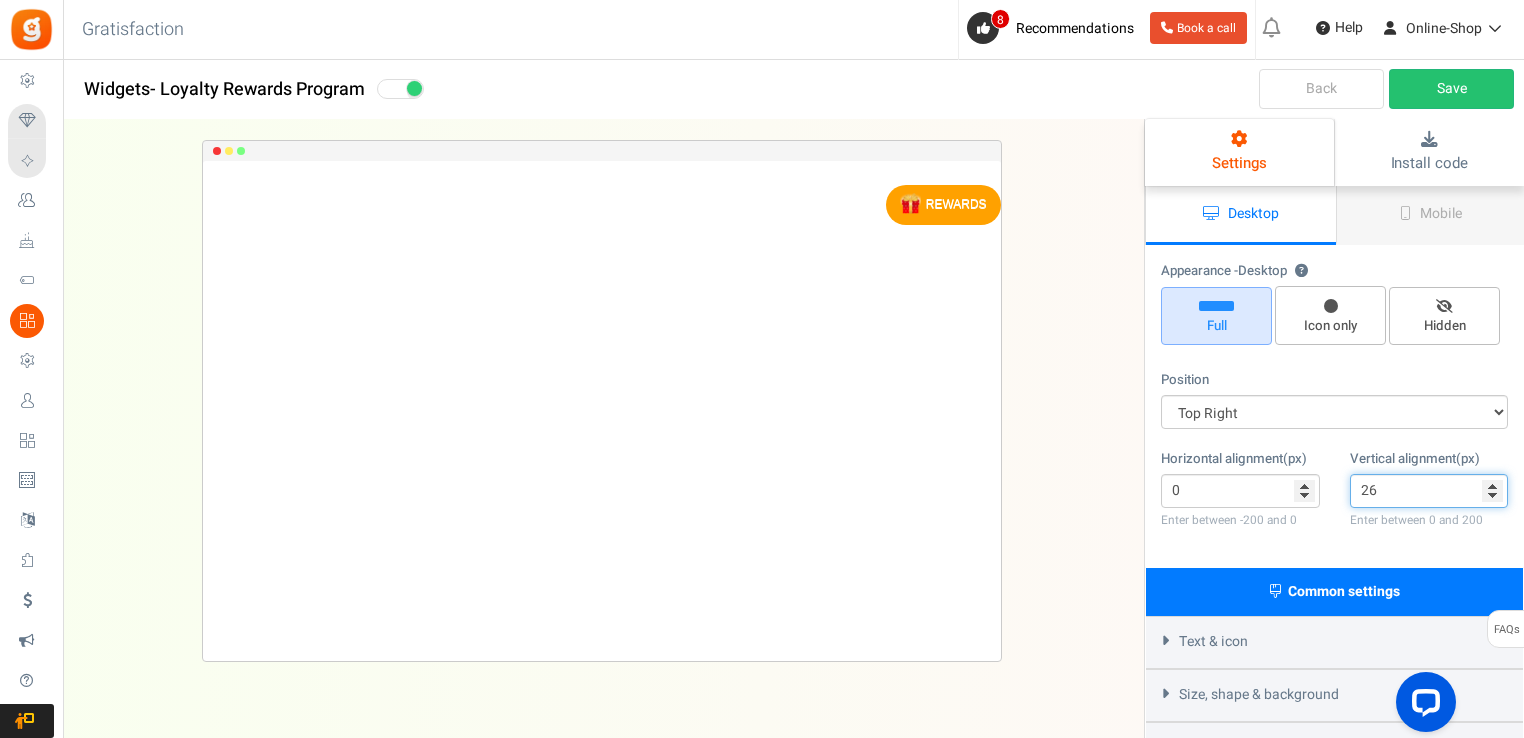 click on "26" at bounding box center [1429, 491] 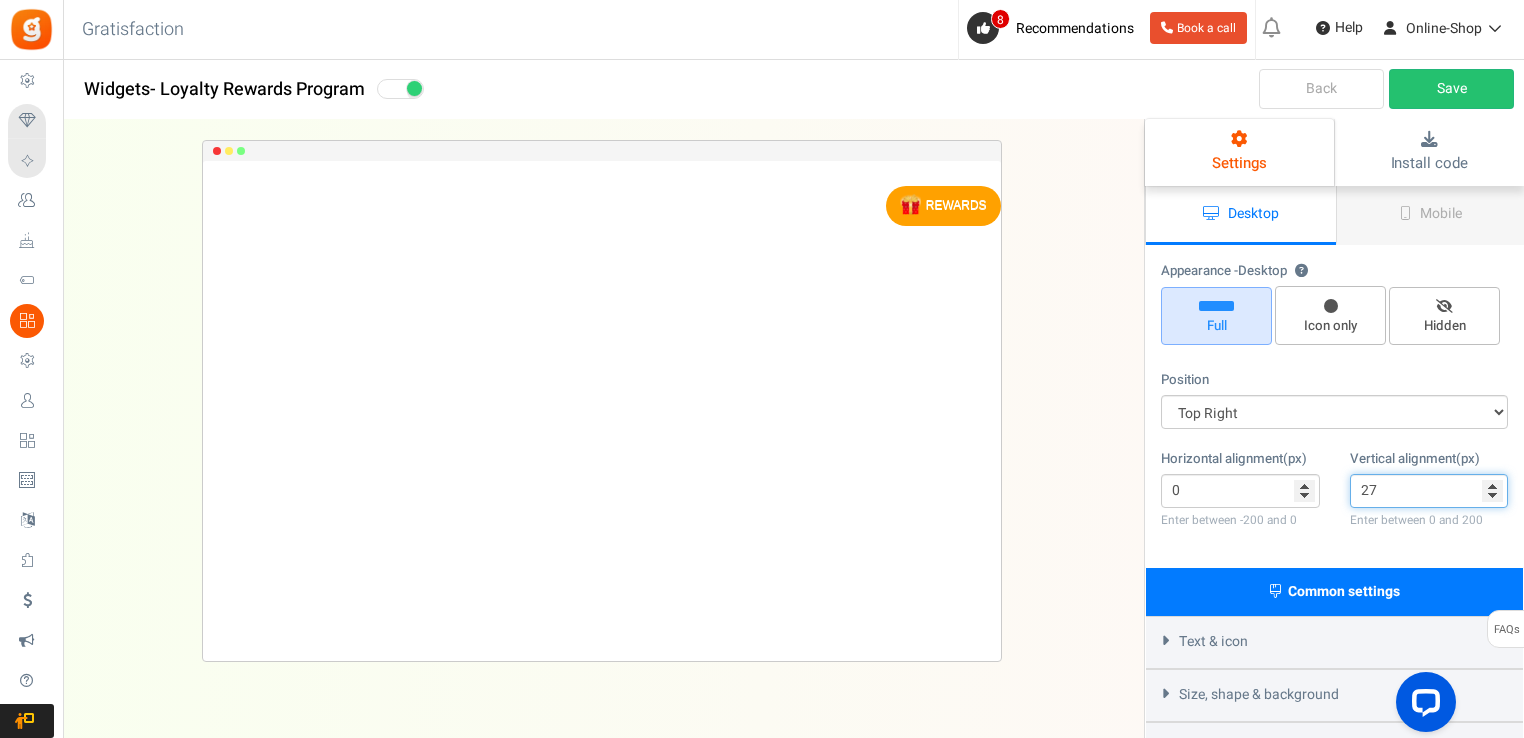 click on "27" at bounding box center (1429, 491) 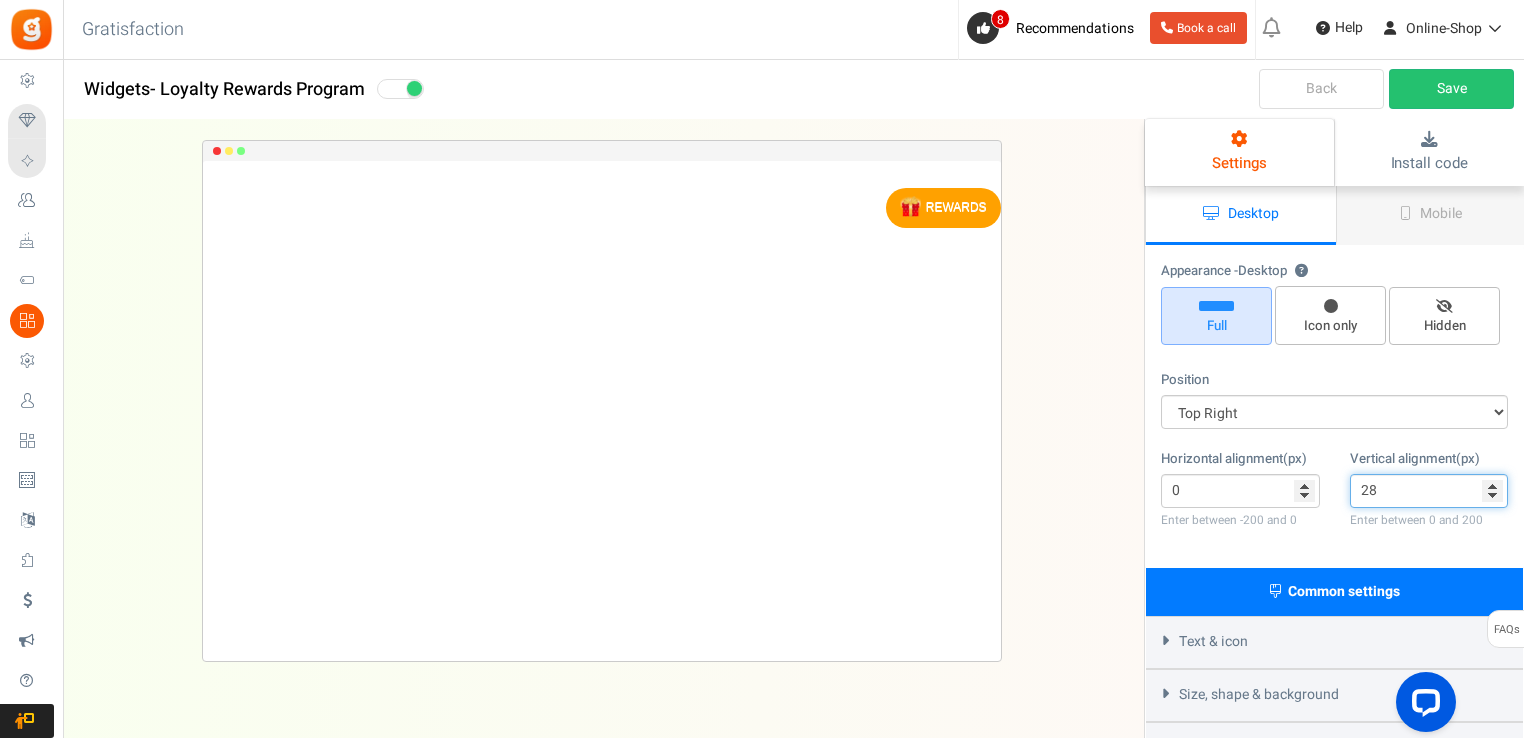 click on "28" at bounding box center (1429, 491) 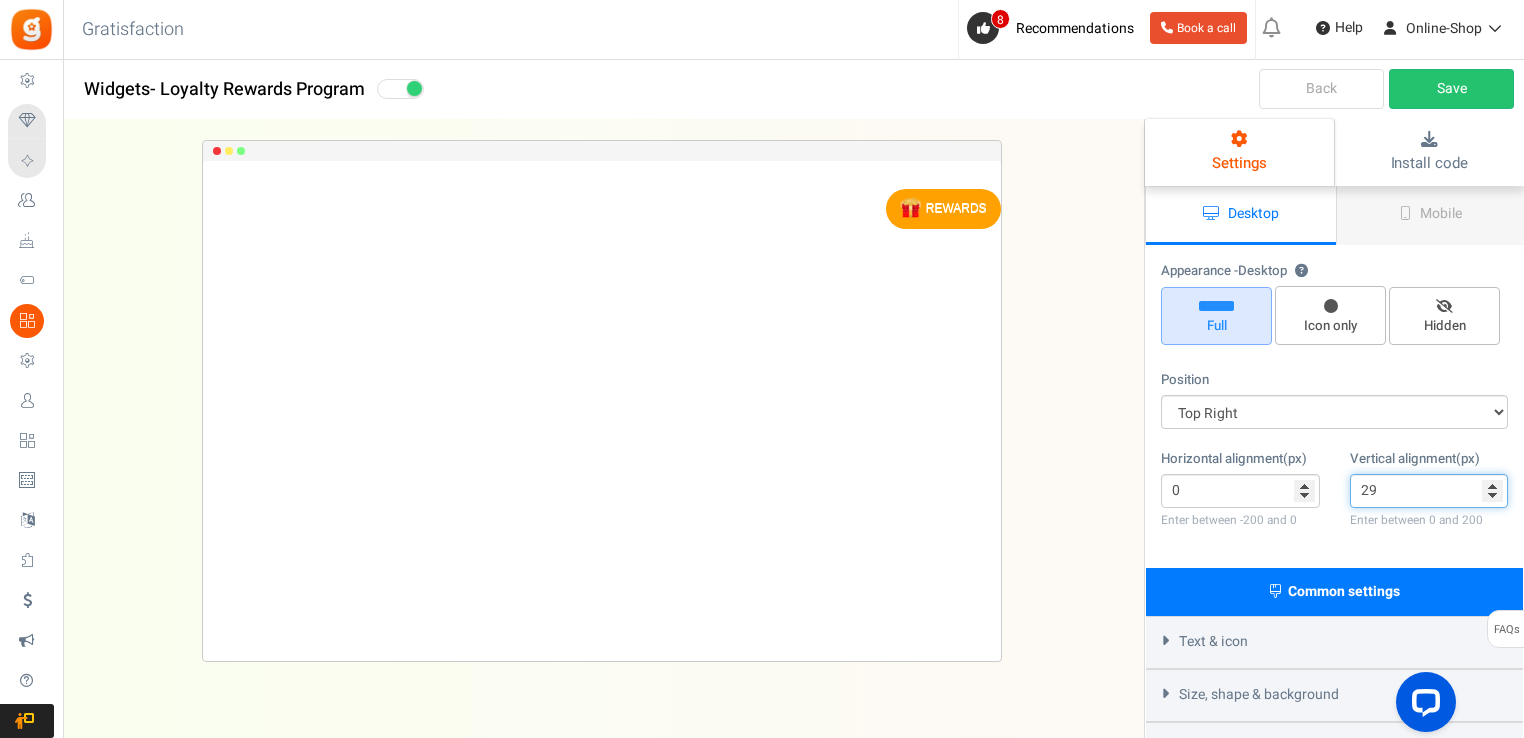 click on "29" at bounding box center [1429, 491] 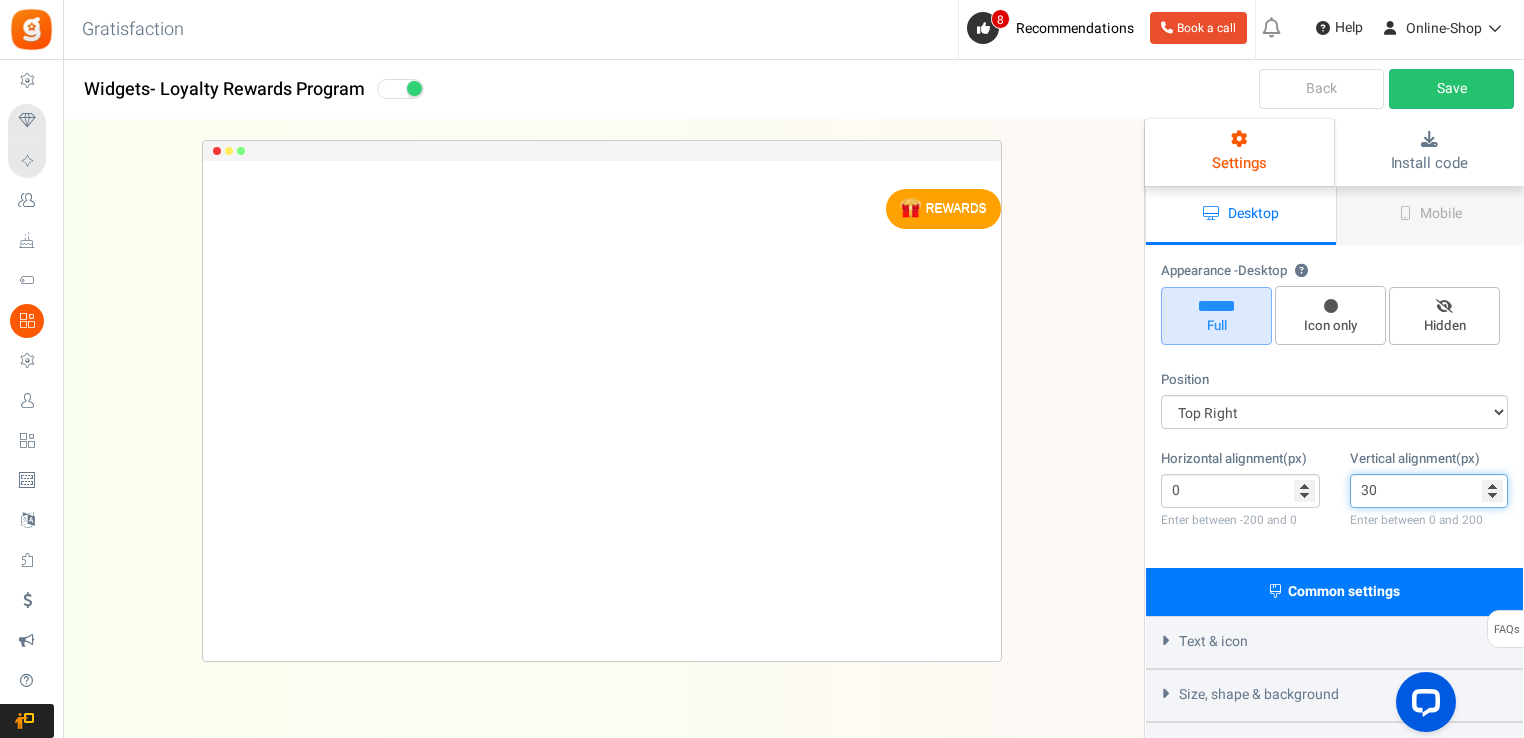 click on "30" at bounding box center (1429, 491) 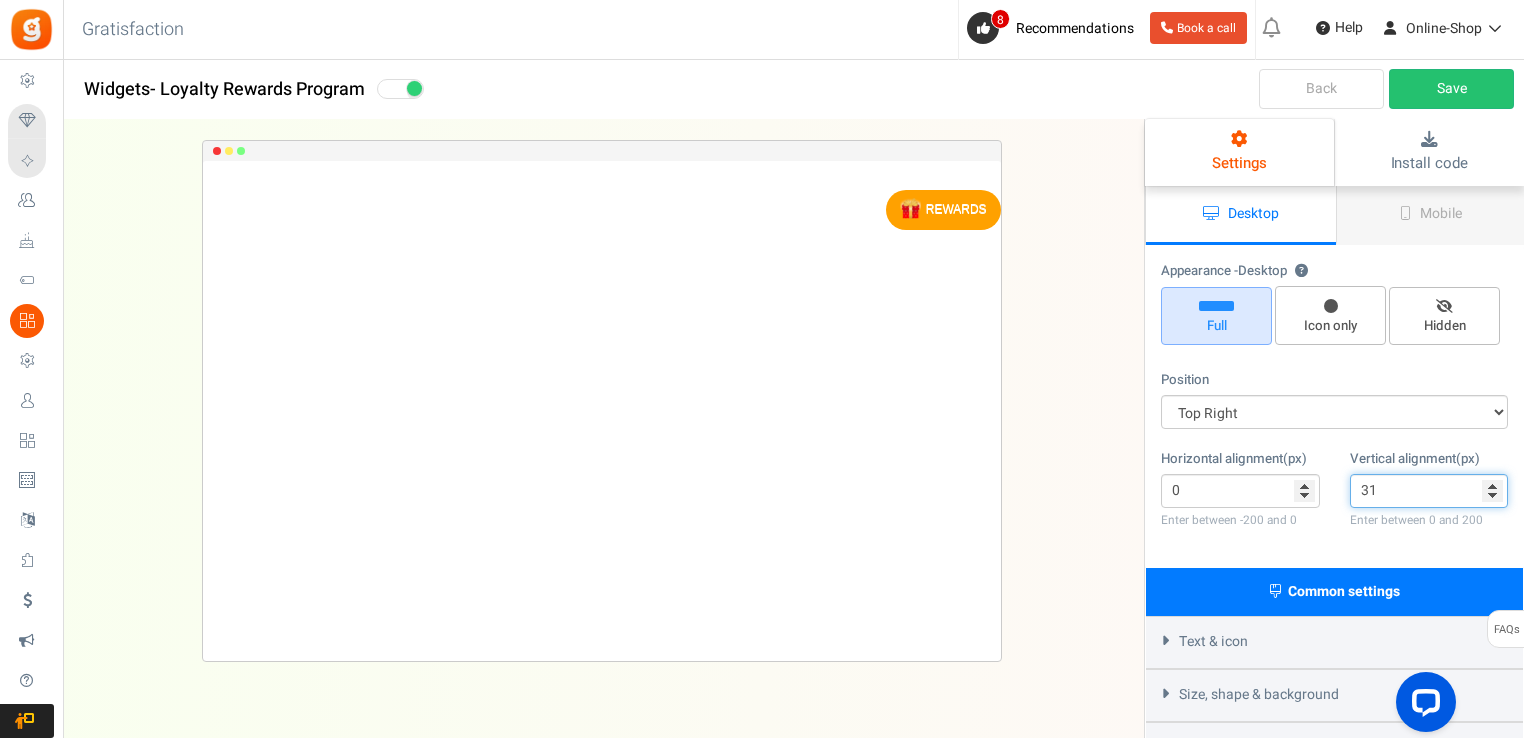 click on "31" at bounding box center [1429, 491] 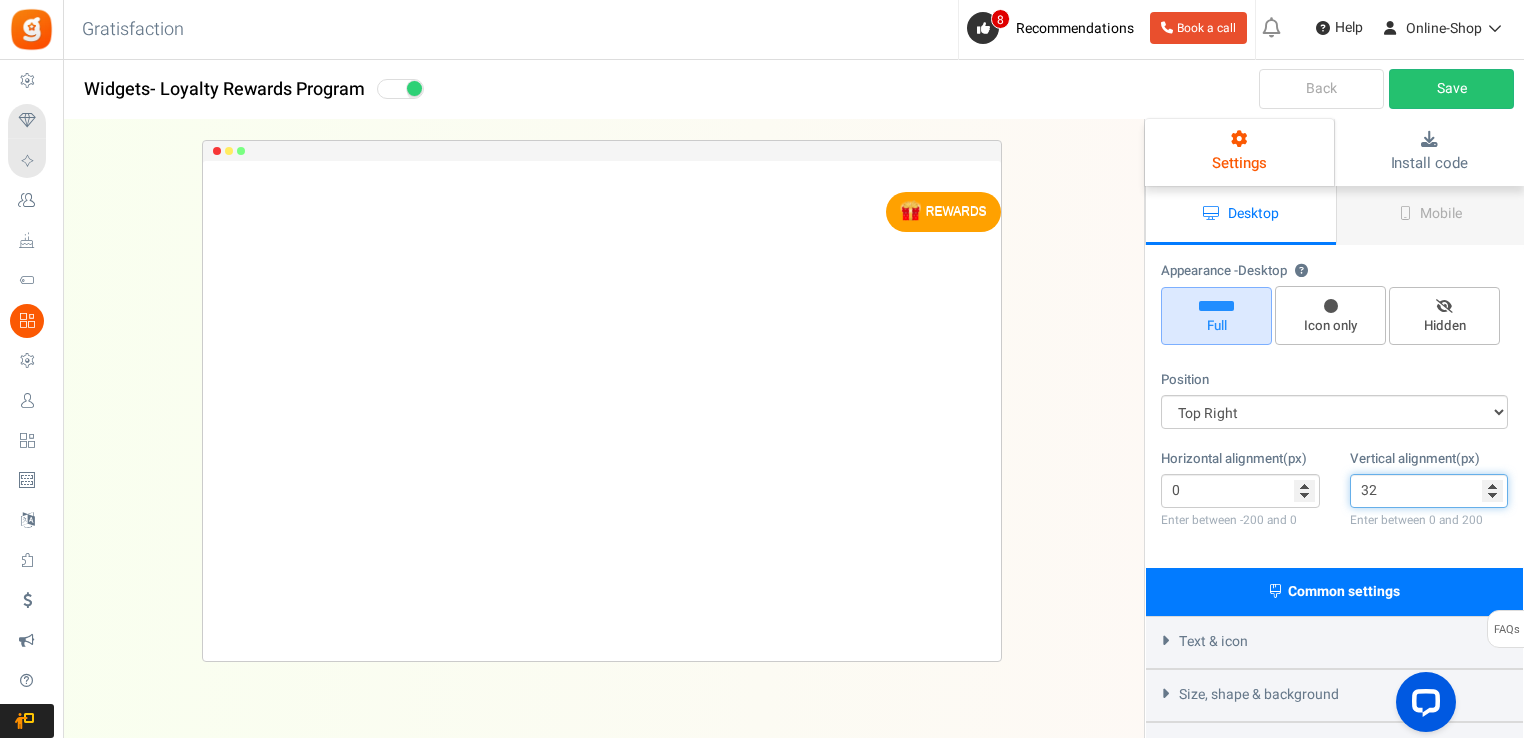 click on "32" at bounding box center (1429, 491) 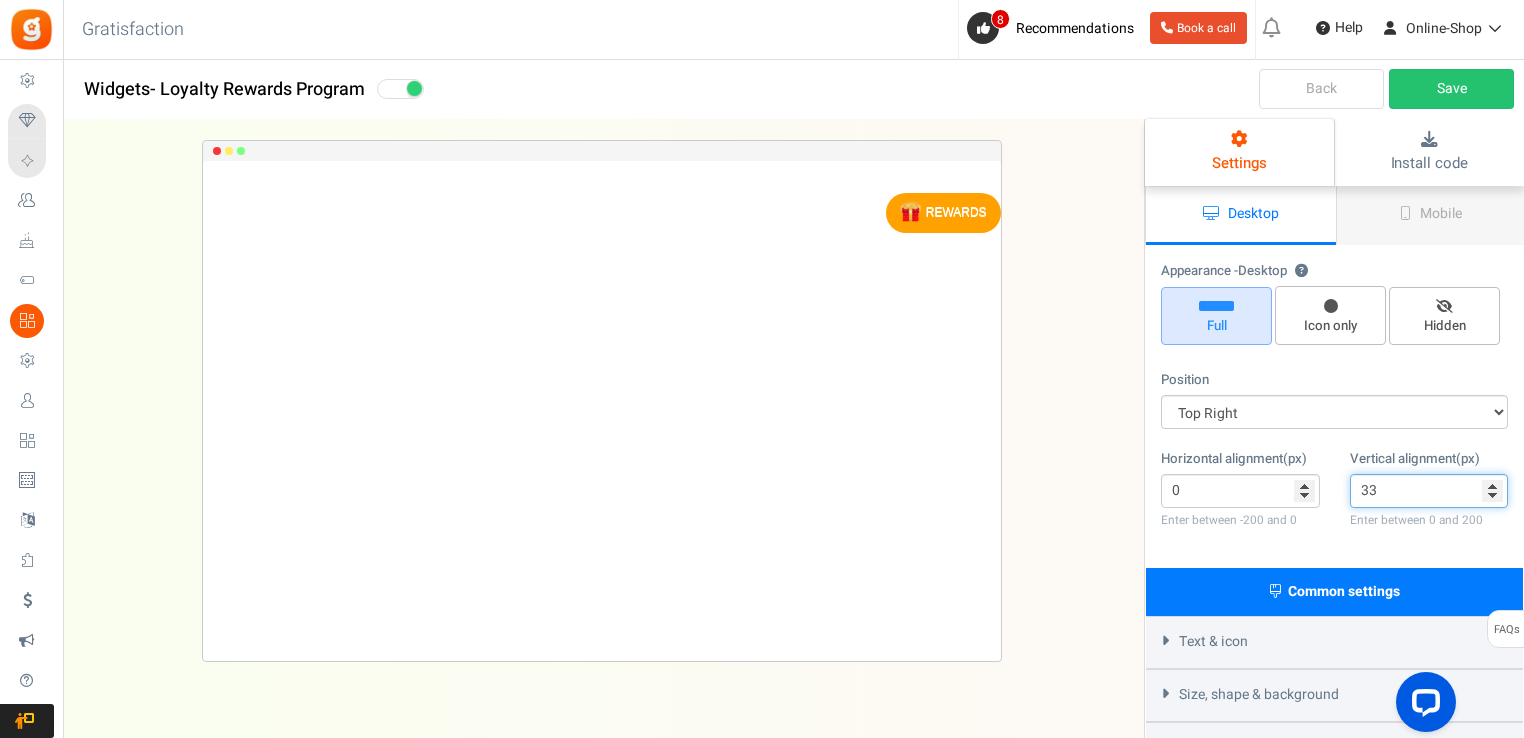 click on "33" at bounding box center [1429, 491] 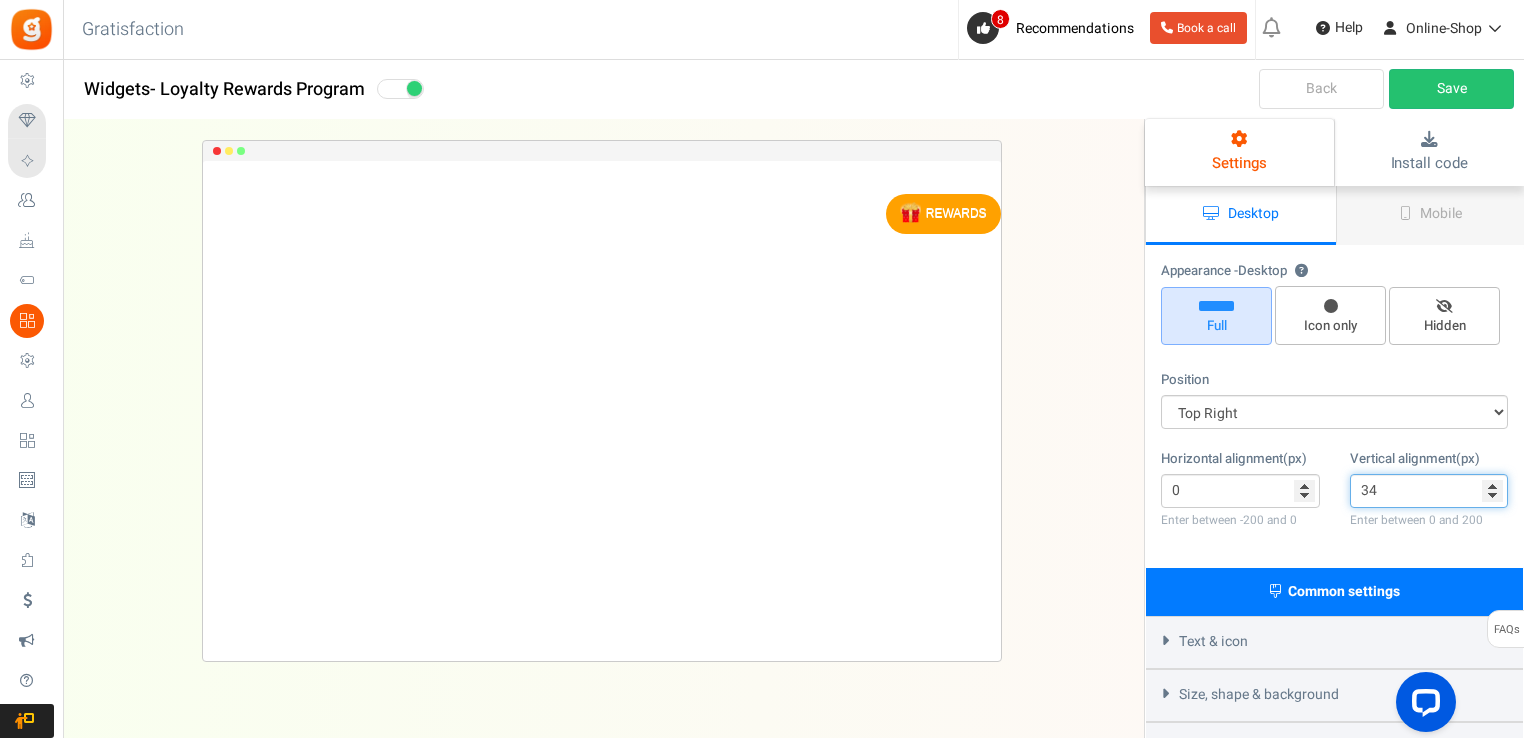 type on "34" 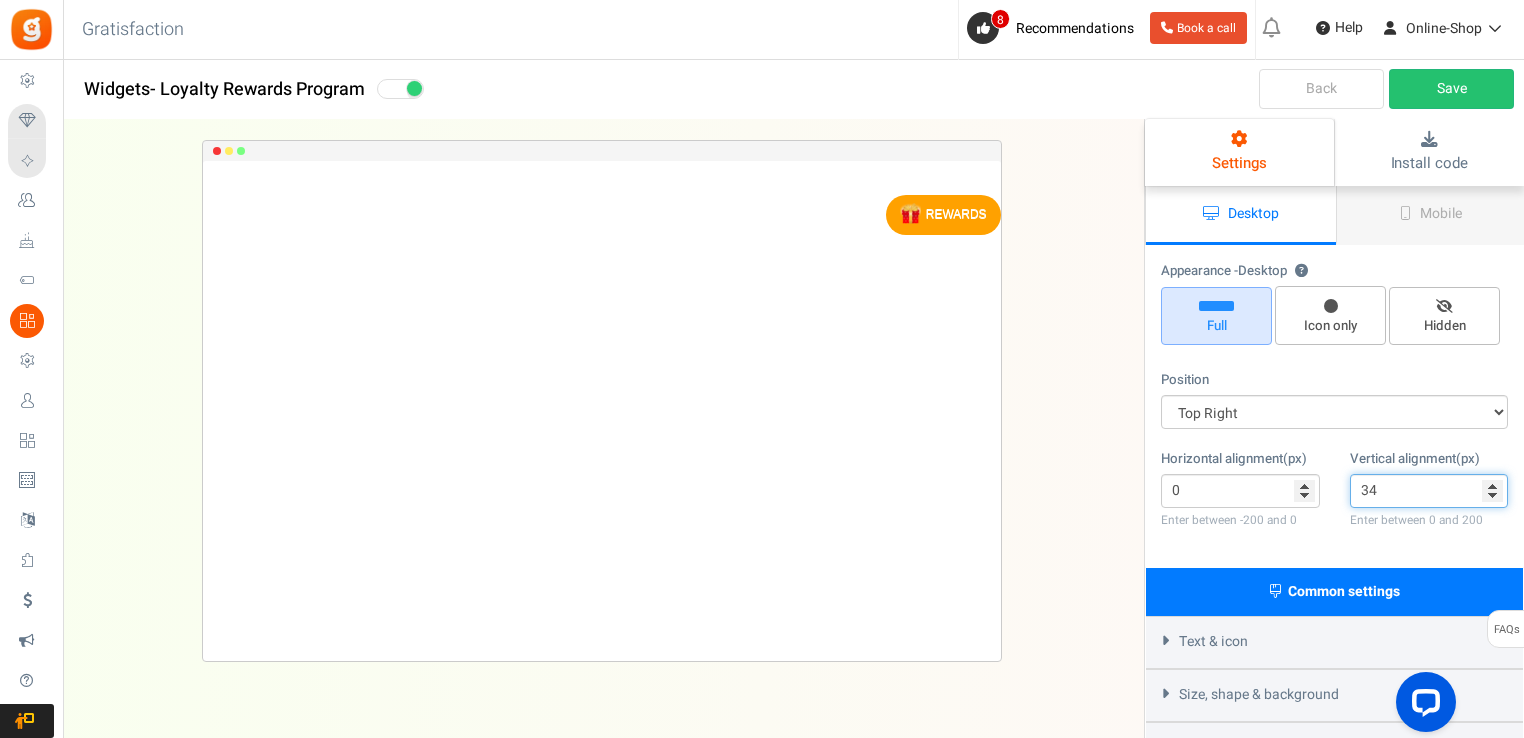 click on "34" at bounding box center (1429, 491) 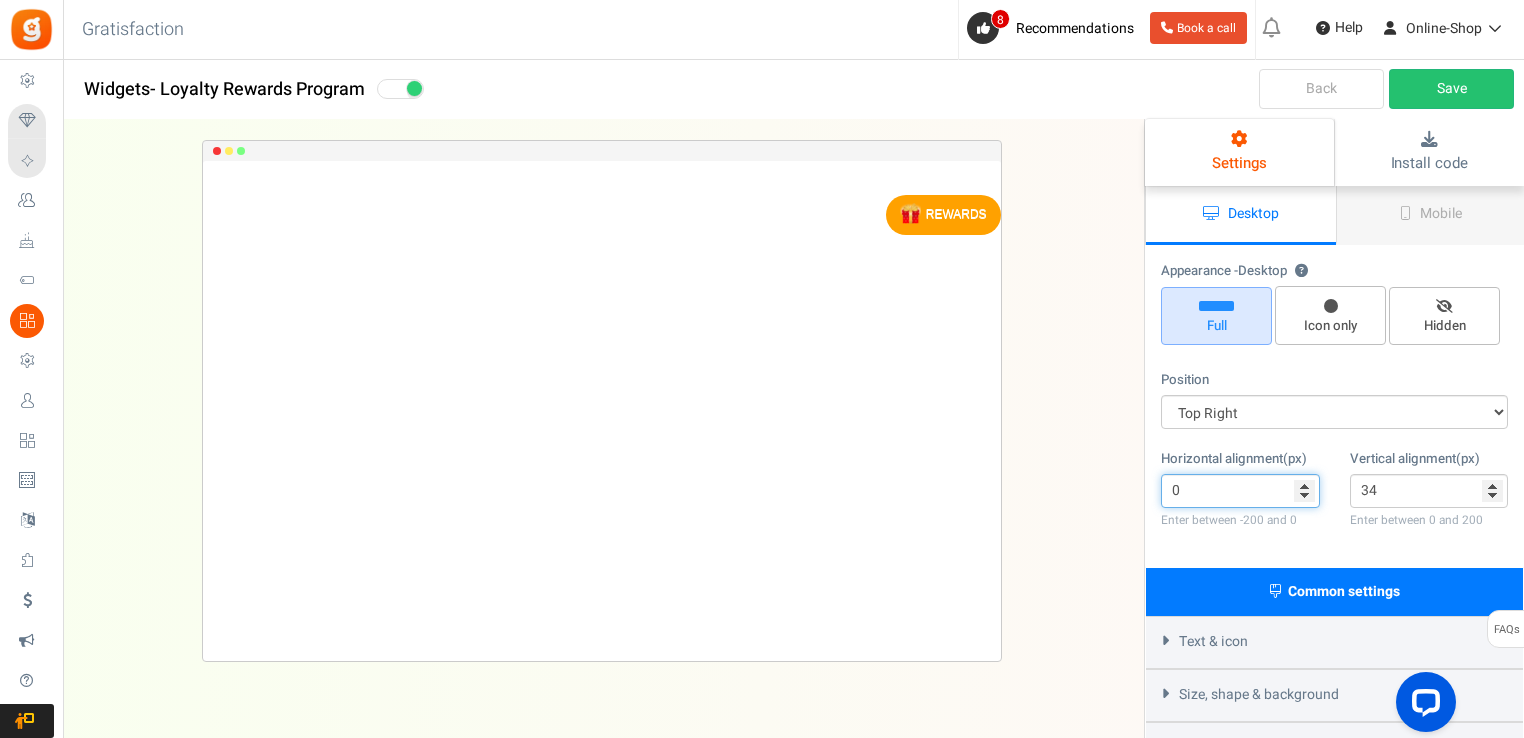 click on "0" at bounding box center [1240, 491] 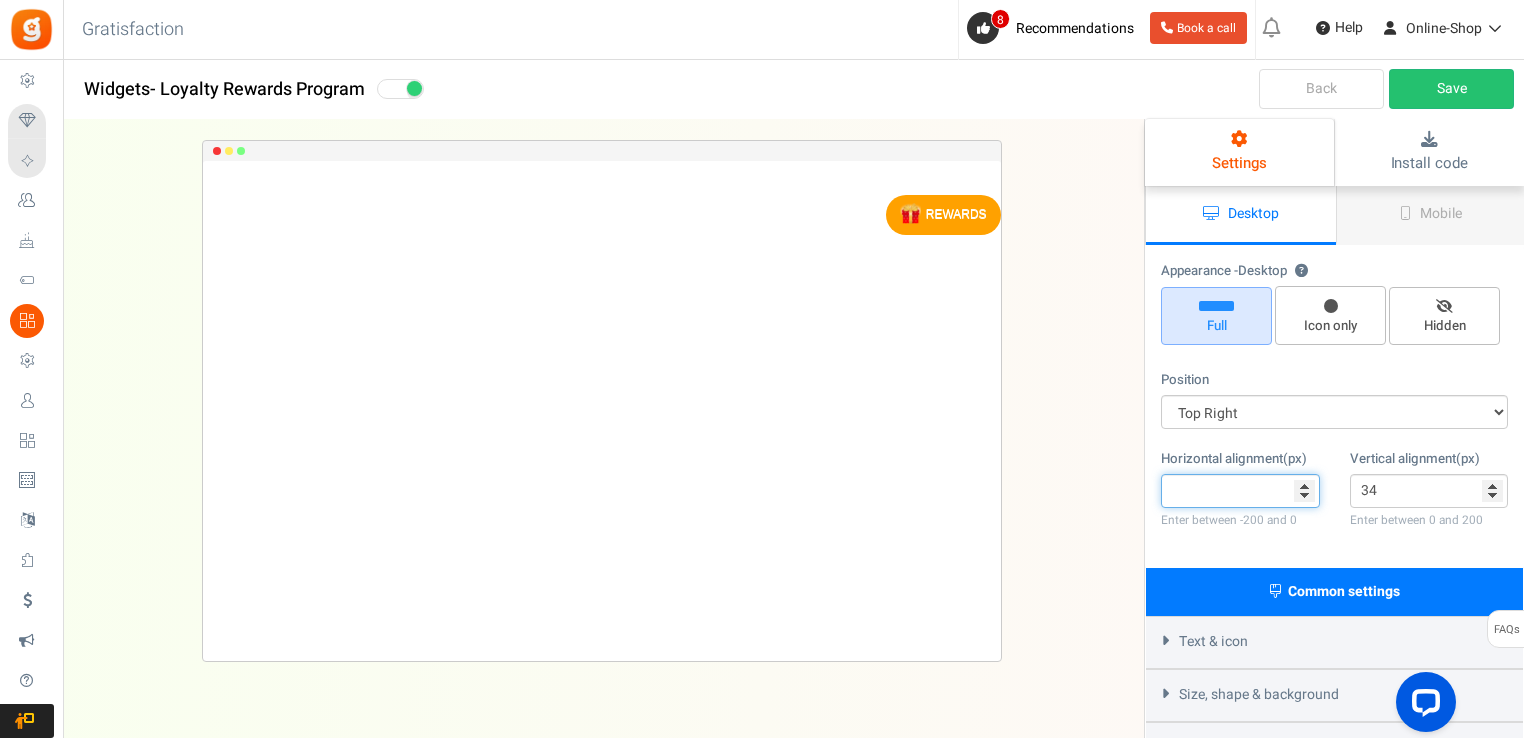 type on "0" 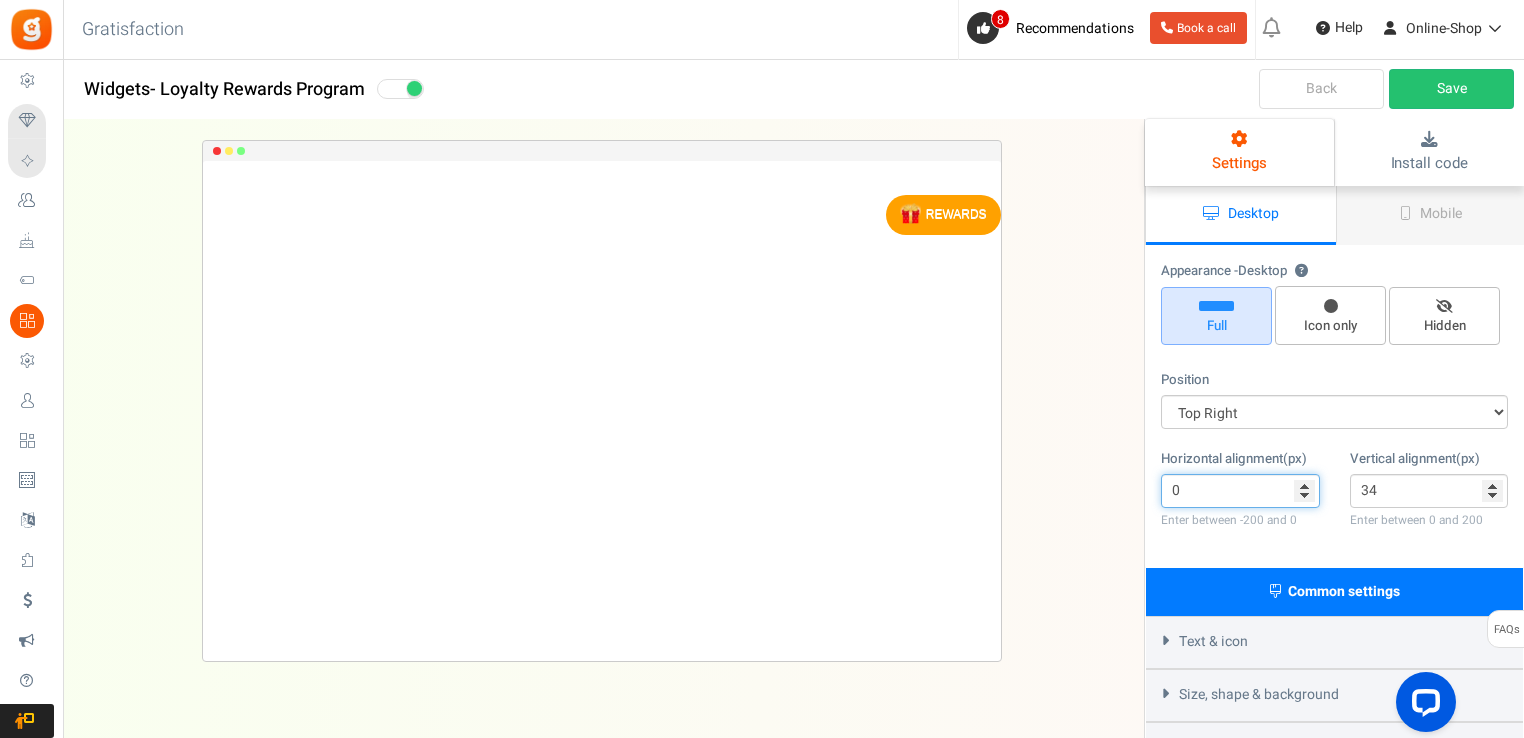 type on "0" 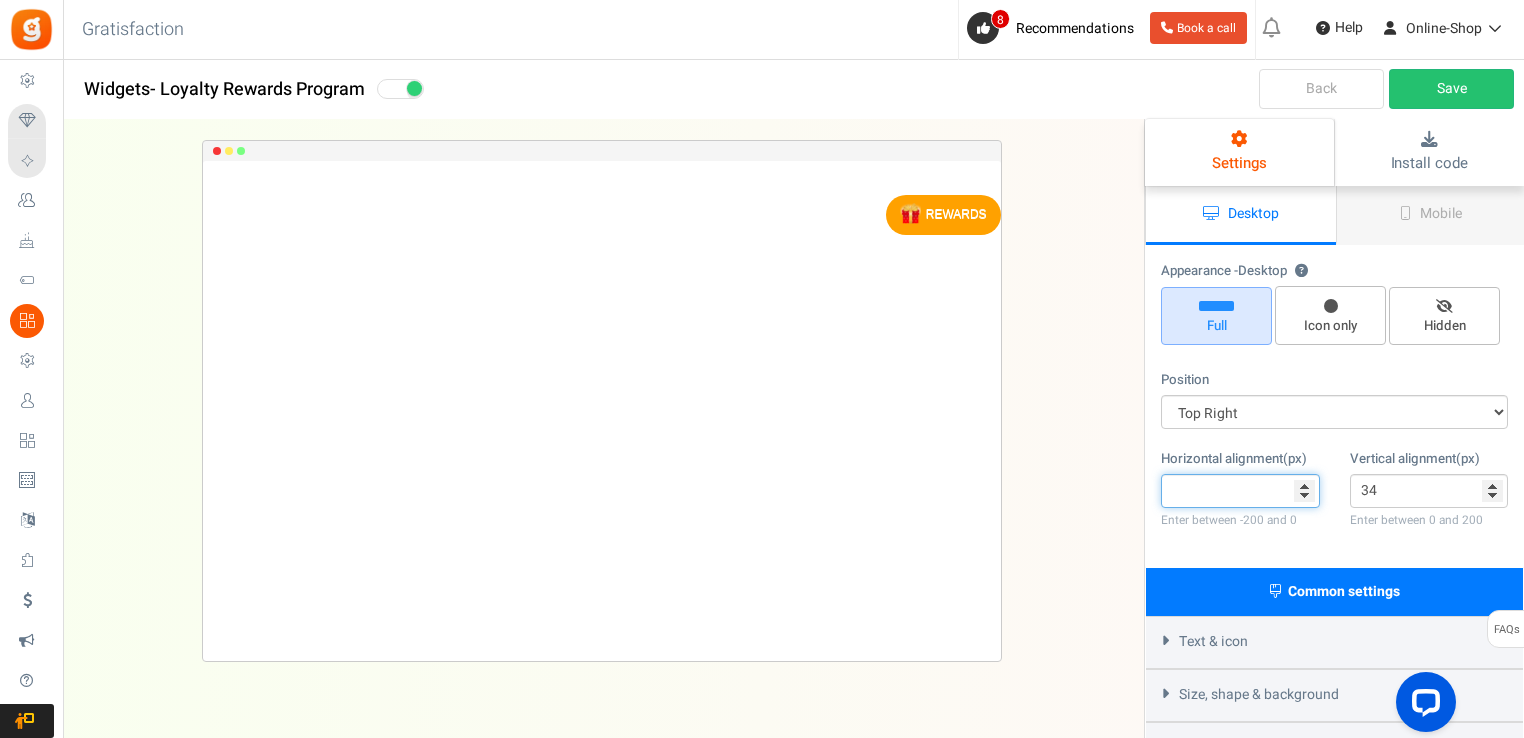 type on "0" 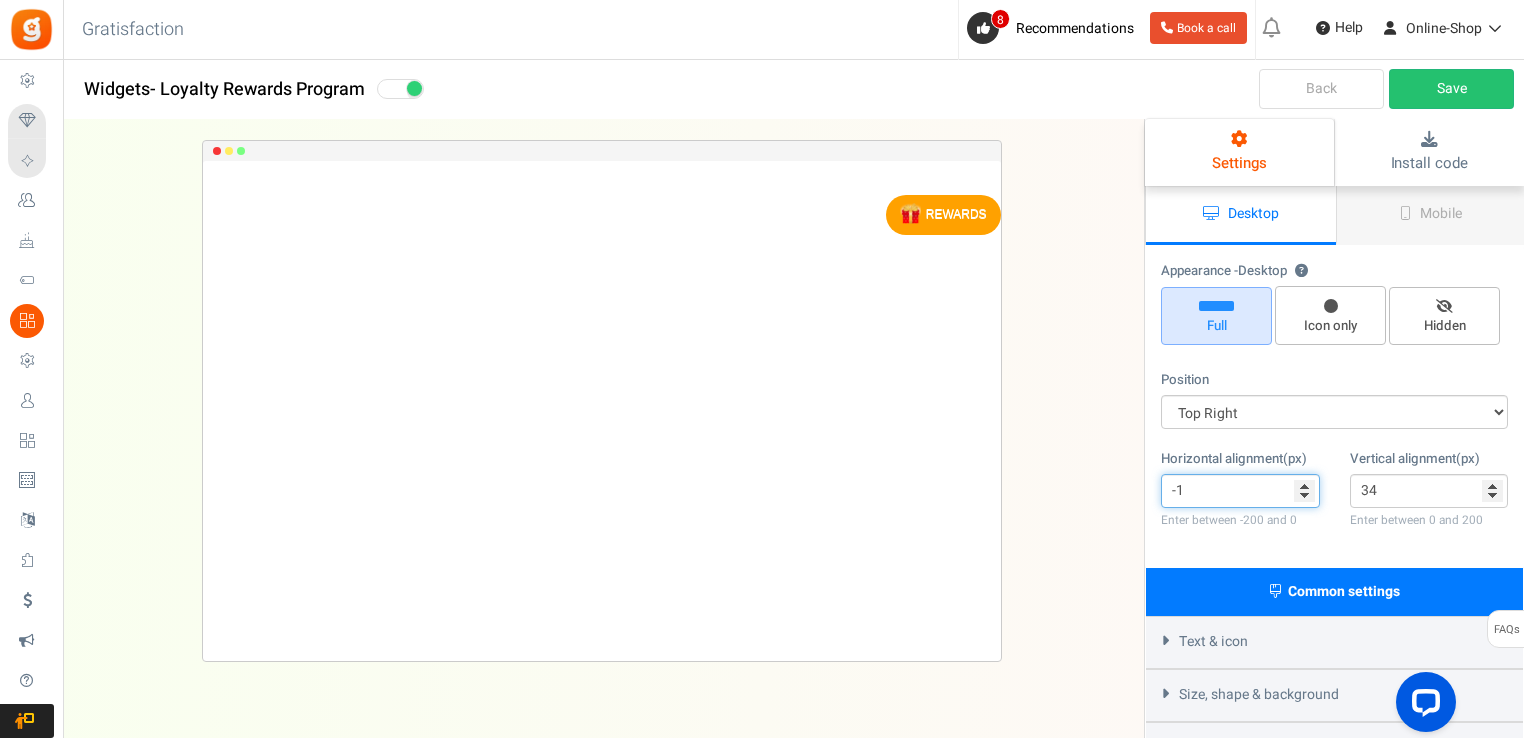 click on "-1" at bounding box center [1240, 491] 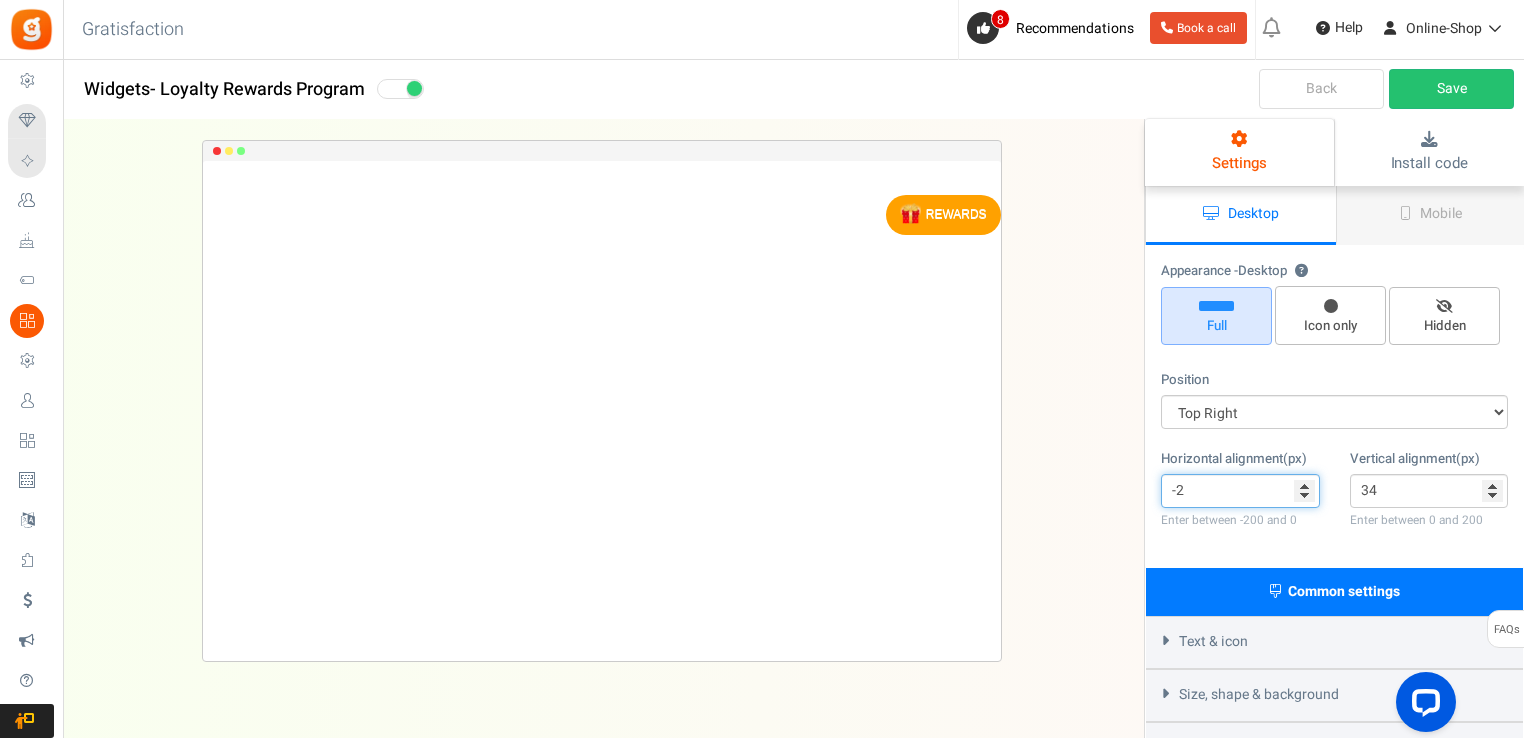 click on "-2" at bounding box center [1240, 491] 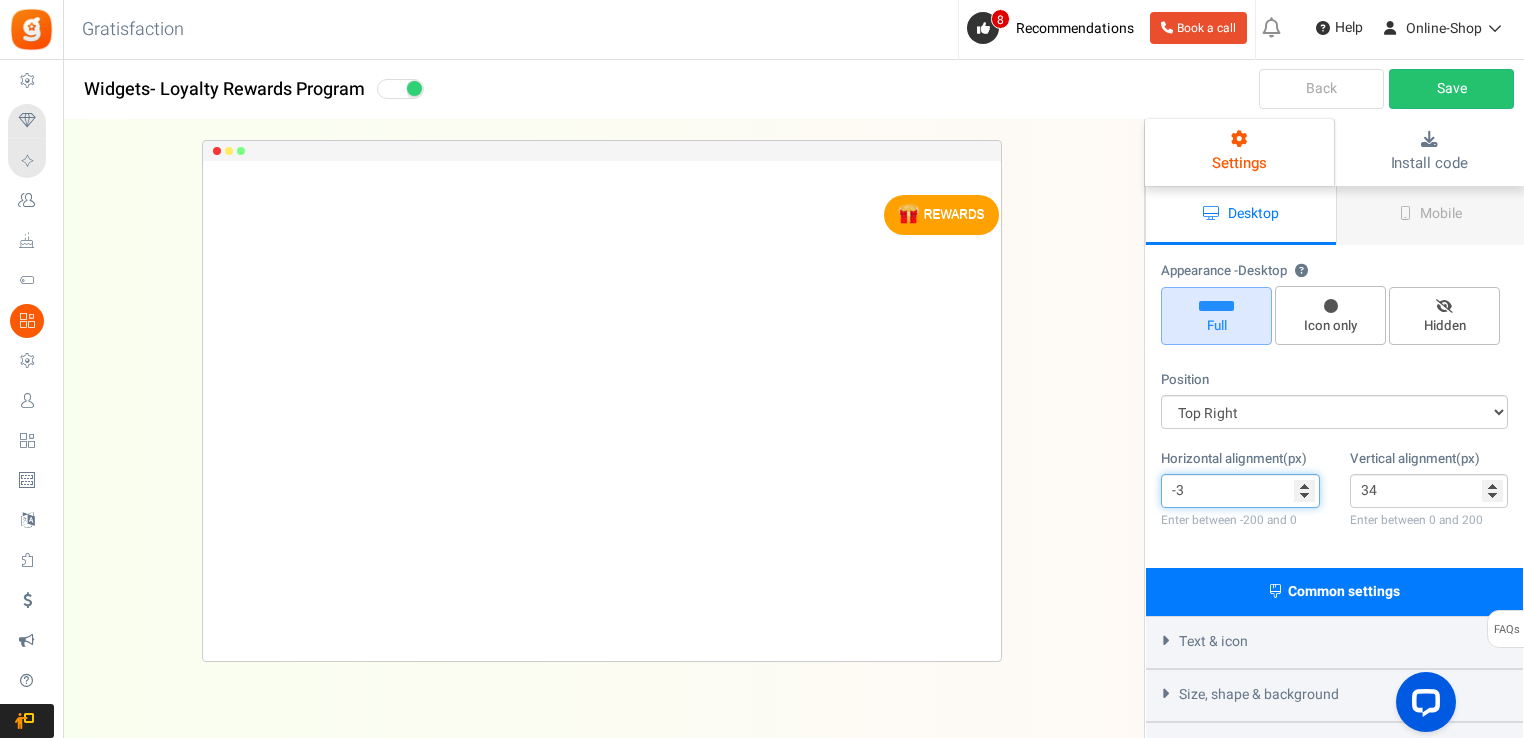 click on "-3" at bounding box center (1240, 491) 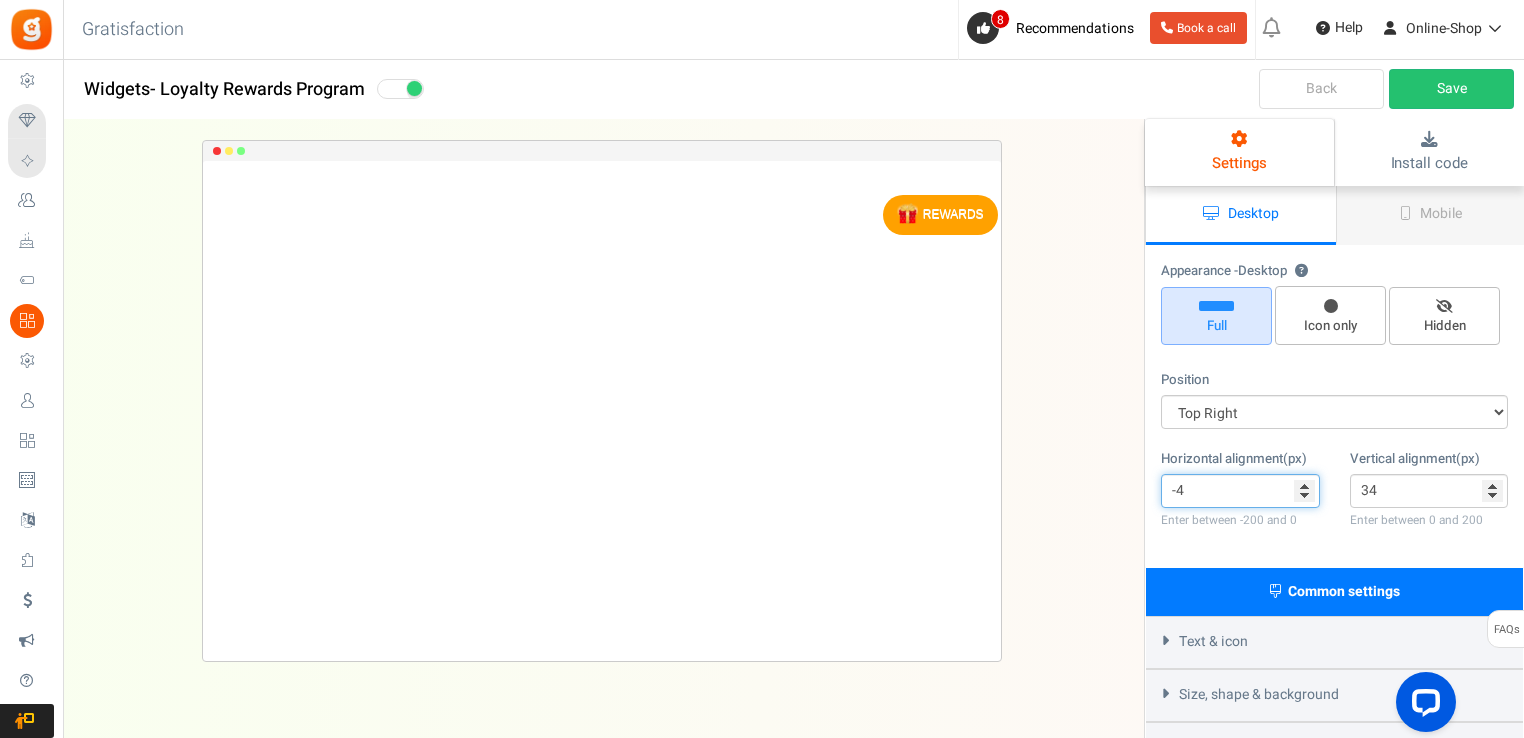 click on "-4" at bounding box center (1240, 491) 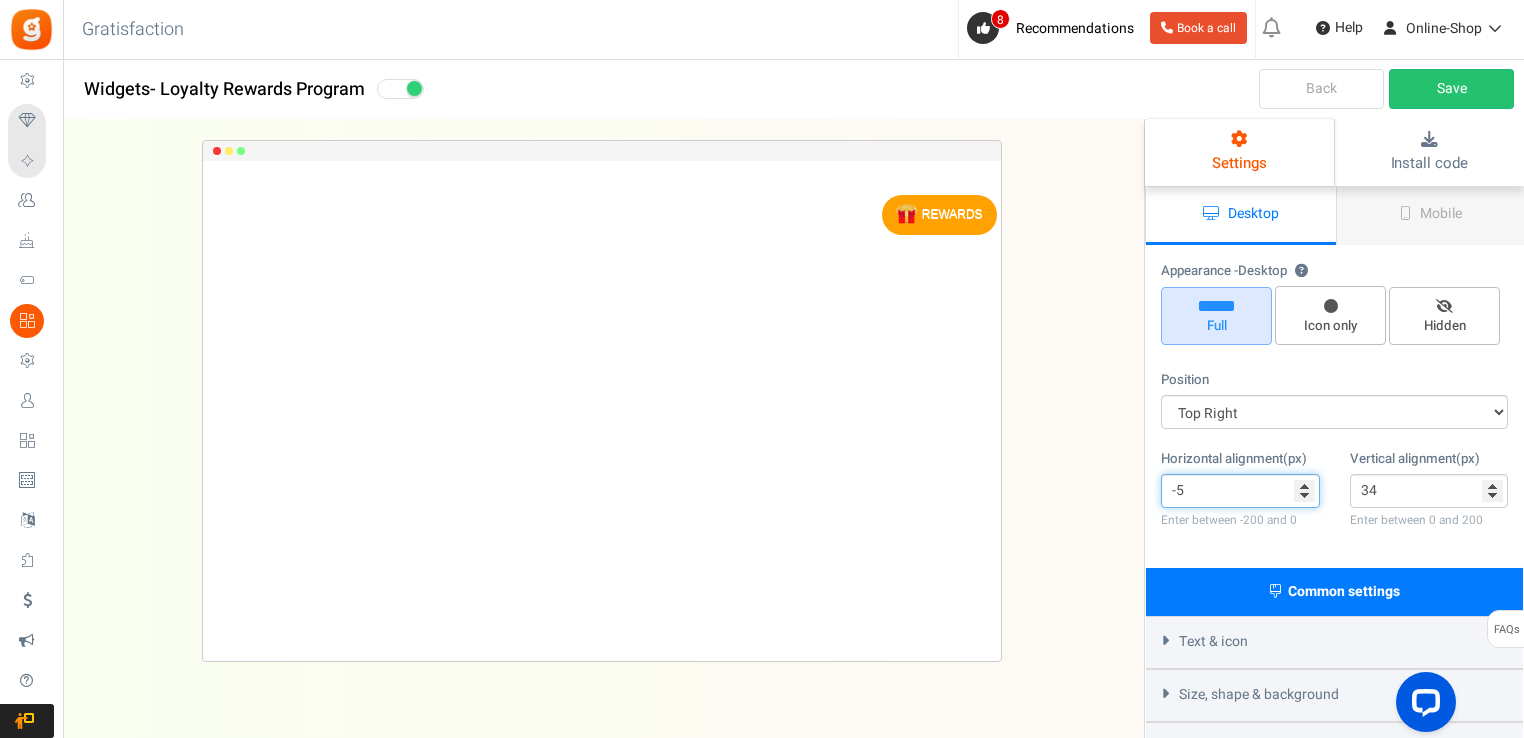 click on "-5" at bounding box center [1240, 491] 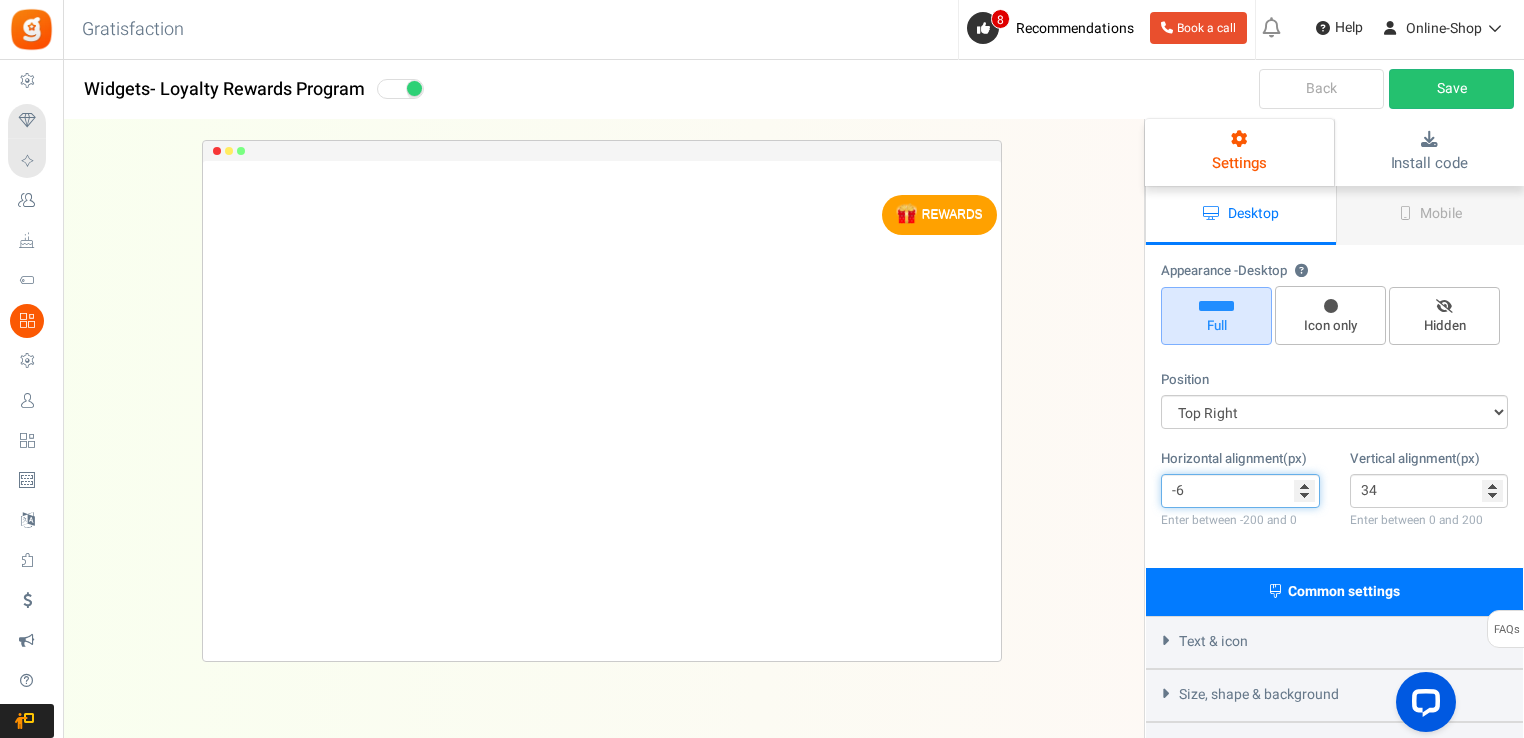 click on "-6" at bounding box center (1240, 491) 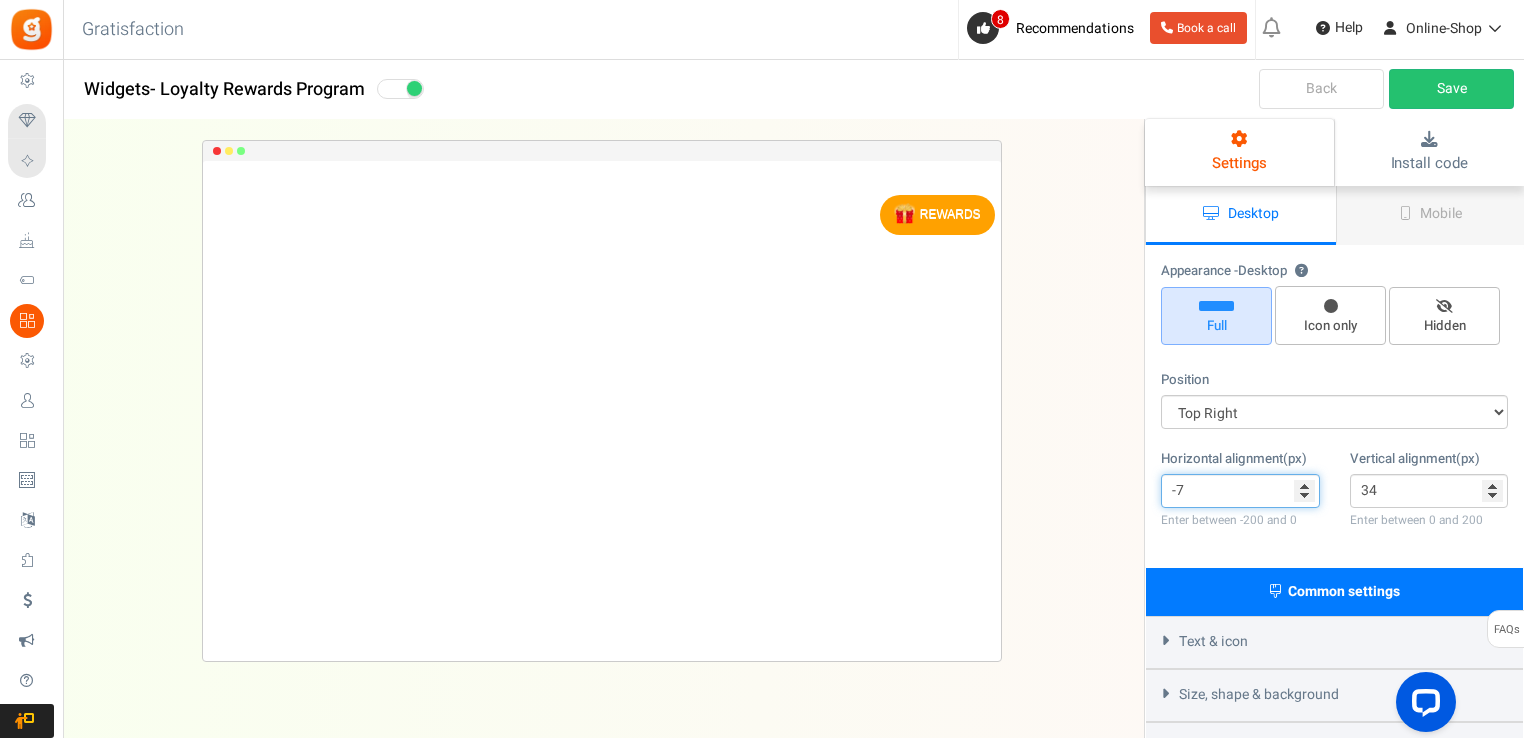 click on "-7" at bounding box center [1240, 491] 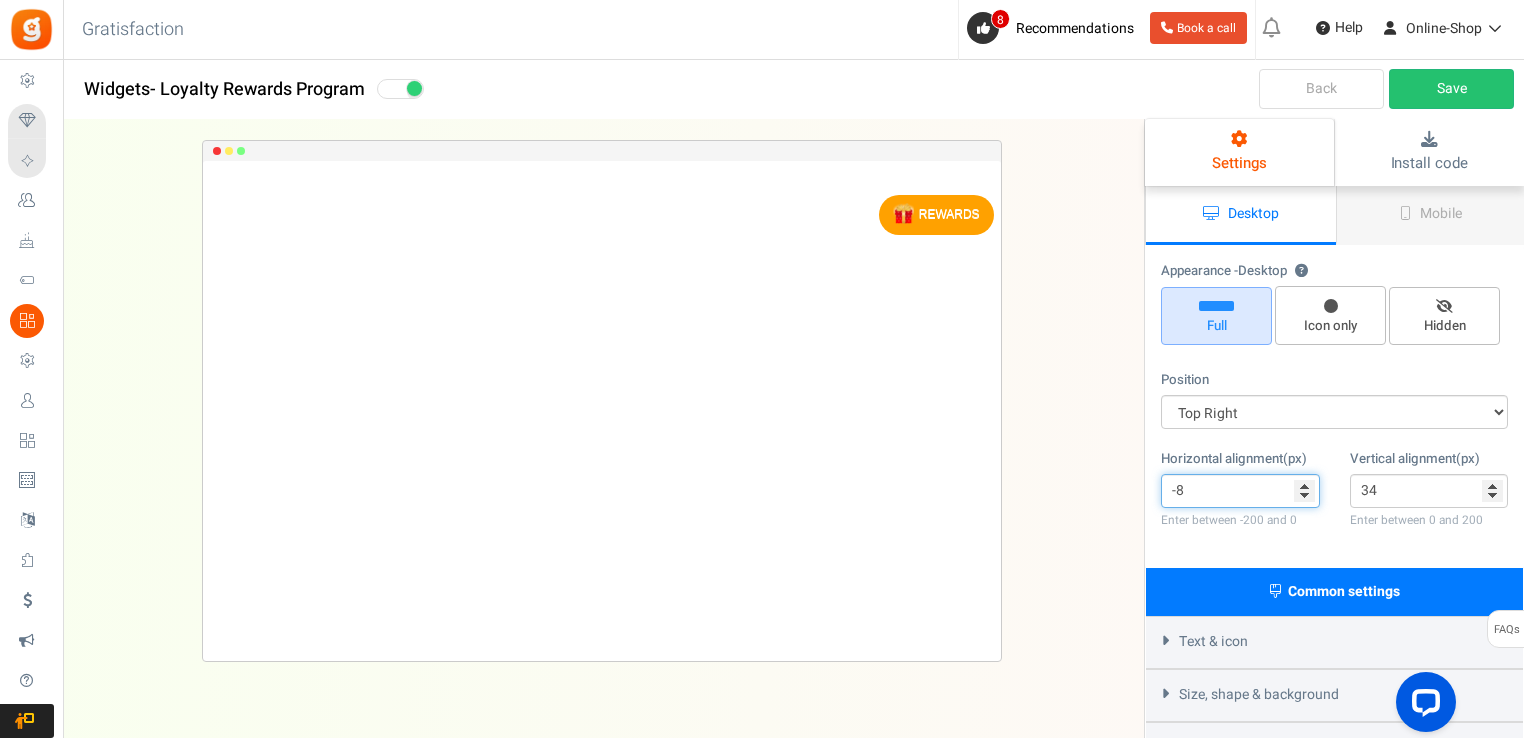 click on "-8" at bounding box center (1240, 491) 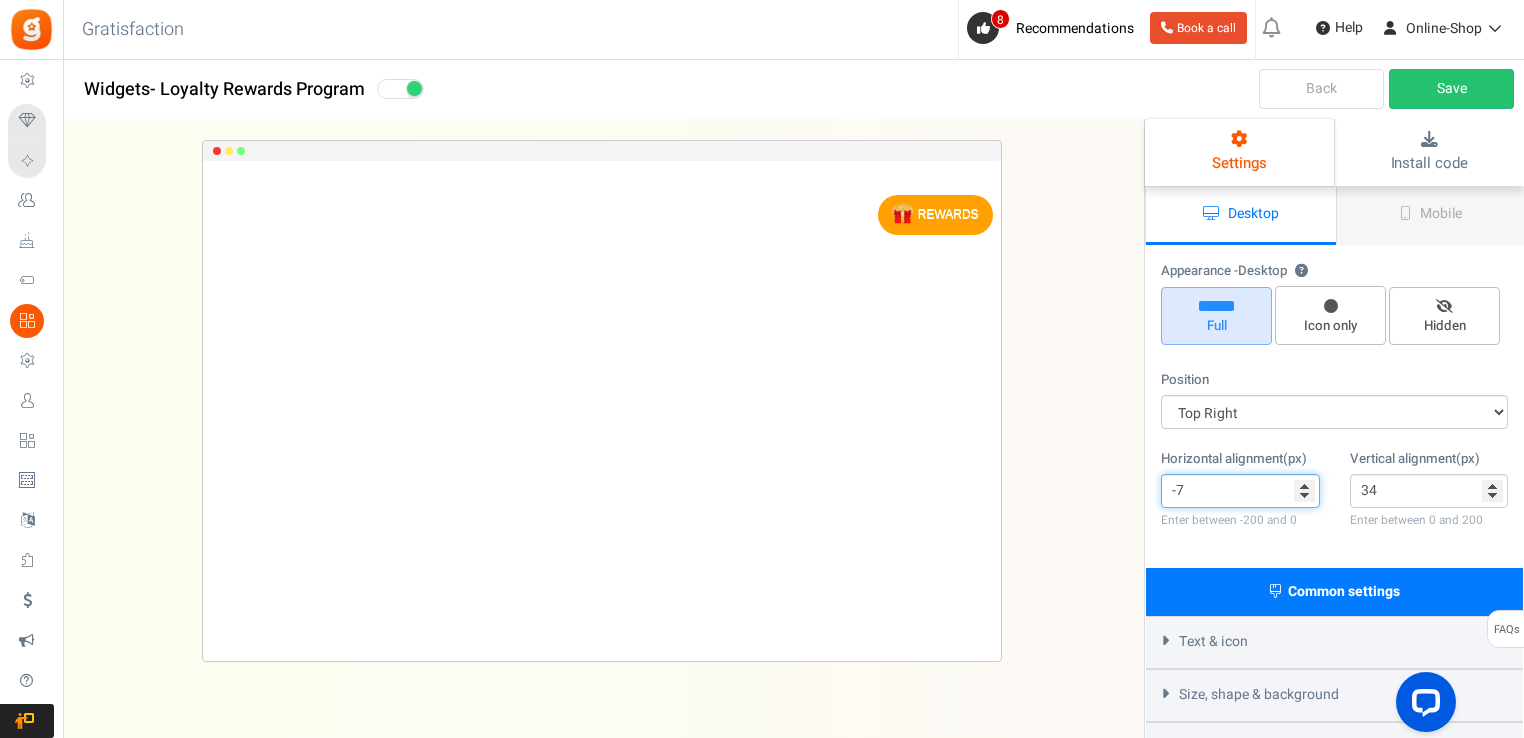 click on "-7" at bounding box center [1240, 491] 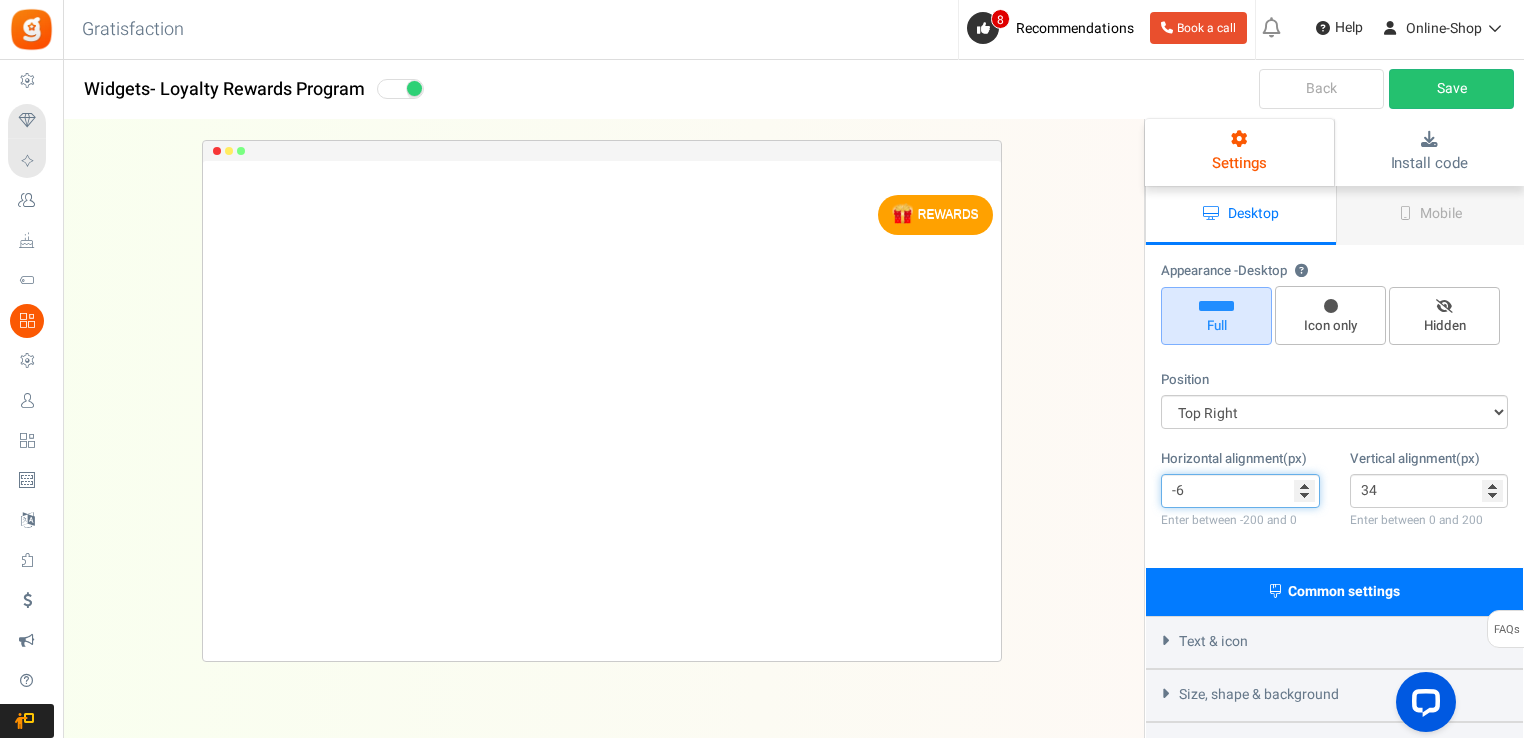 click on "-6" at bounding box center (1240, 491) 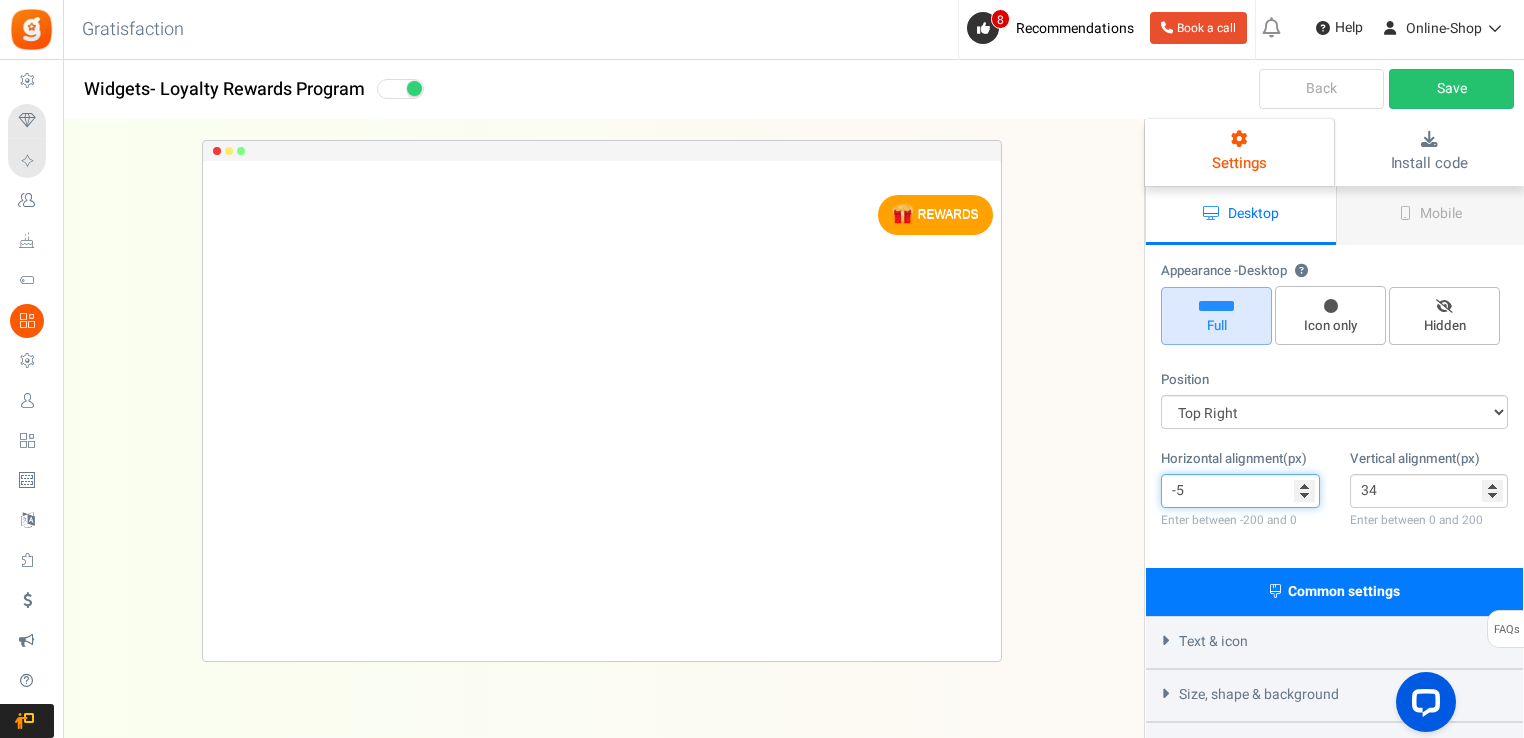 click on "-5" at bounding box center [1240, 491] 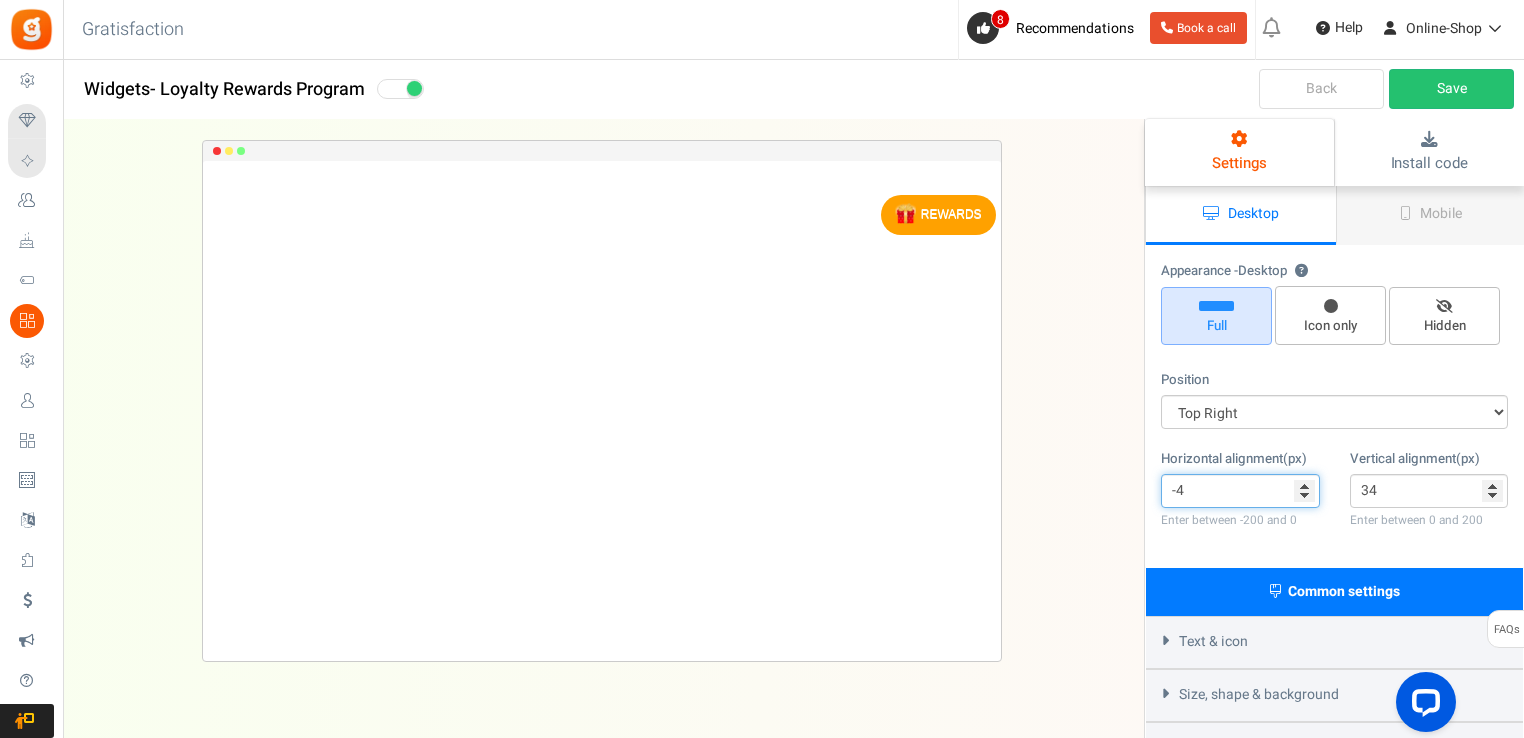 click on "-4" at bounding box center (1240, 491) 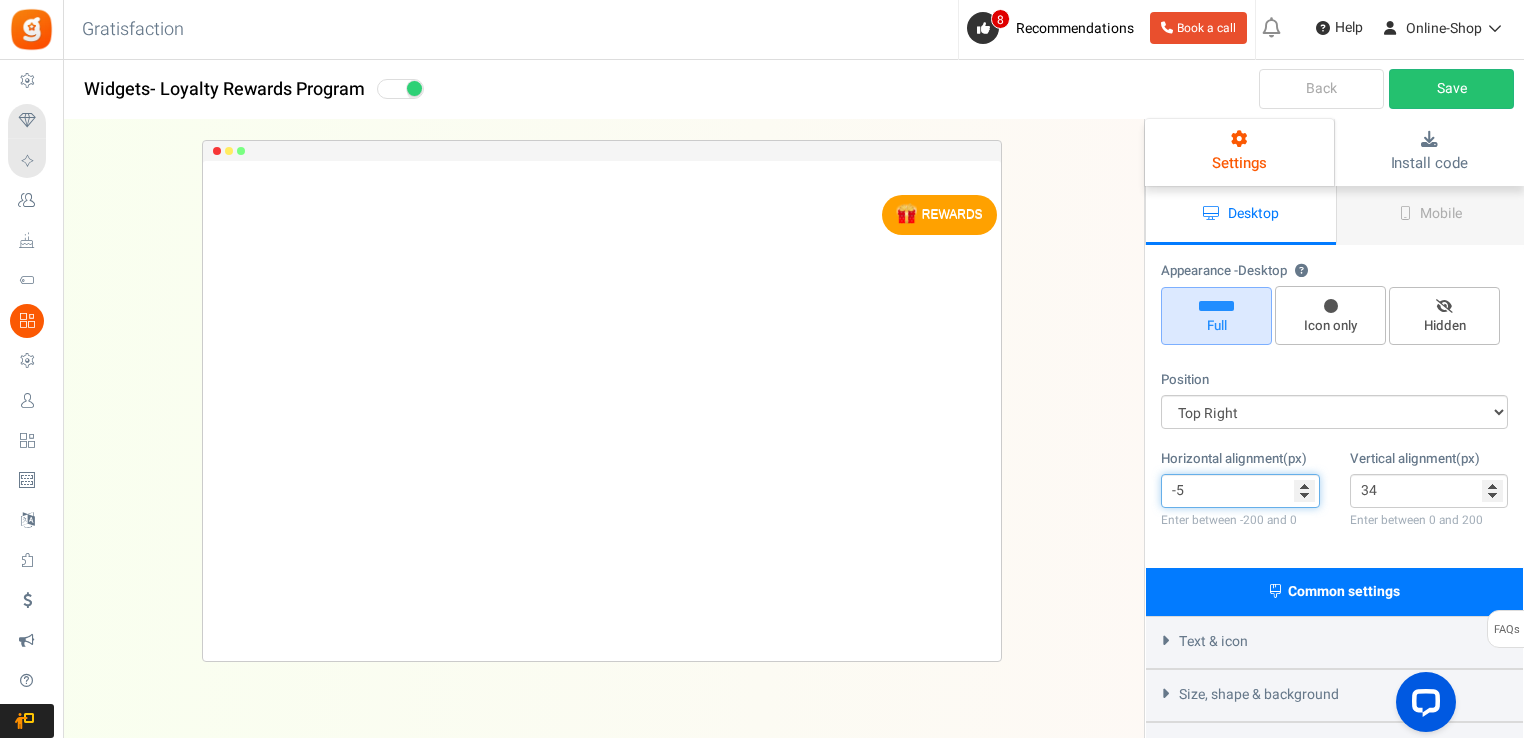 click on "-5" at bounding box center (1240, 491) 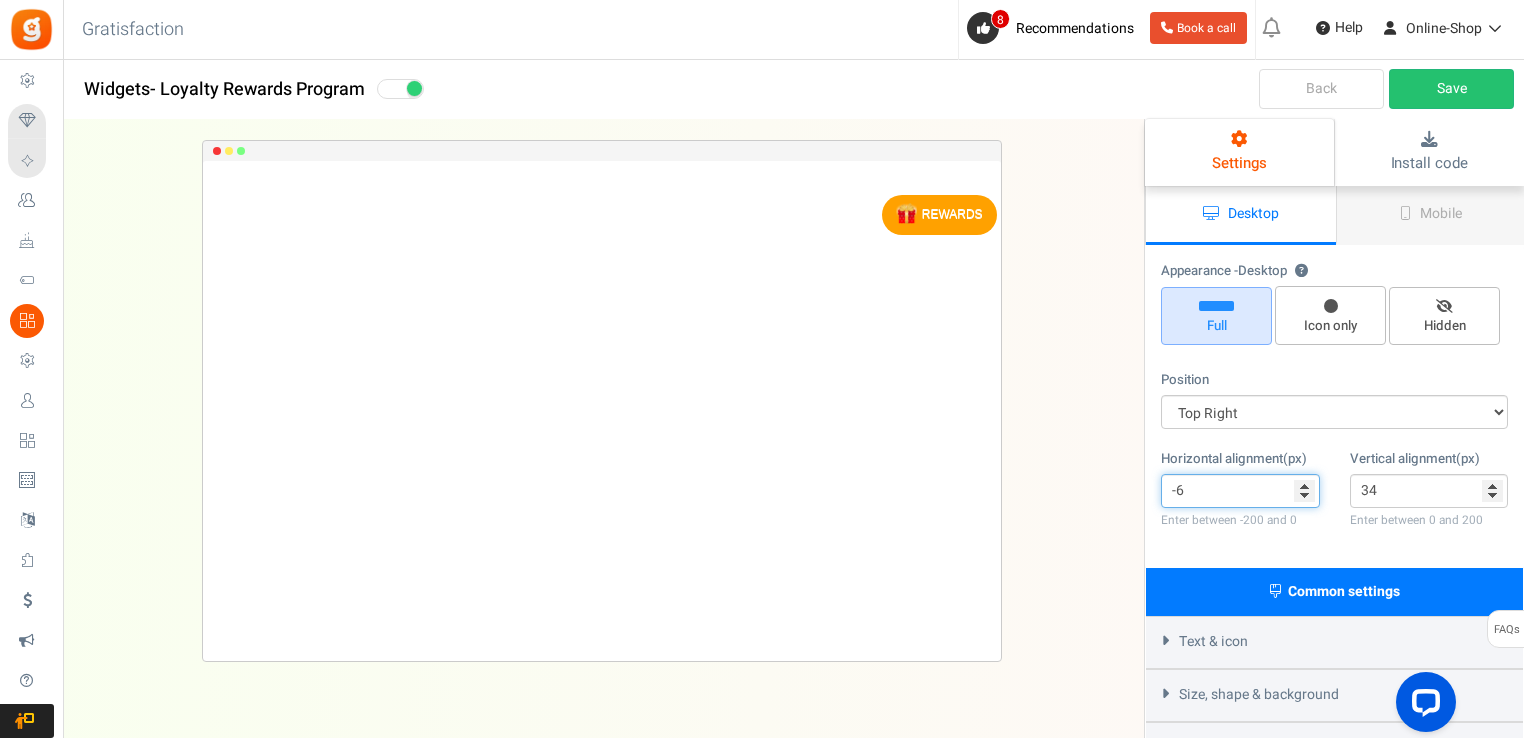 type on "-6" 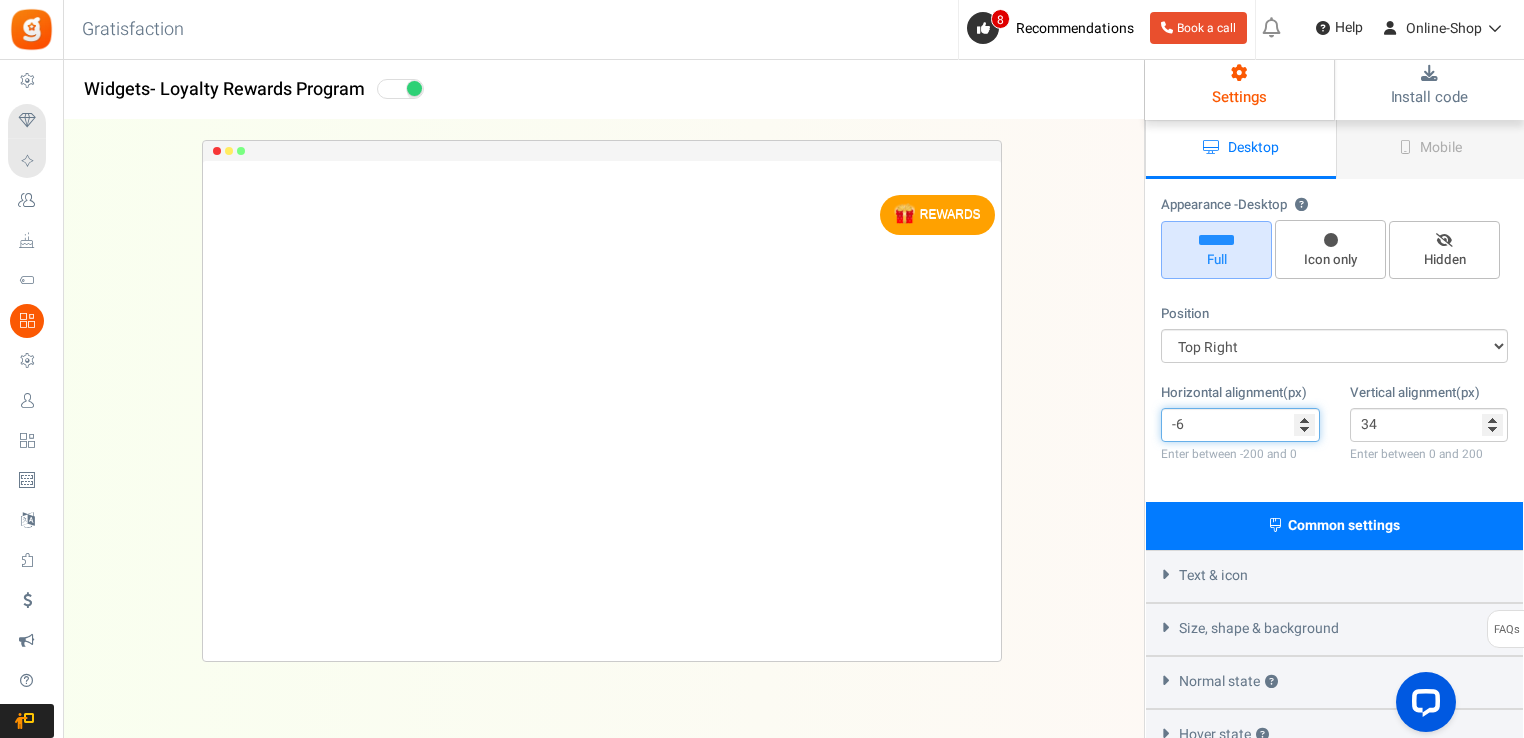 scroll, scrollTop: 100, scrollLeft: 0, axis: vertical 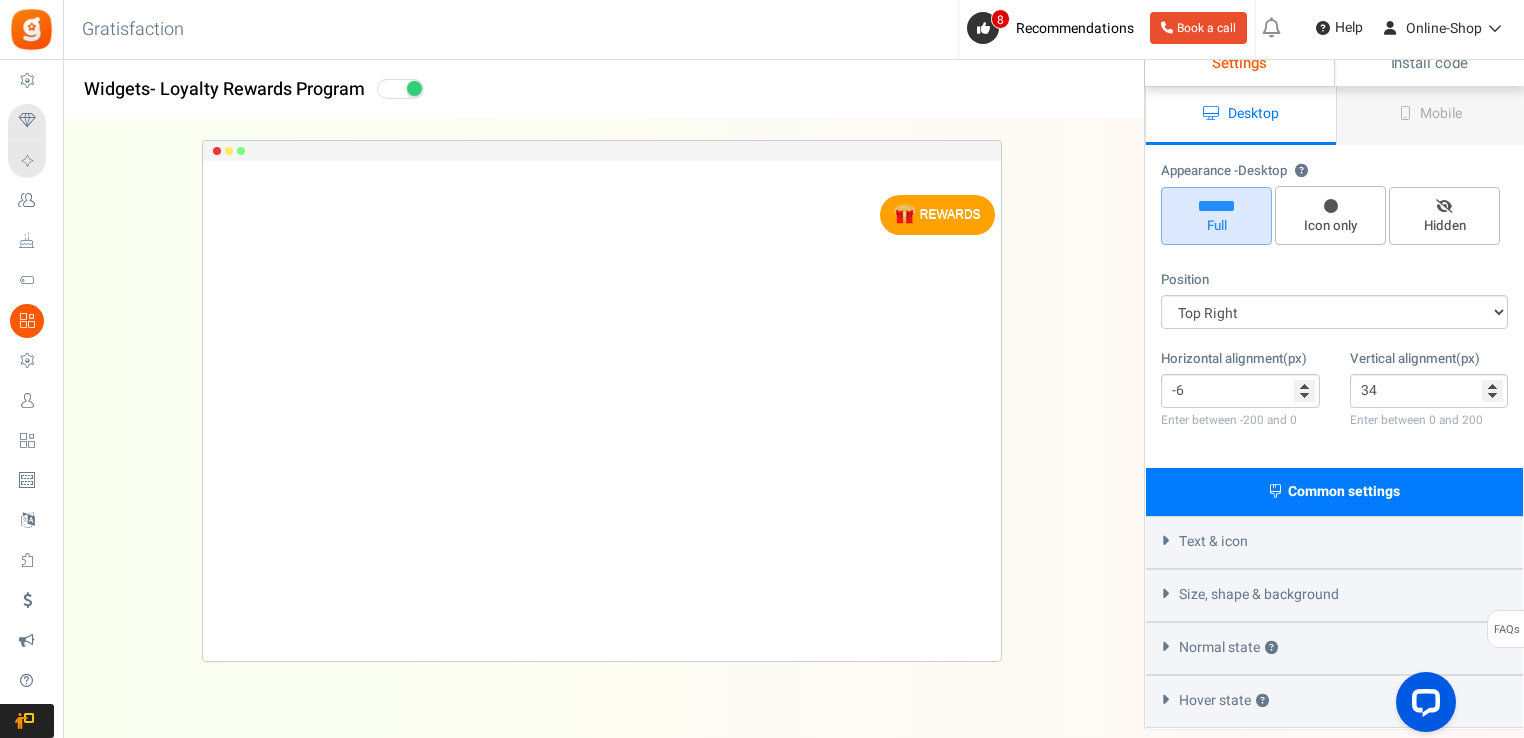 click on "Text & icon" at bounding box center [1213, 542] 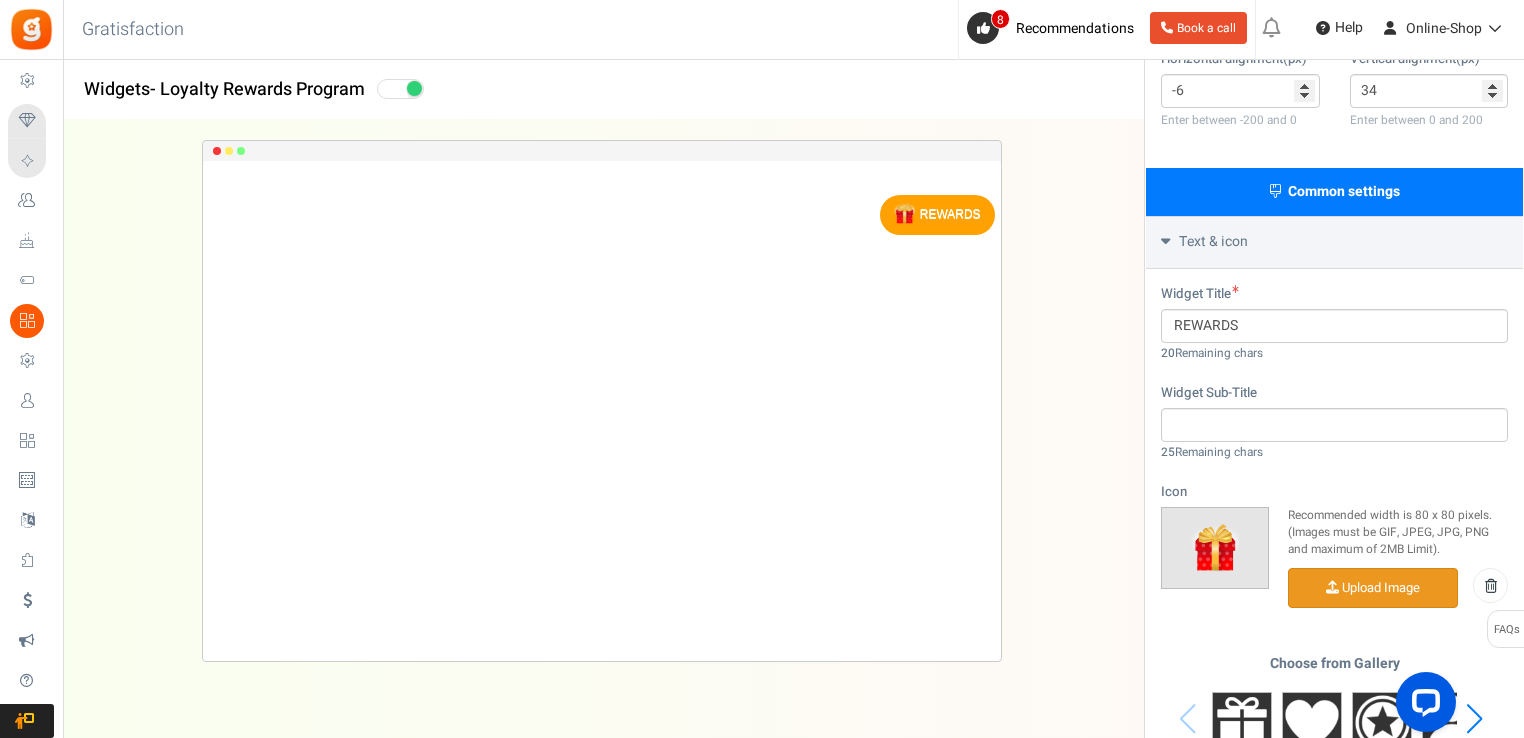 scroll, scrollTop: 500, scrollLeft: 0, axis: vertical 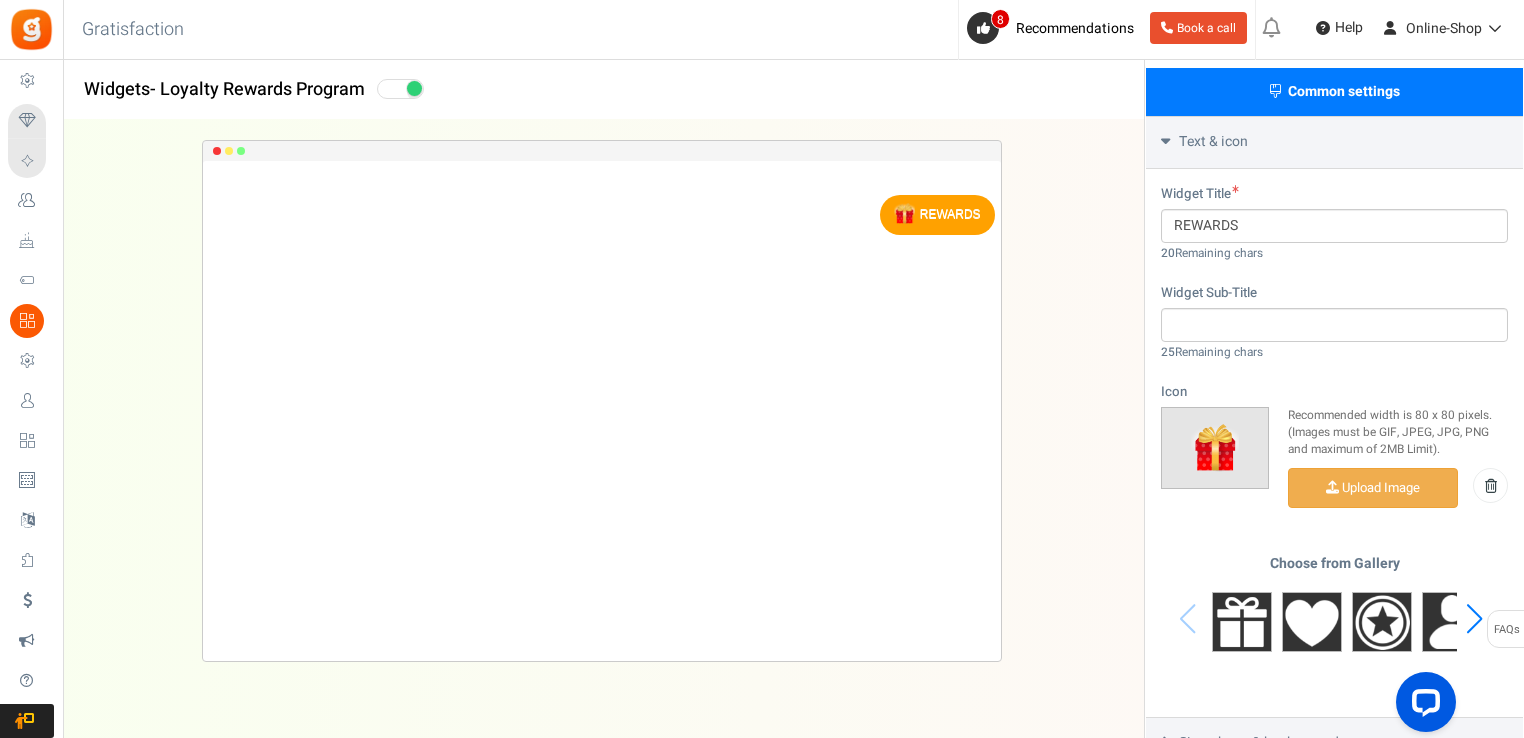 click at bounding box center (1474, 619) 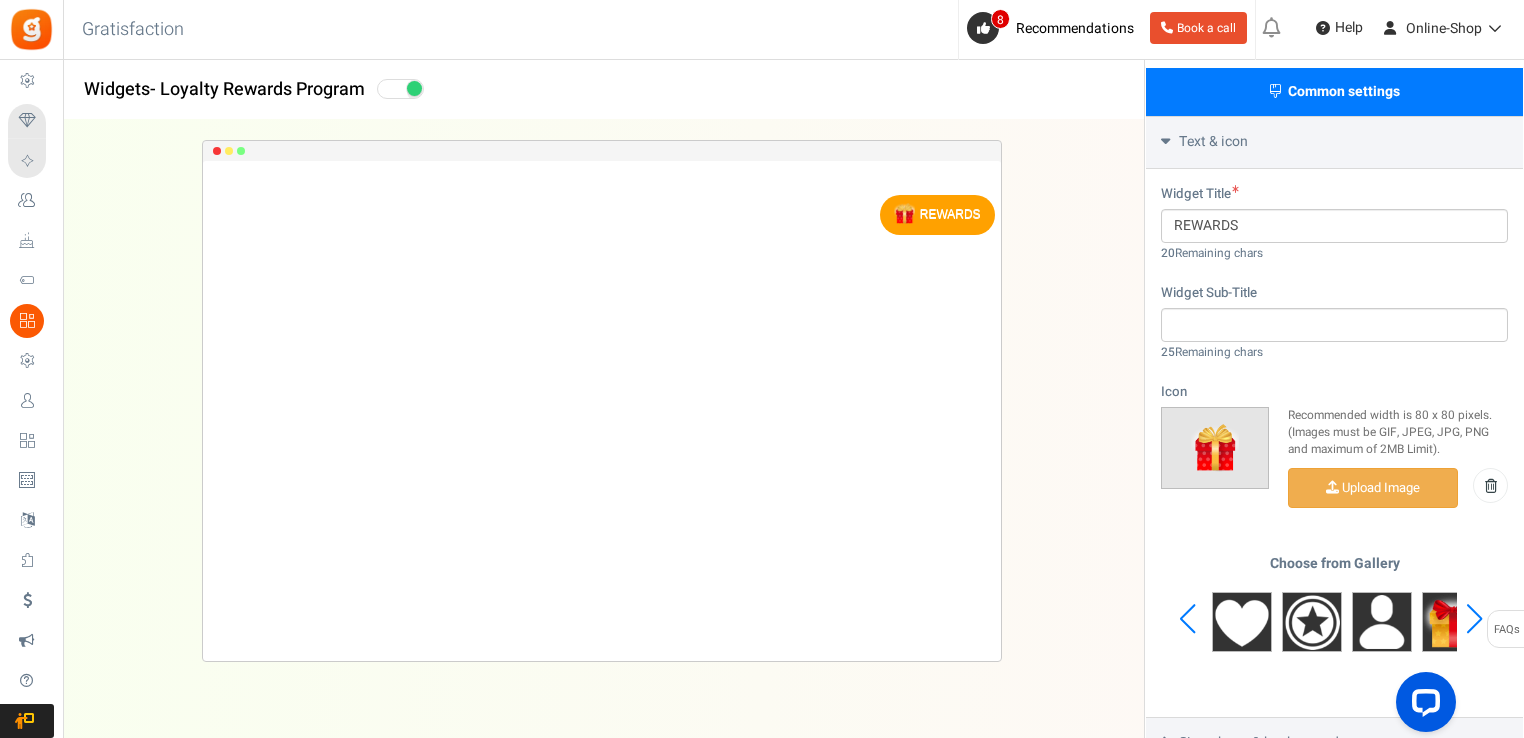 click at bounding box center (1474, 619) 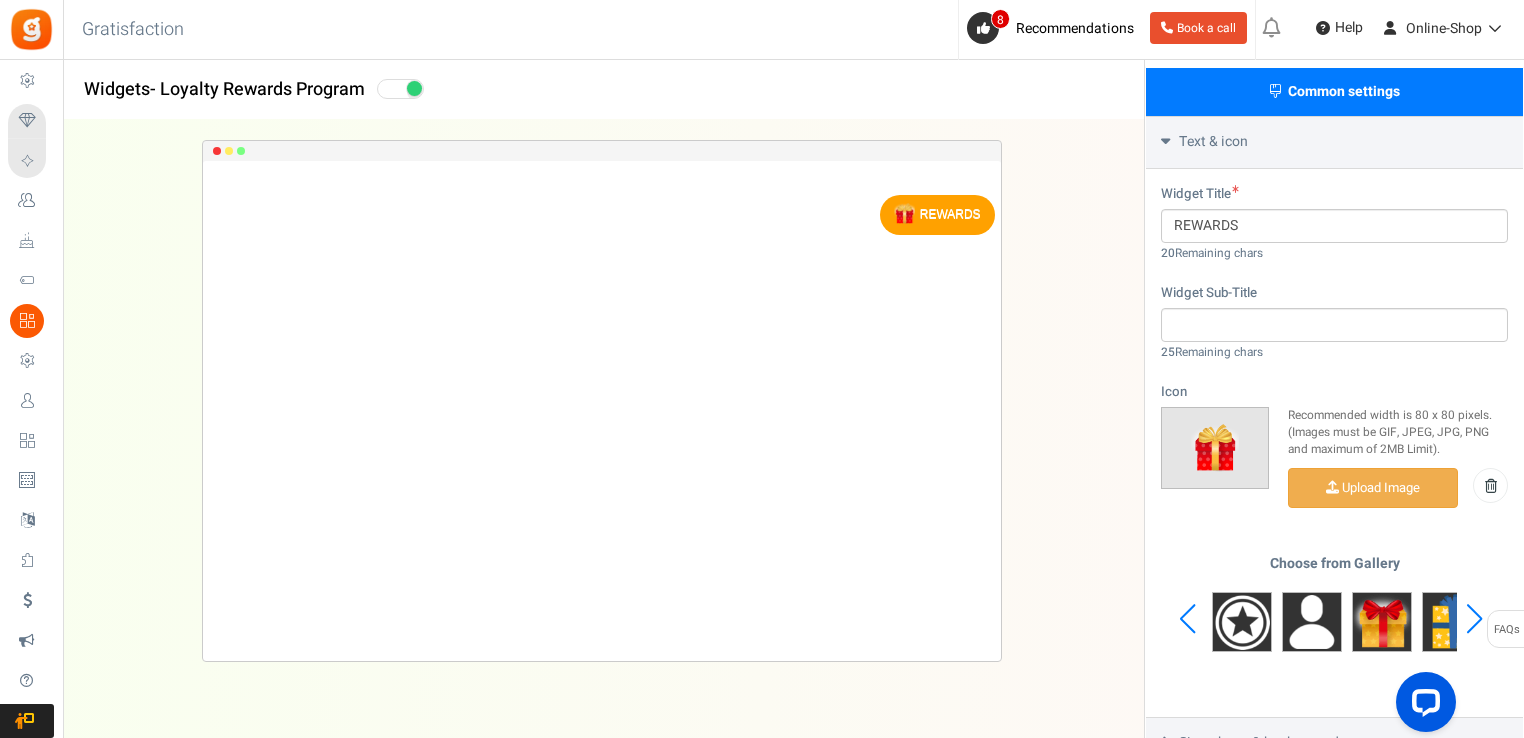 click at bounding box center [1474, 619] 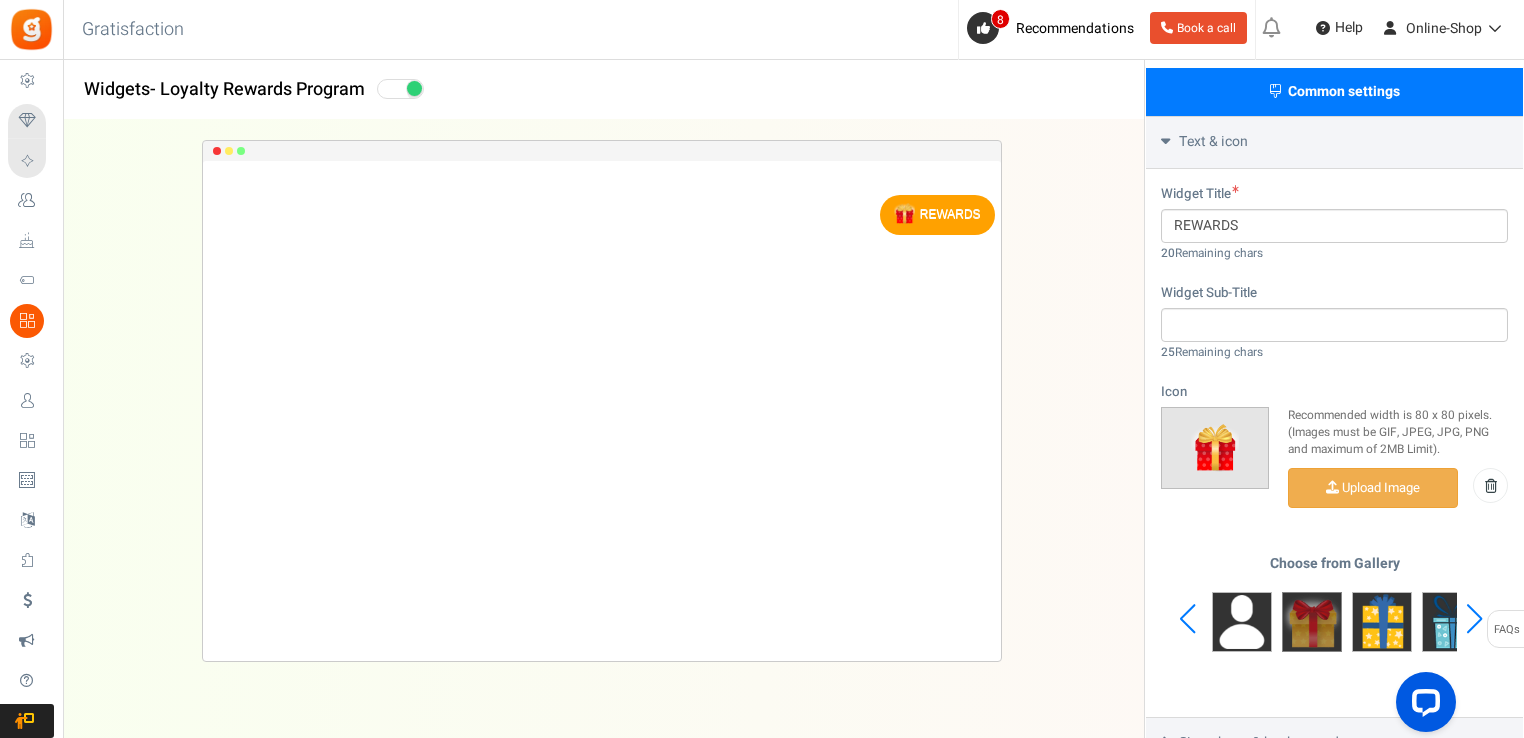 click at bounding box center [1312, 622] 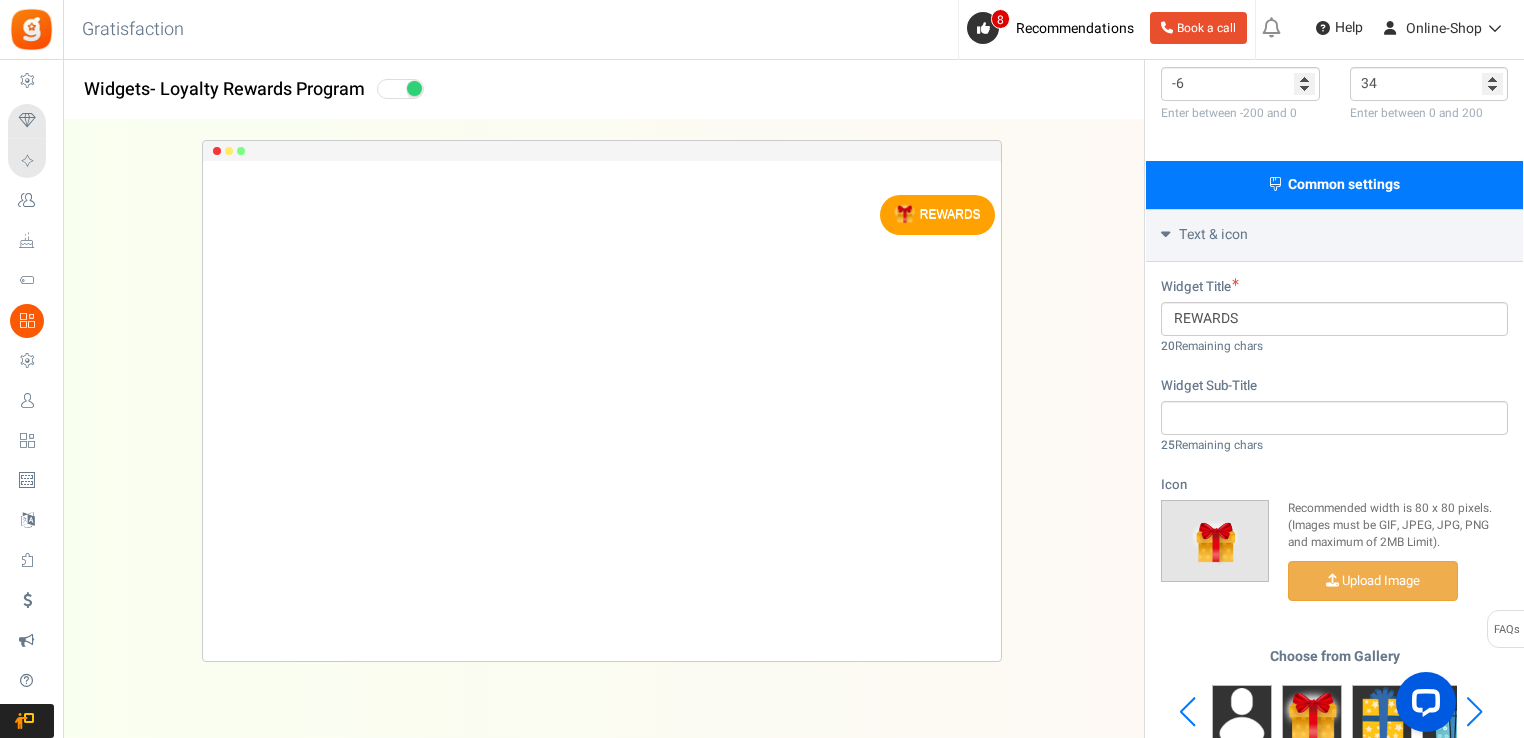 scroll, scrollTop: 300, scrollLeft: 0, axis: vertical 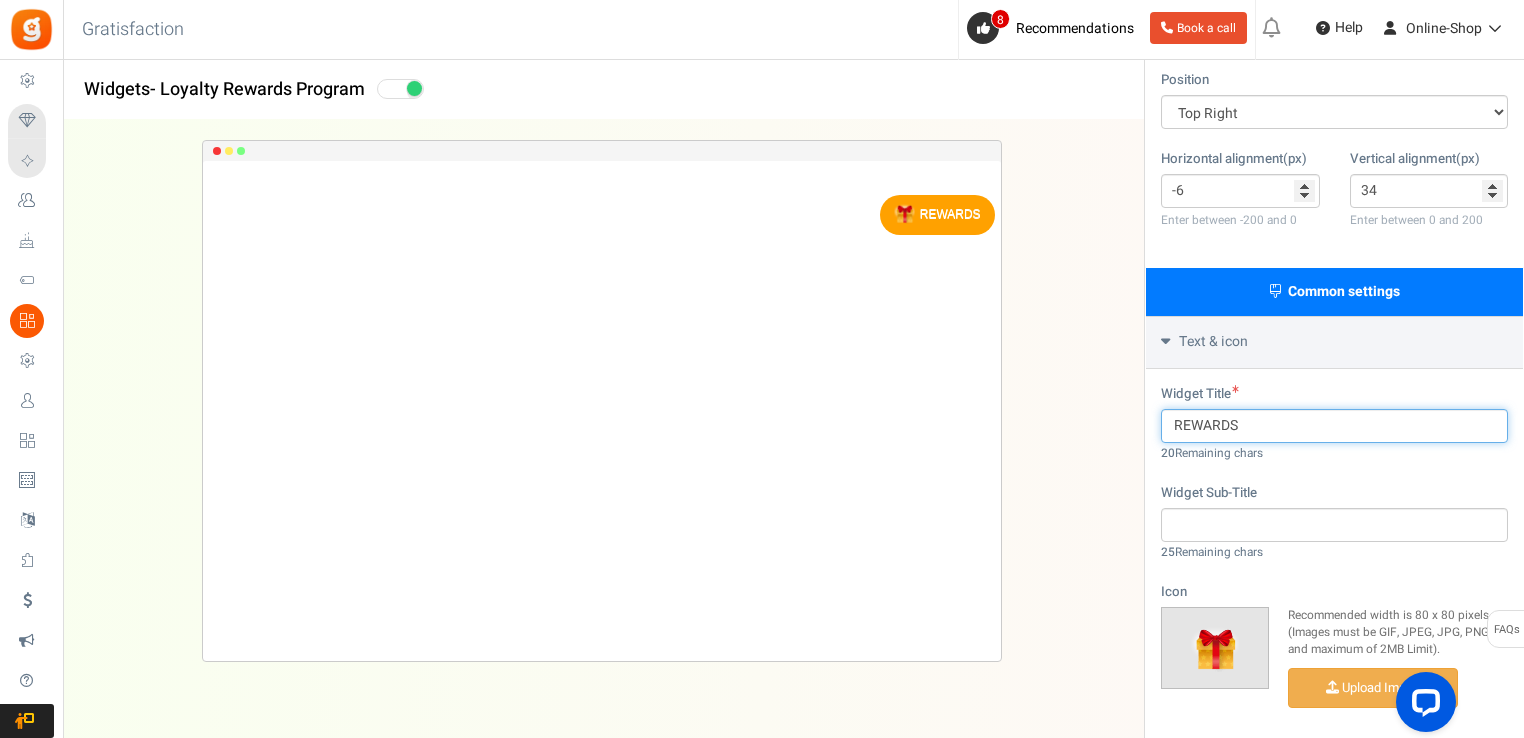 click on "REWARDS" at bounding box center [1334, 426] 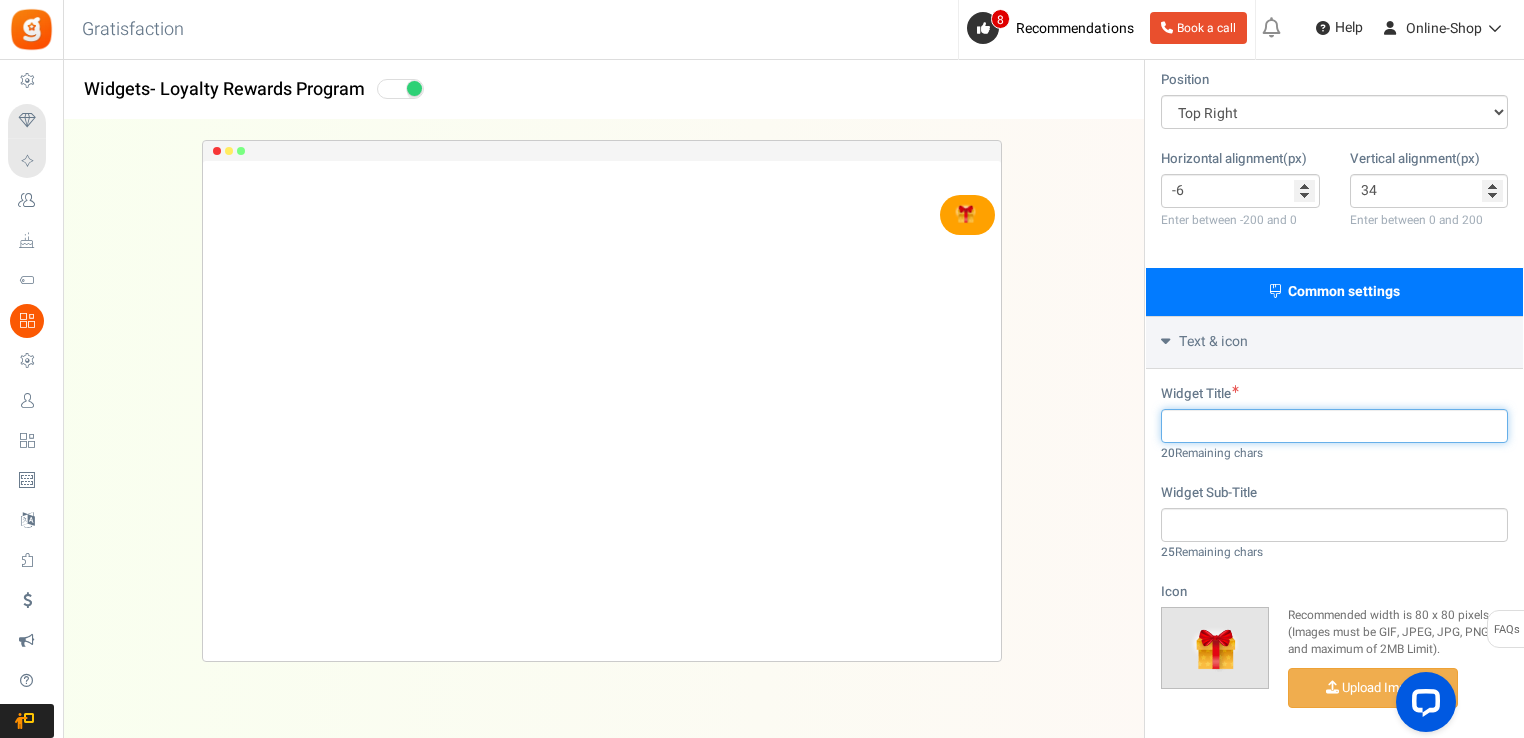 type 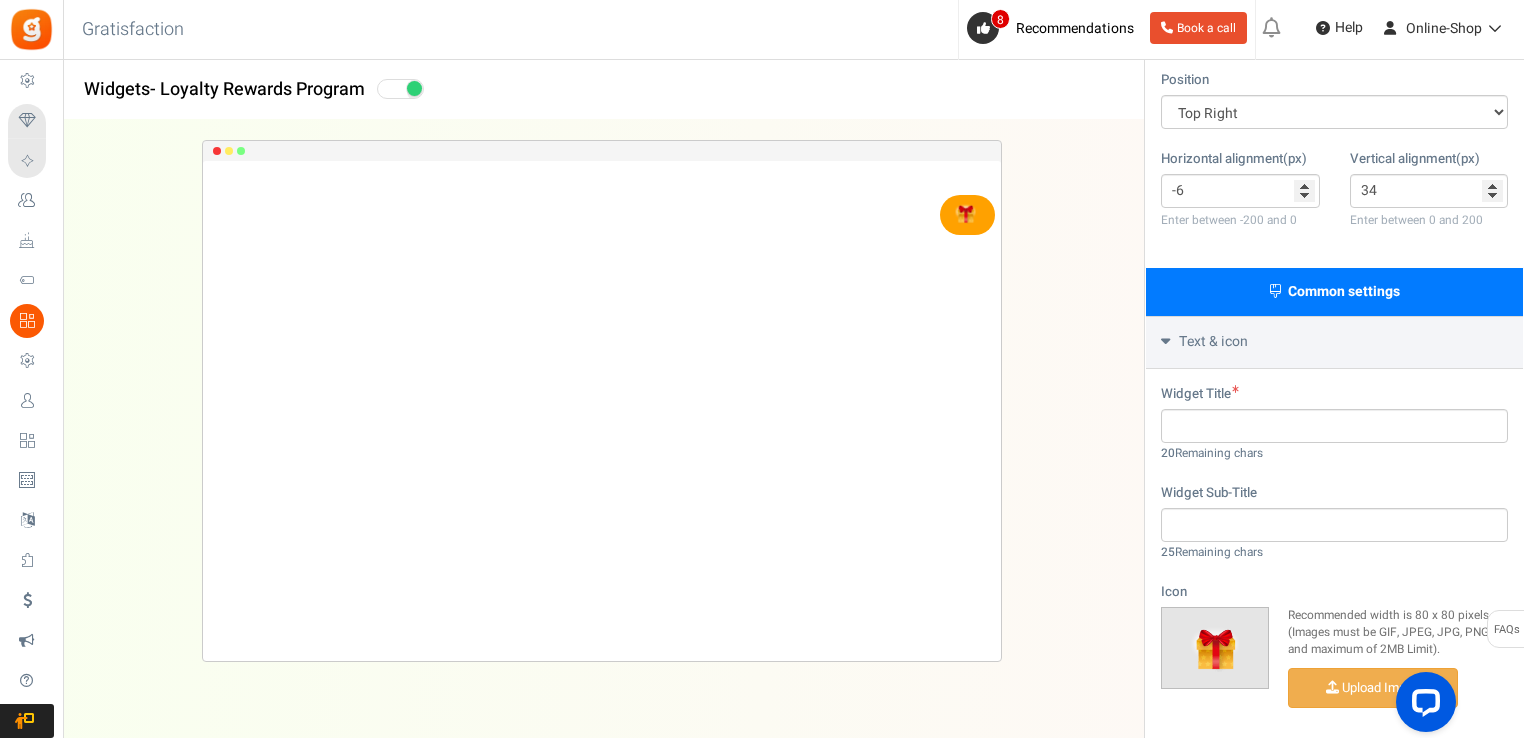 click on "Text & icon" at bounding box center (1334, 342) 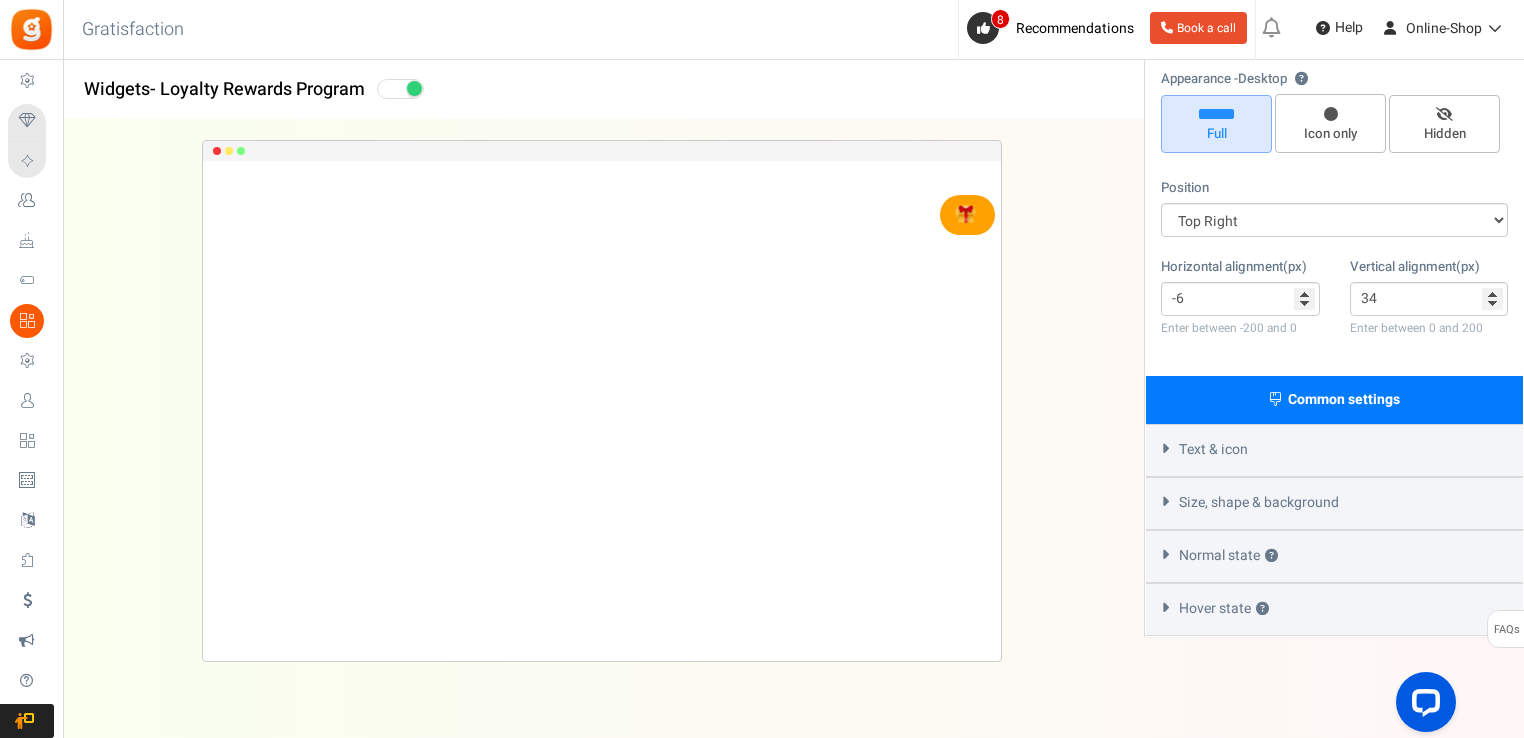 scroll, scrollTop: 192, scrollLeft: 0, axis: vertical 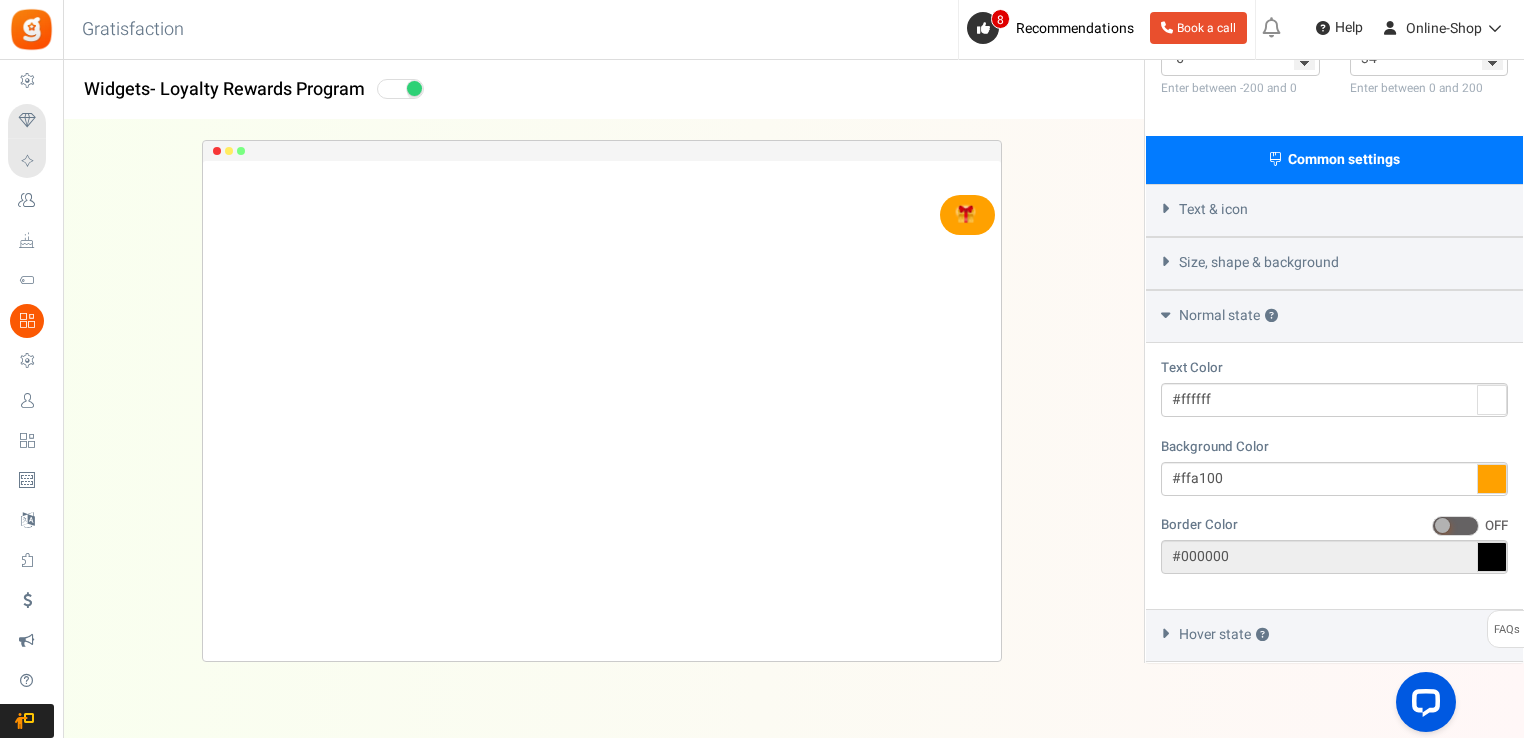 click on "Text Color
#ffffff
Background Color
#ffa100
Border Color
ON
OFF
#000000
Shadow Color
ON
OFF
#000000" at bounding box center [1334, 476] 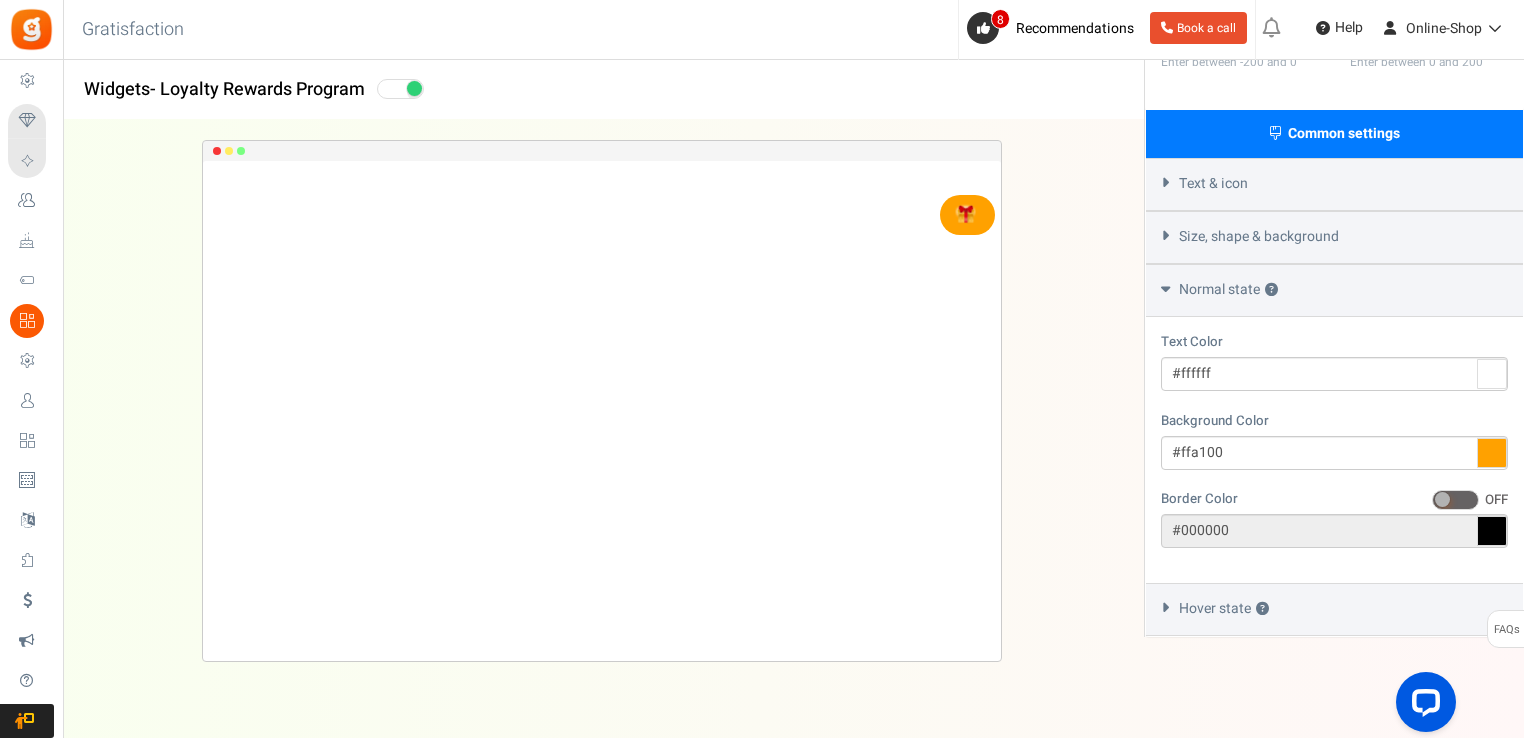 click at bounding box center (1442, 499) 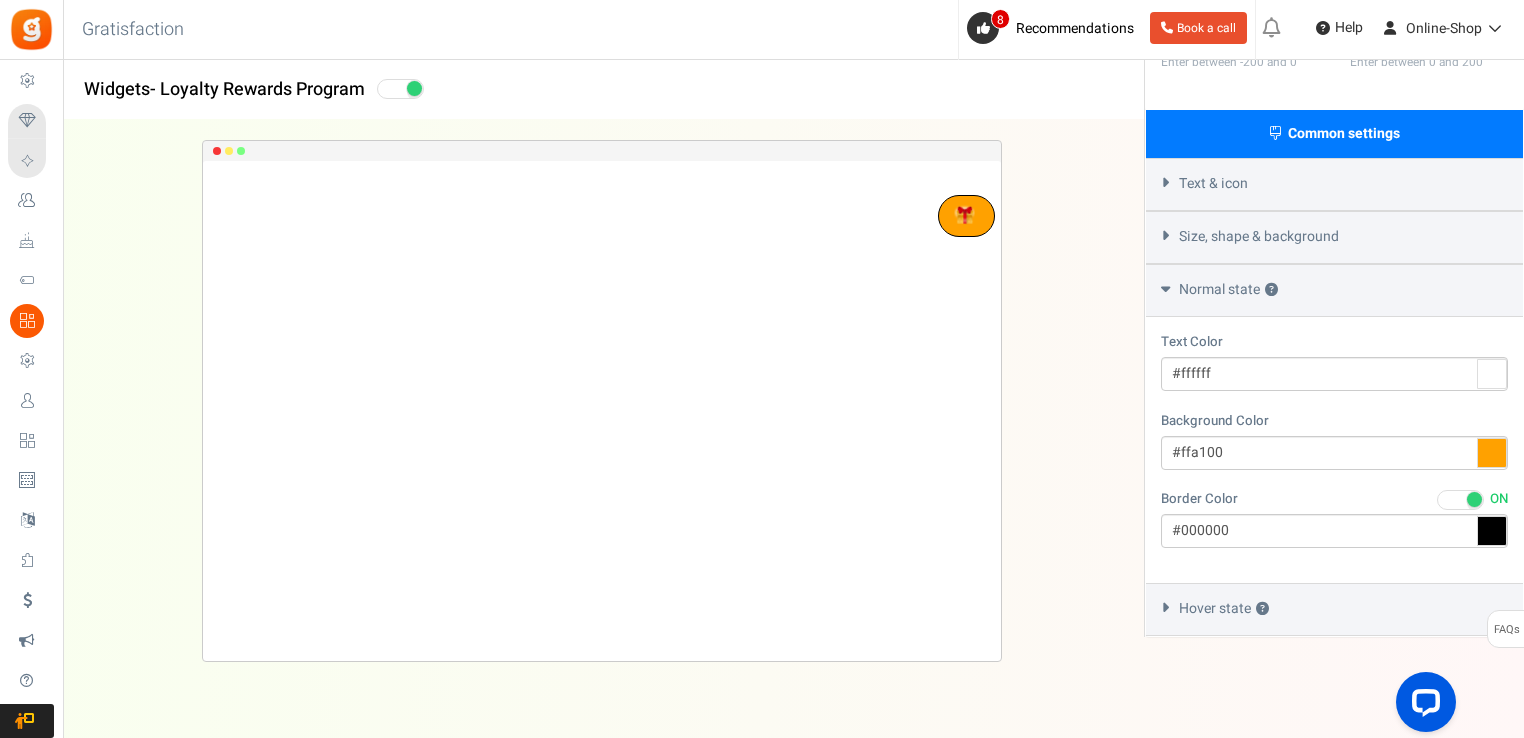 click at bounding box center [1460, 500] 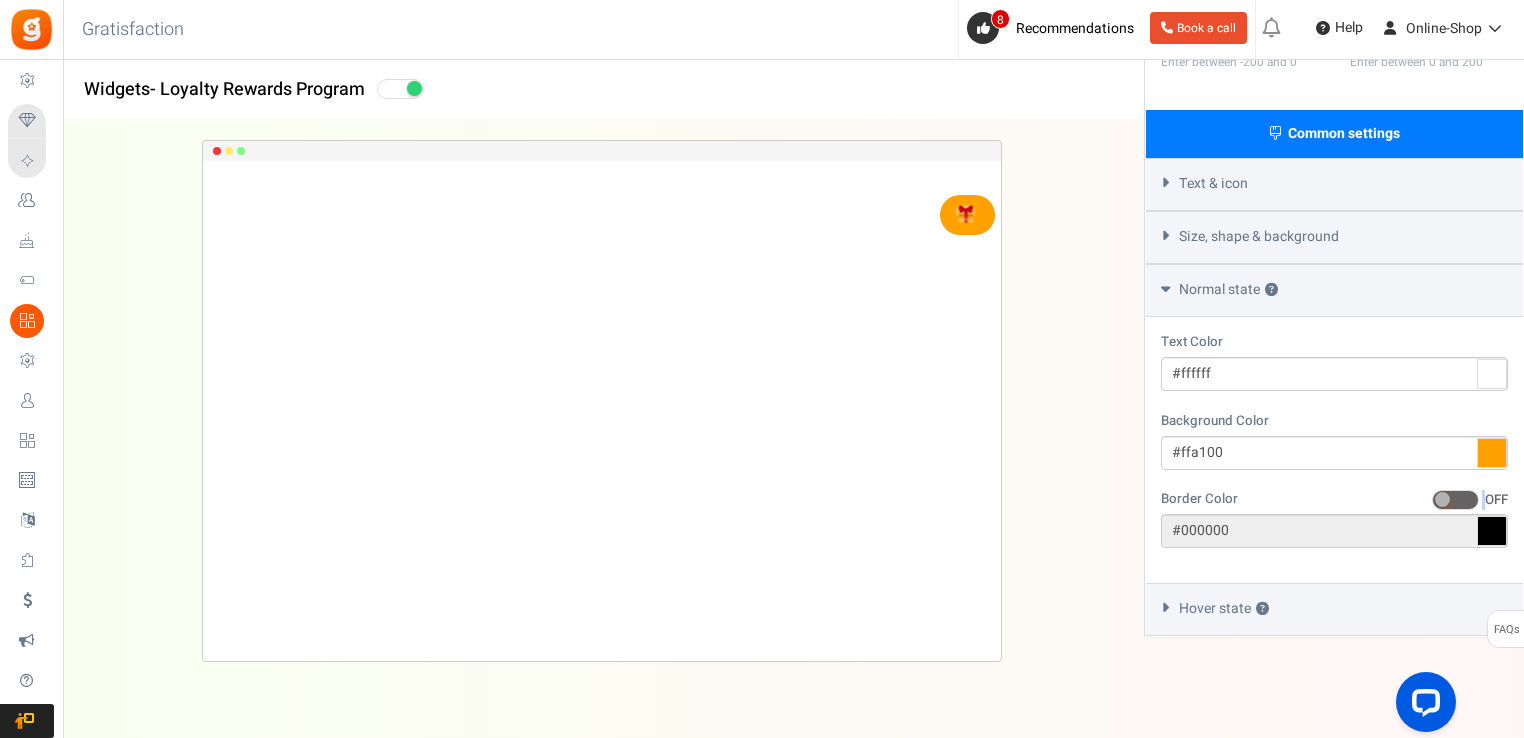 click at bounding box center [1442, 499] 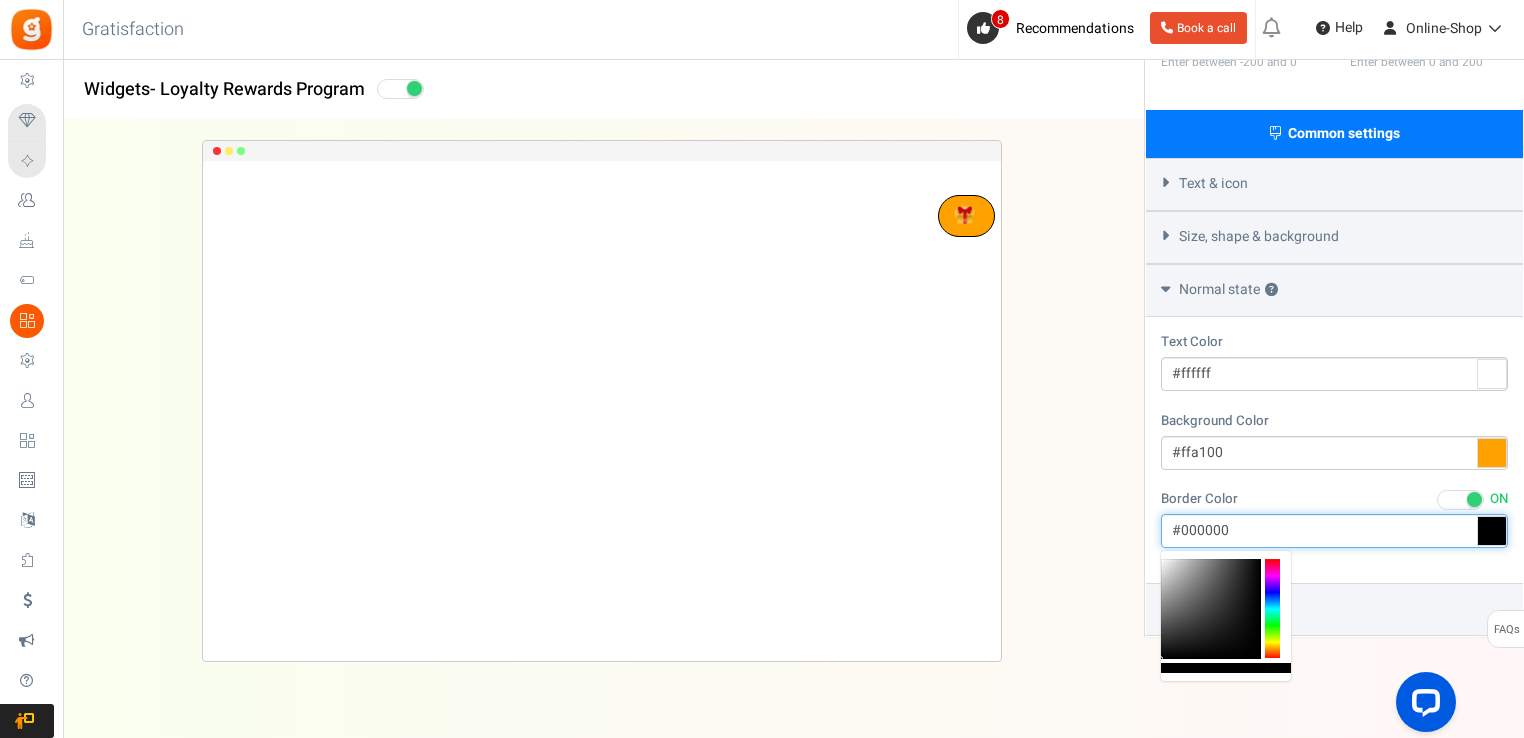 click on "#000000" at bounding box center (1334, 531) 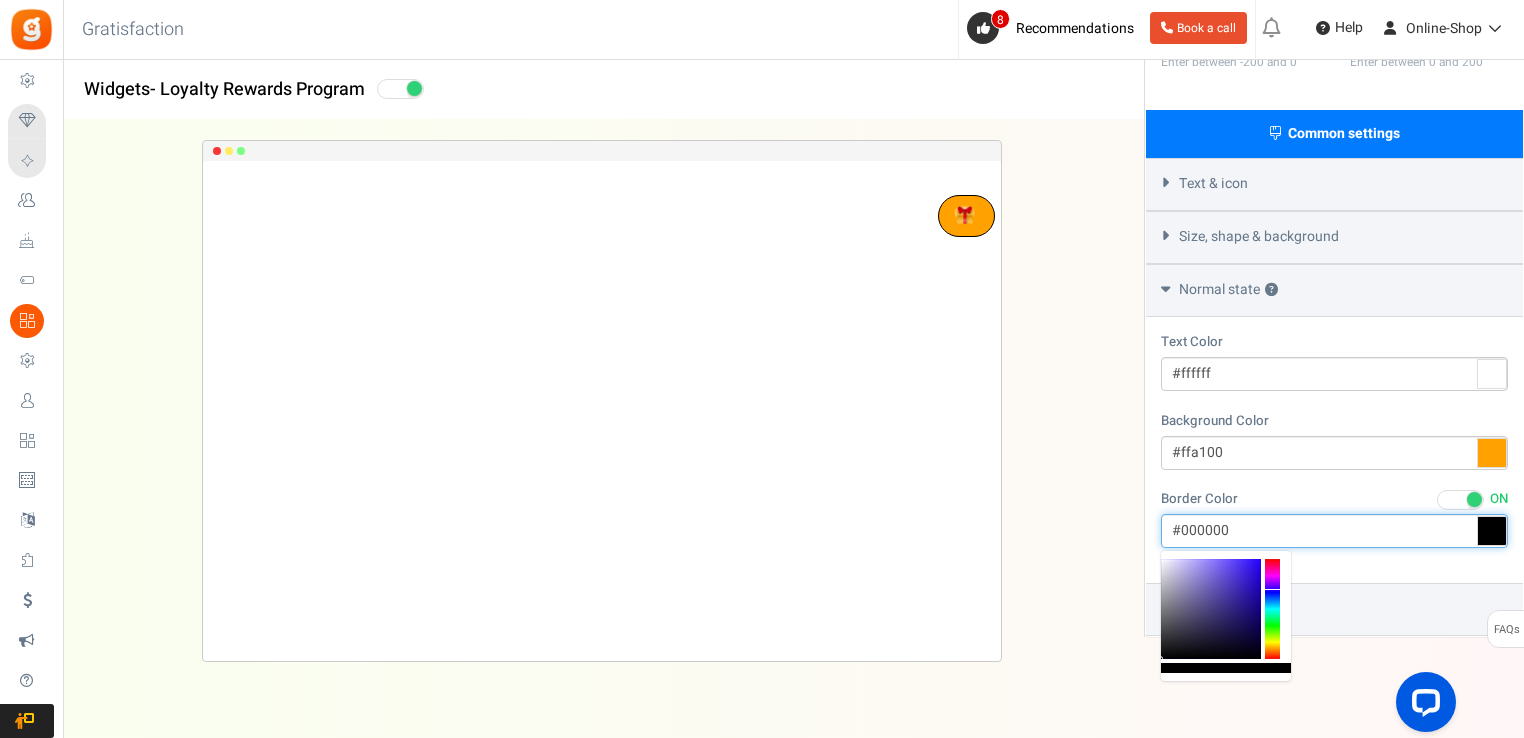 click at bounding box center [1272, 609] 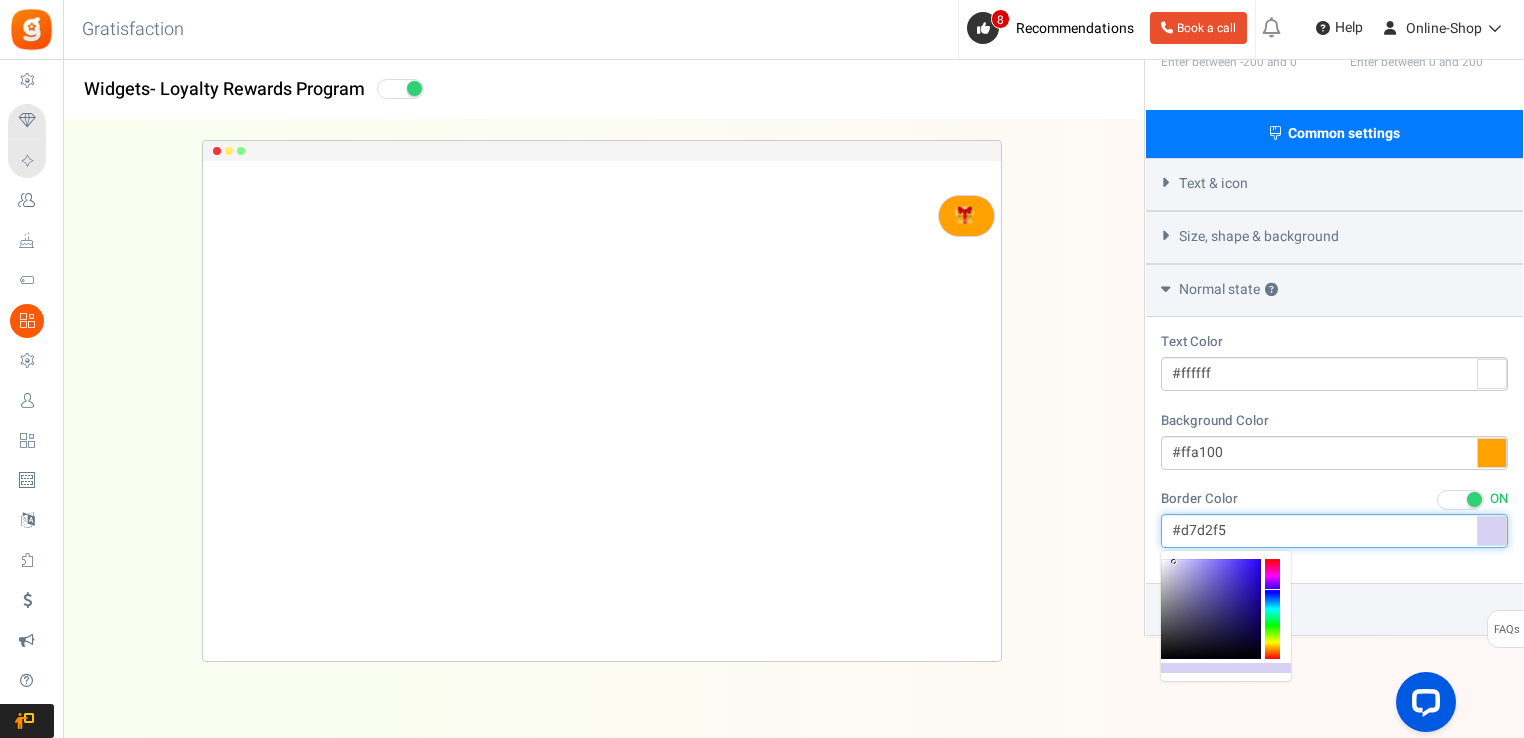 type on "#ffffff" 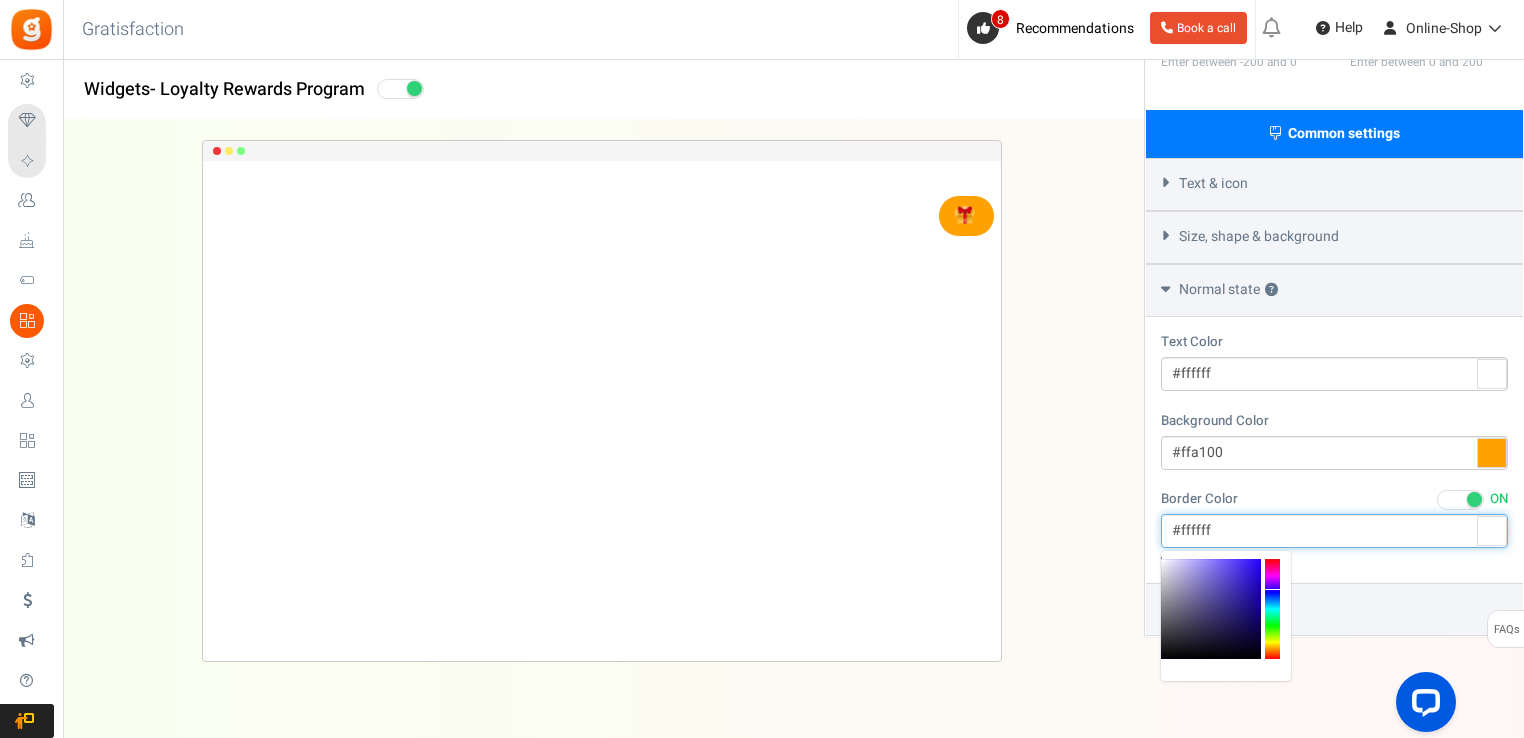 drag, startPoint x: 1230, startPoint y: 604, endPoint x: 1105, endPoint y: 519, distance: 151.16217 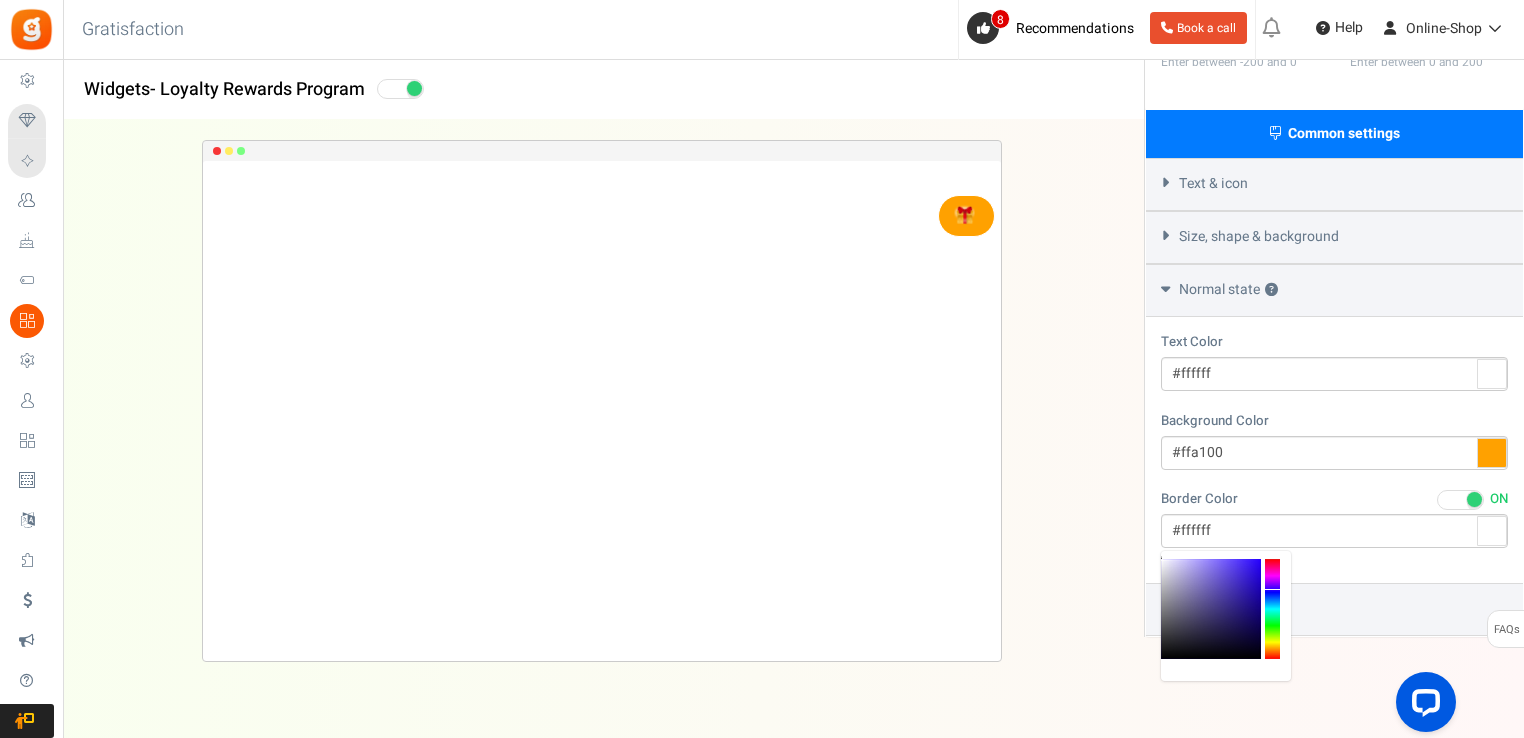 click at bounding box center [1474, 499] 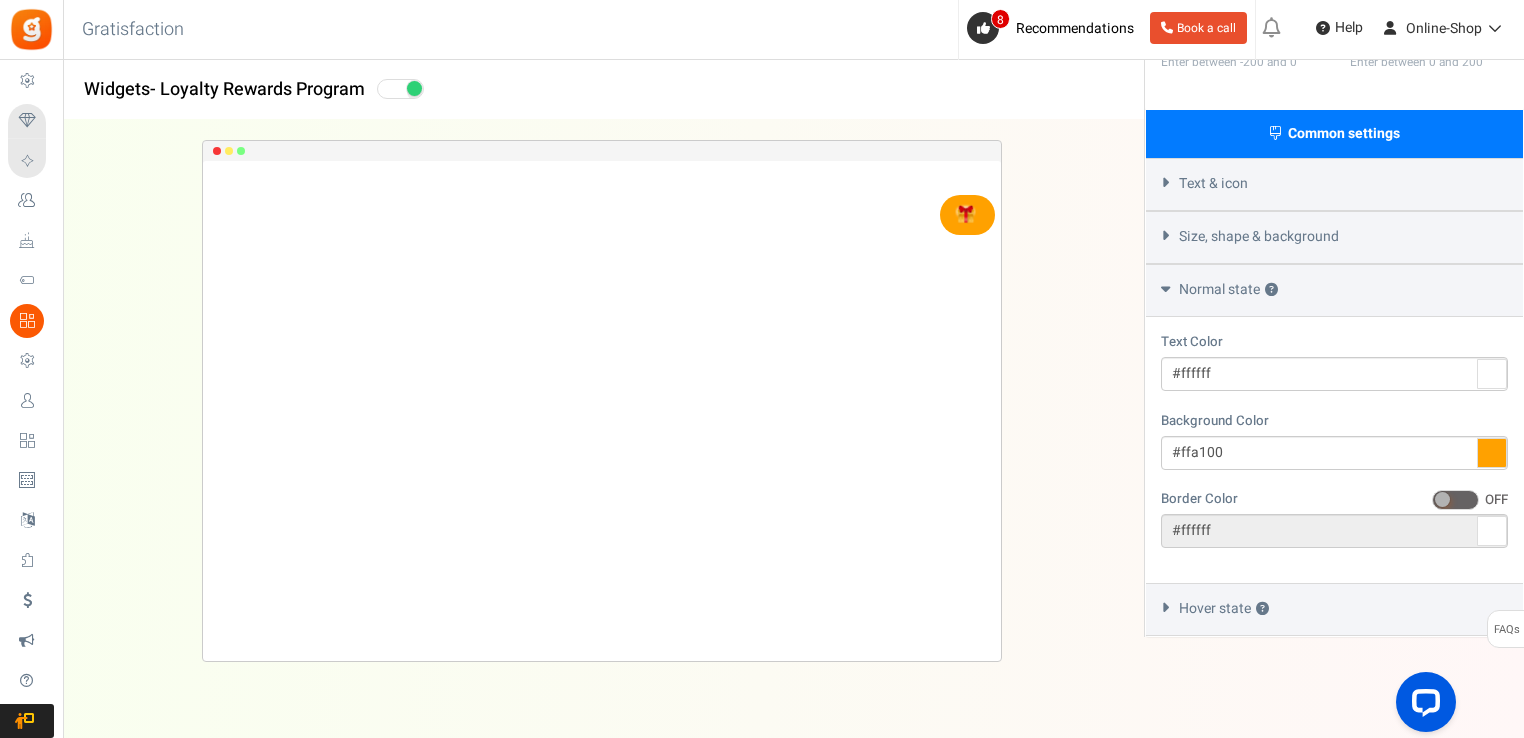 click on "Hover state
?" at bounding box center [1224, 609] 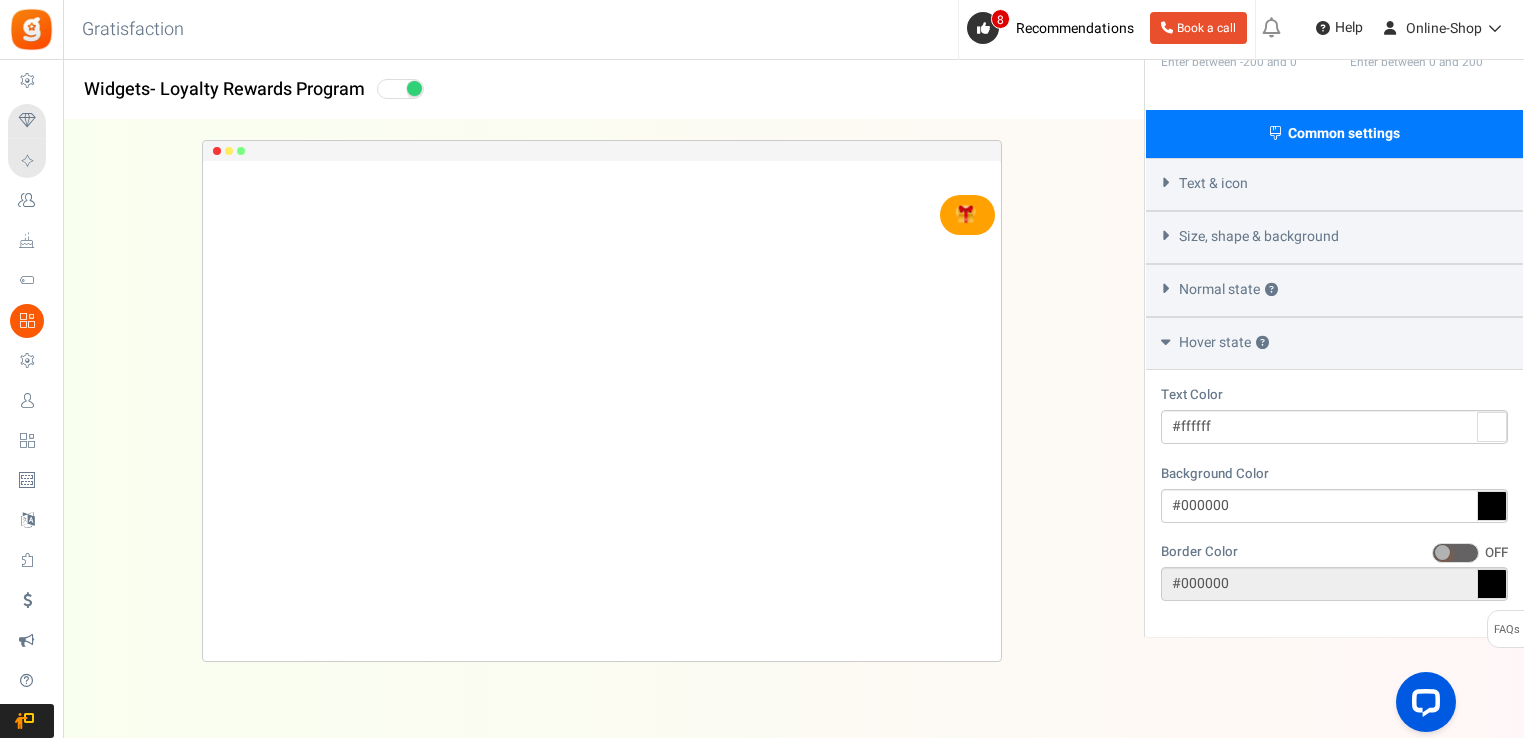 click at bounding box center (1455, 553) 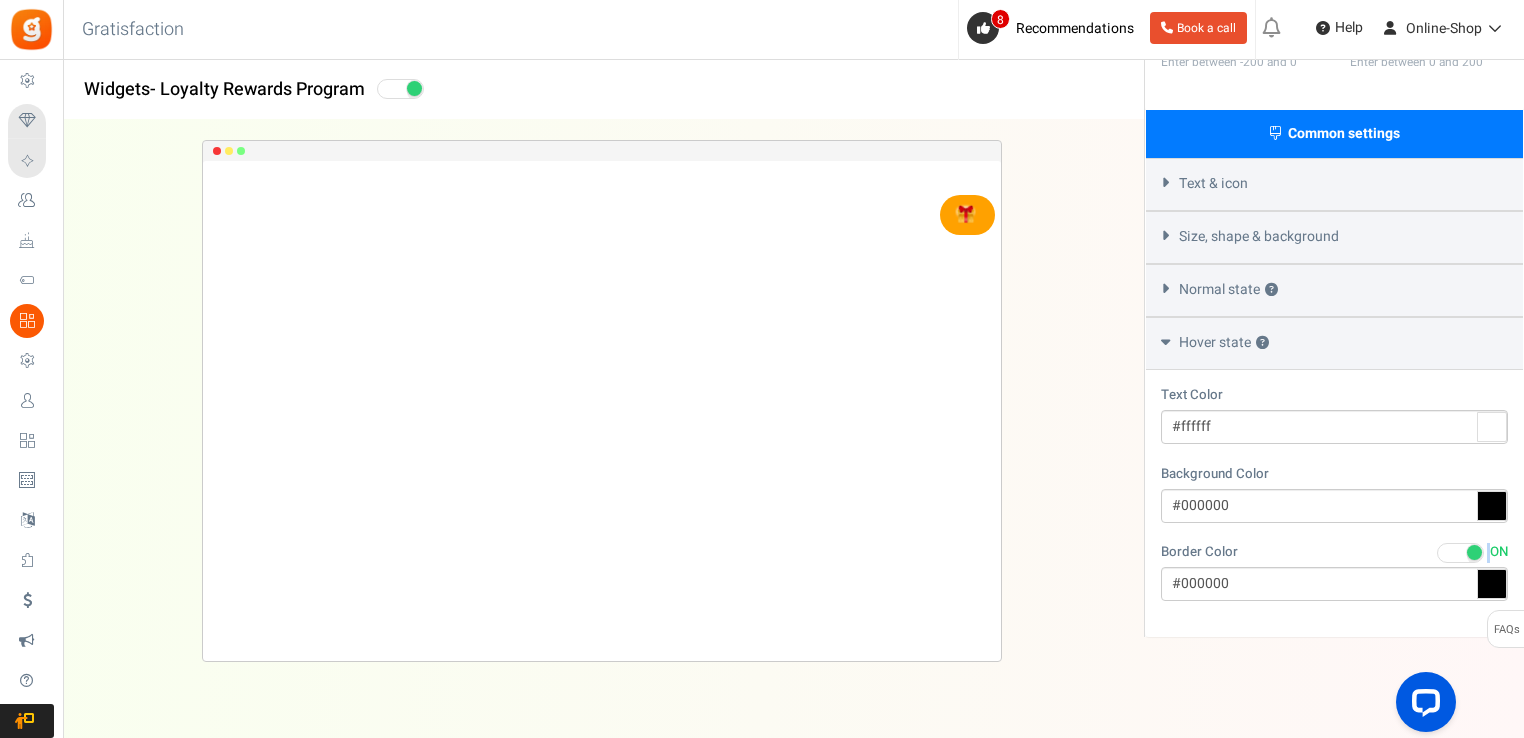 click at bounding box center (1460, 553) 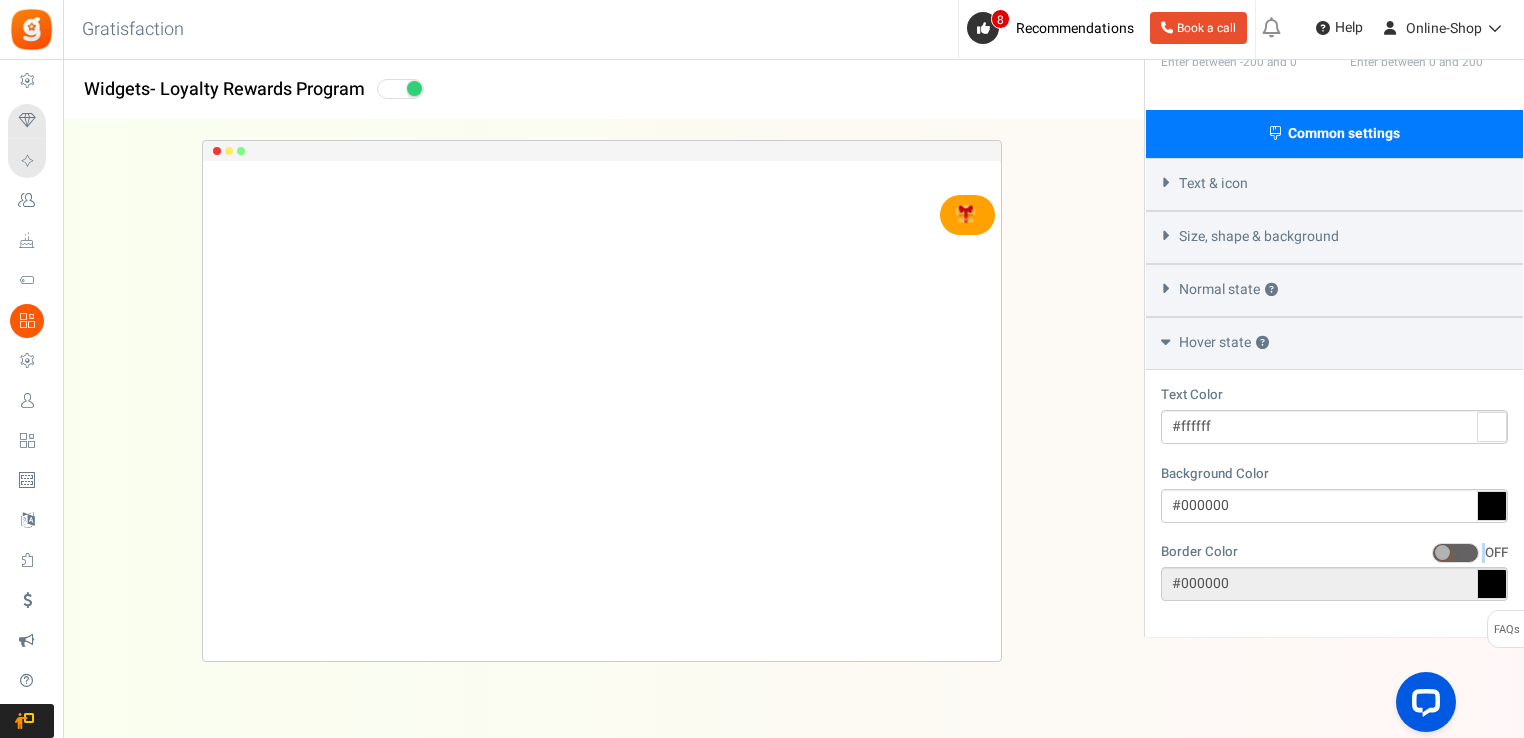 click at bounding box center [1455, 553] 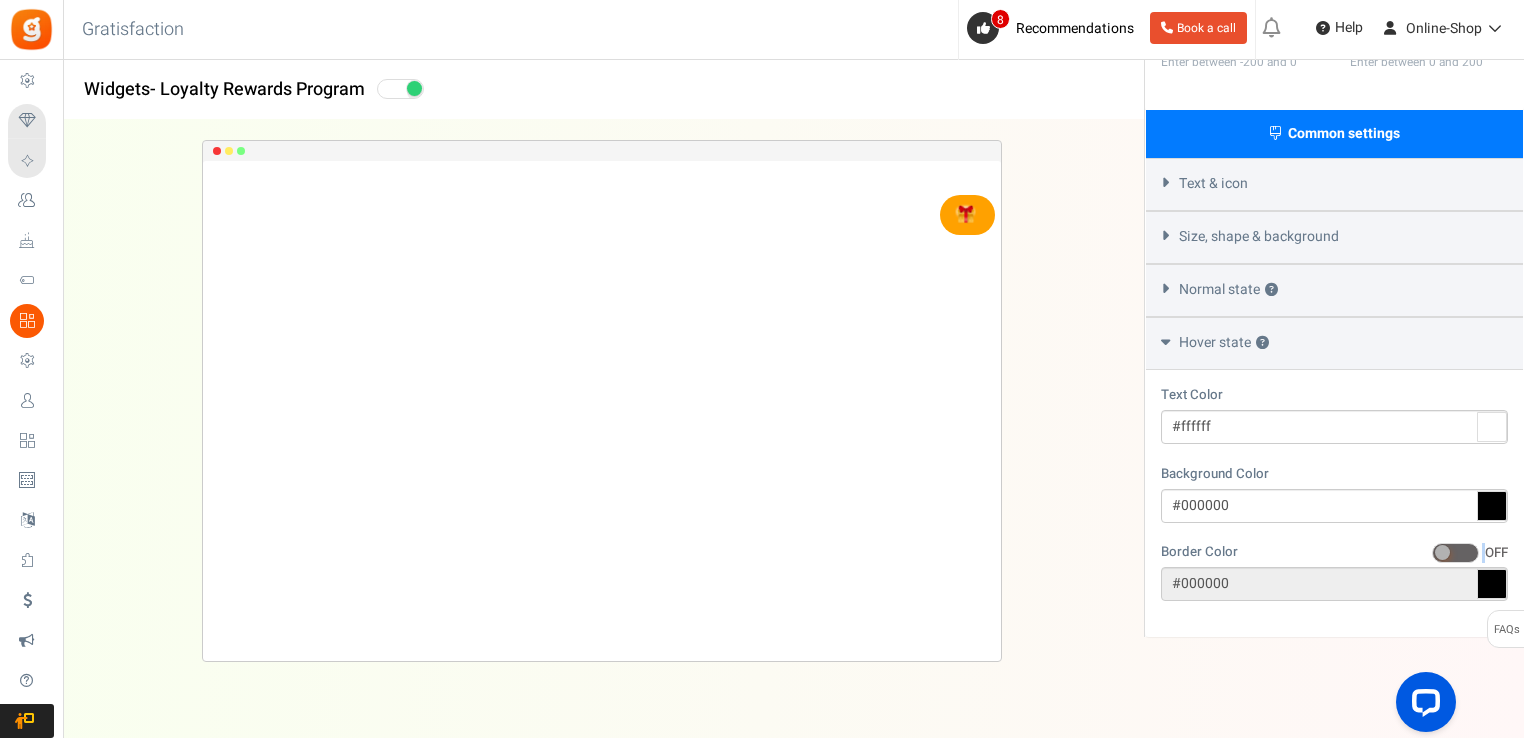 click on "ON
OFF" at bounding box center [1432, 553] 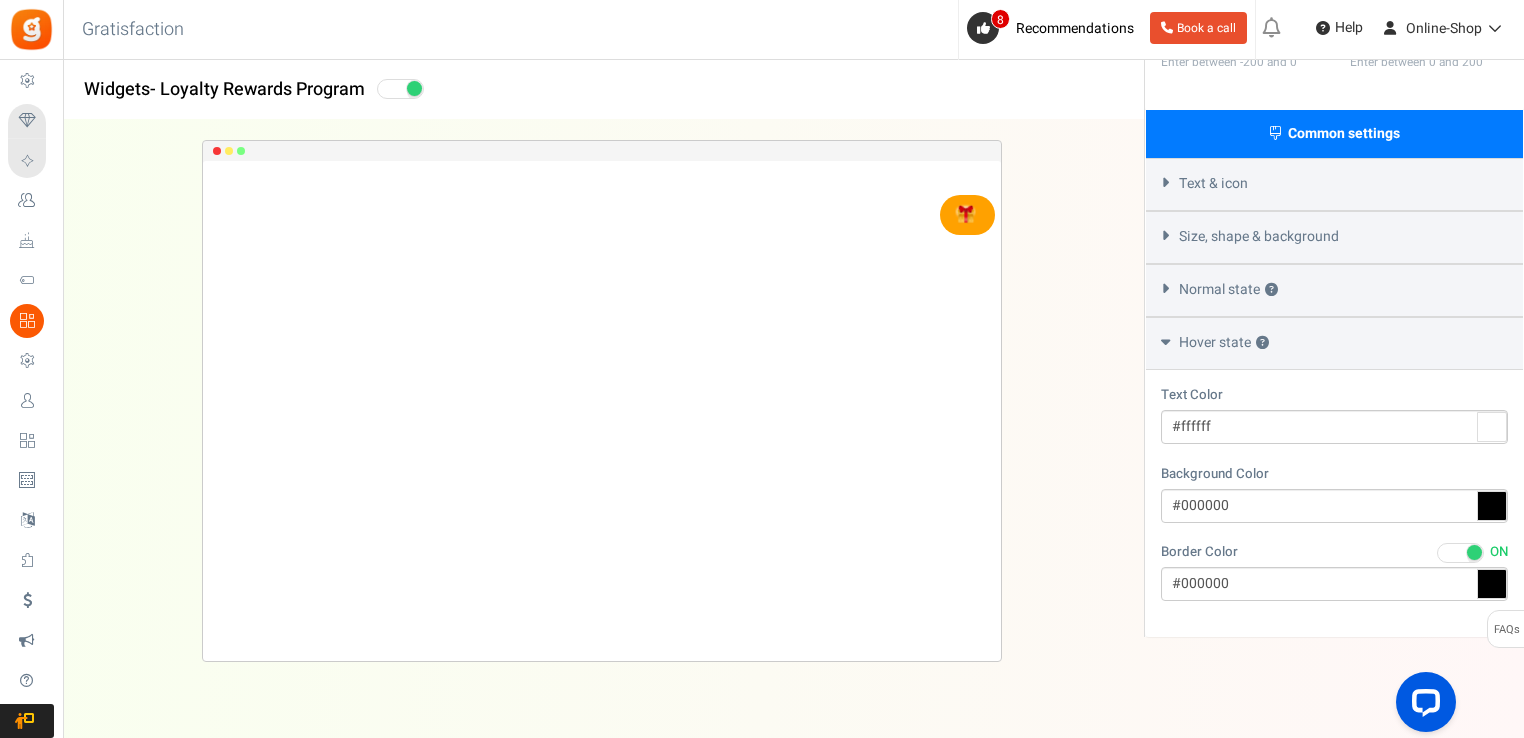 click at bounding box center (1460, 553) 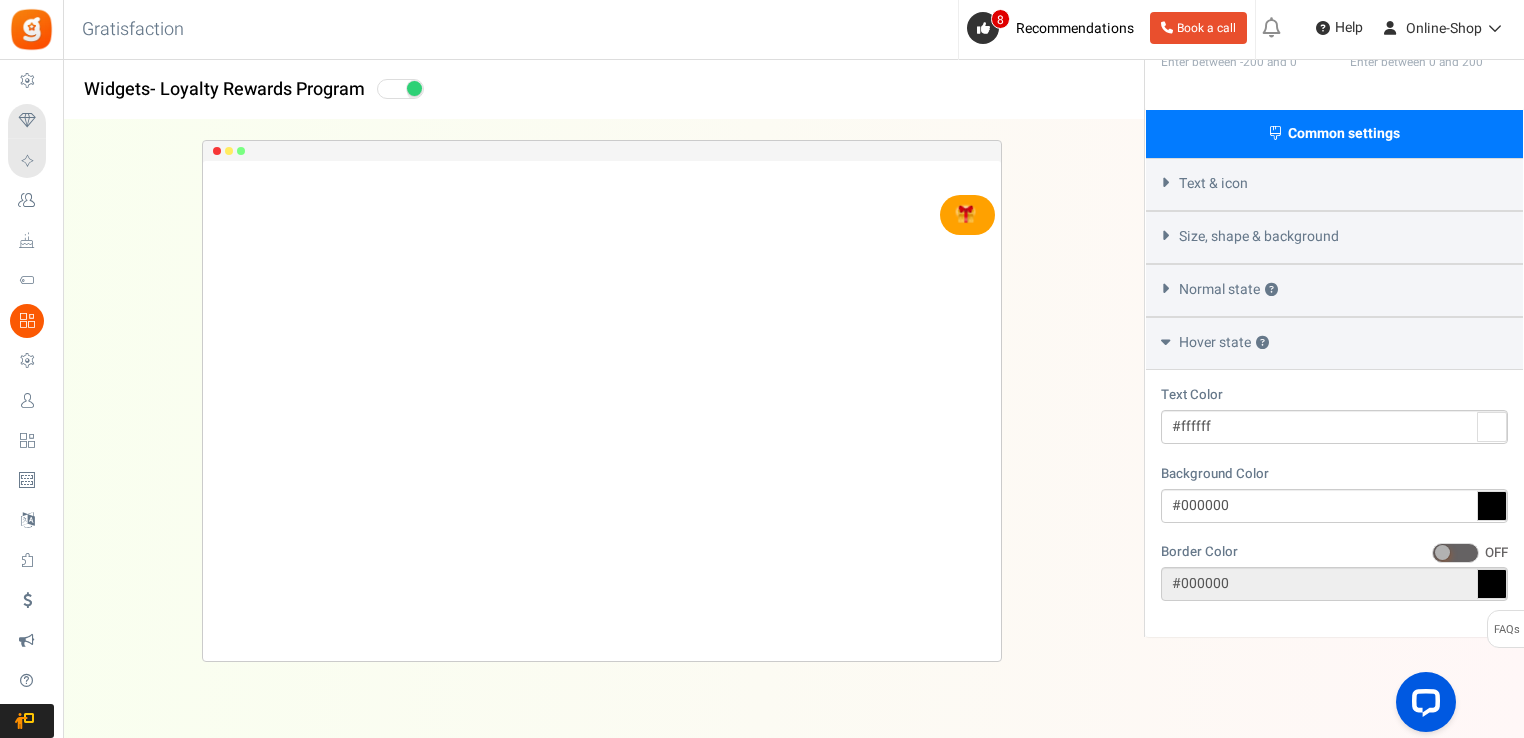 drag, startPoint x: 1173, startPoint y: 322, endPoint x: 1173, endPoint y: 354, distance: 32 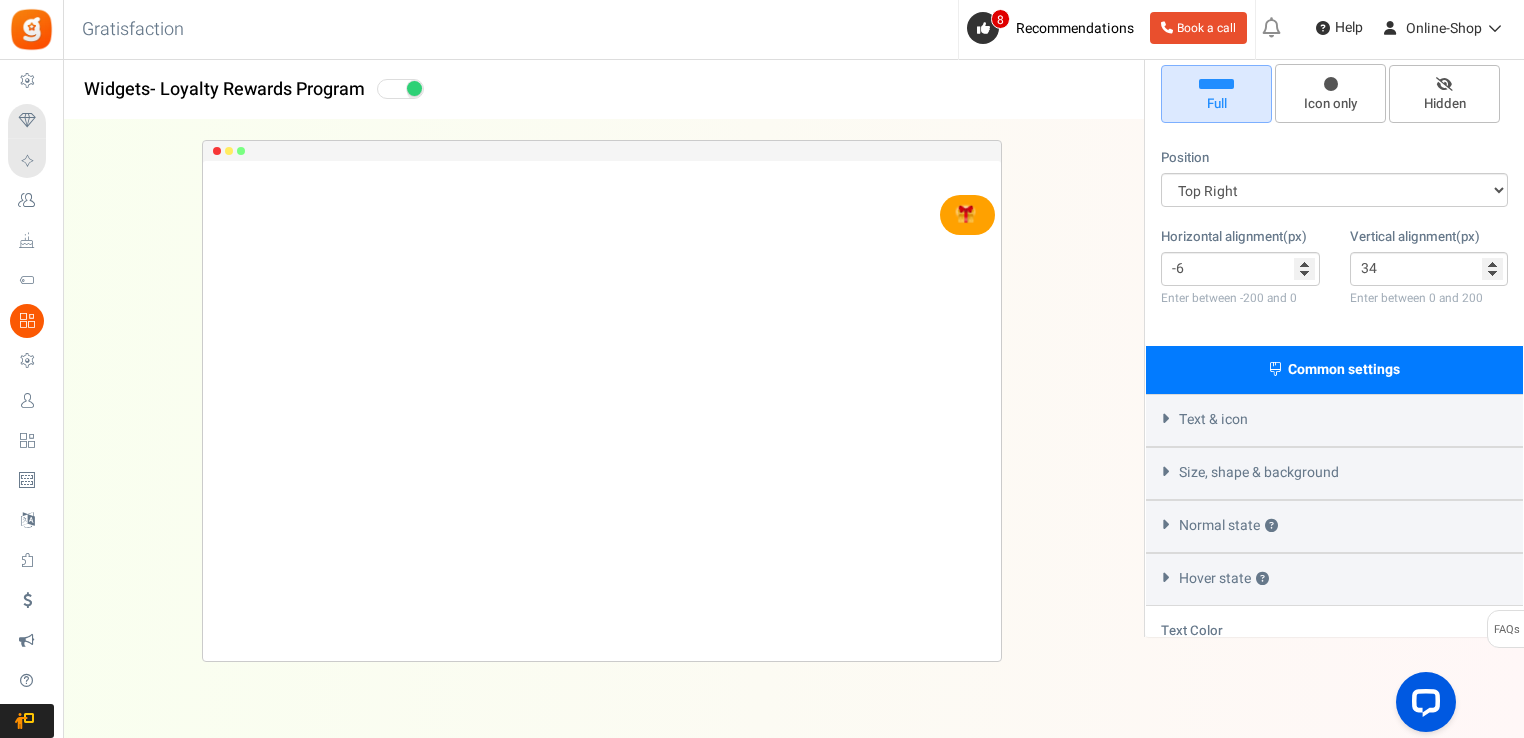scroll, scrollTop: 192, scrollLeft: 0, axis: vertical 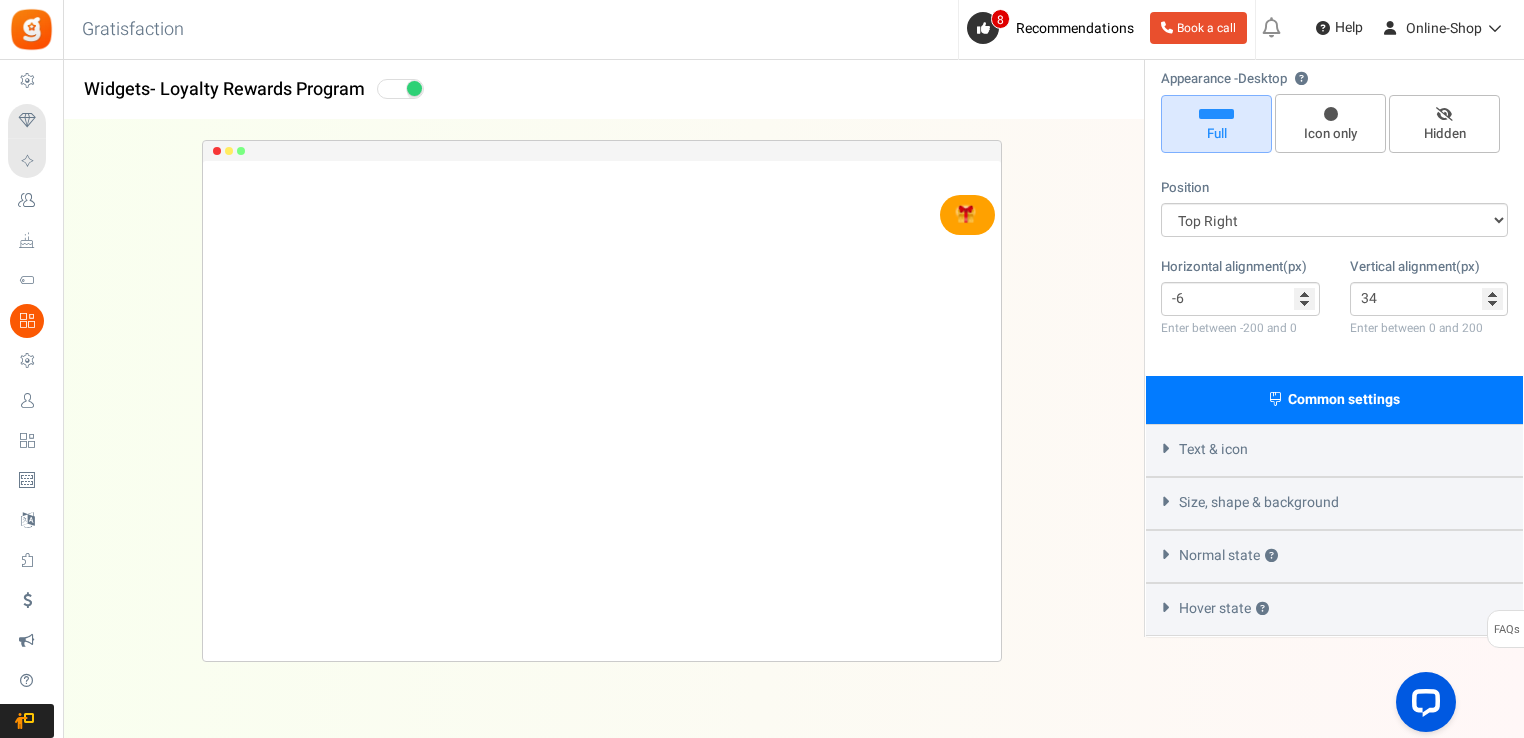 click on "Size, shape & background" at bounding box center (1334, 503) 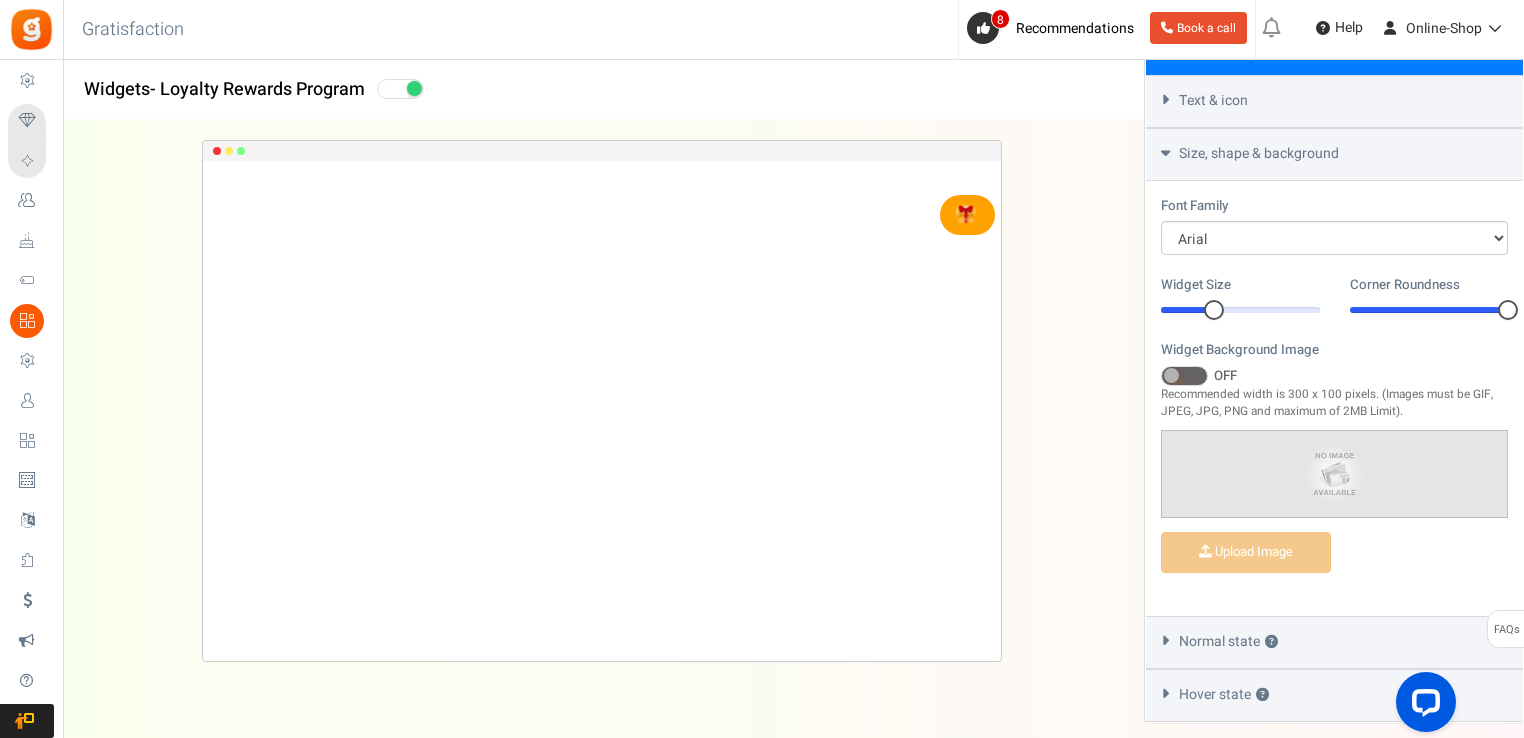 scroll, scrollTop: 559, scrollLeft: 0, axis: vertical 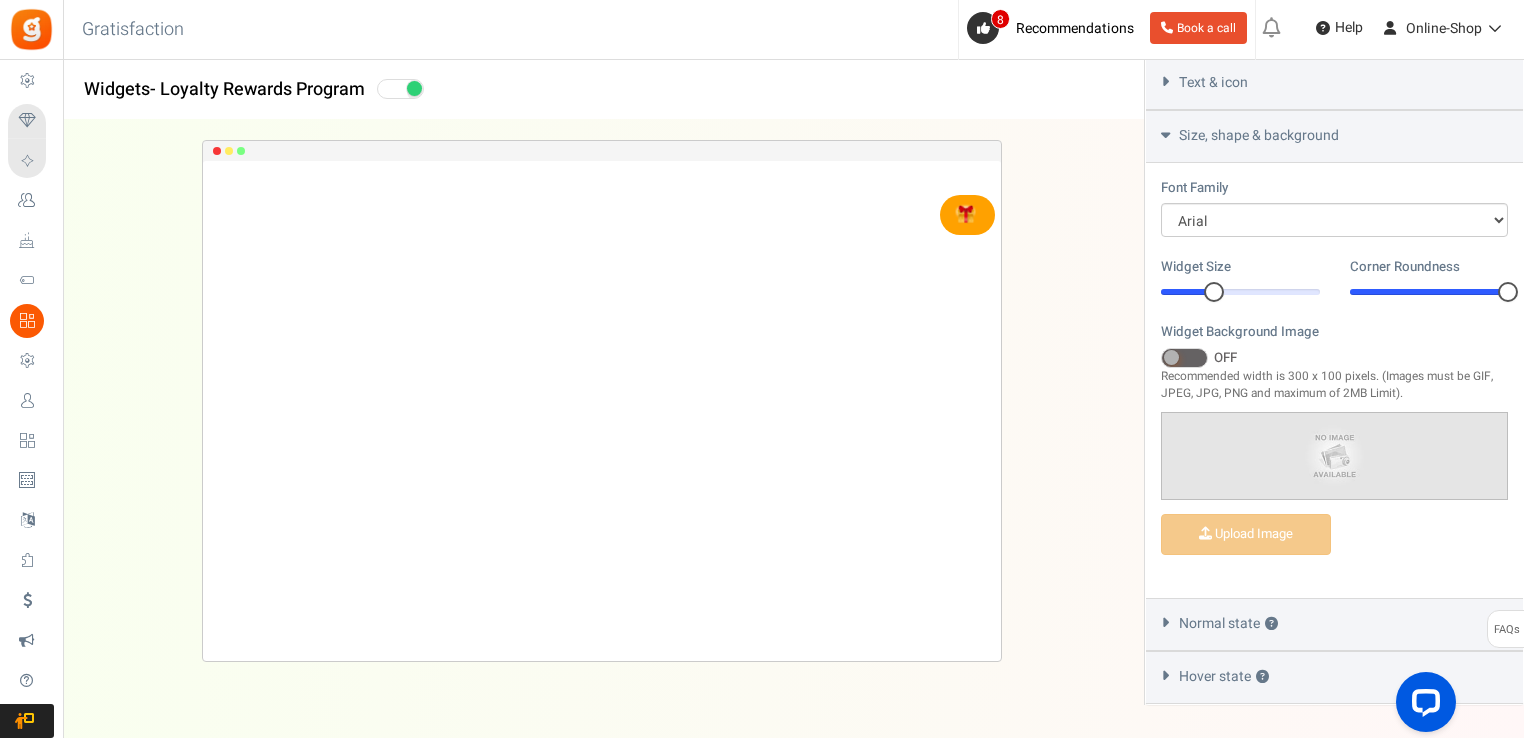 drag, startPoint x: 1219, startPoint y: 298, endPoint x: 1210, endPoint y: 341, distance: 43.931767 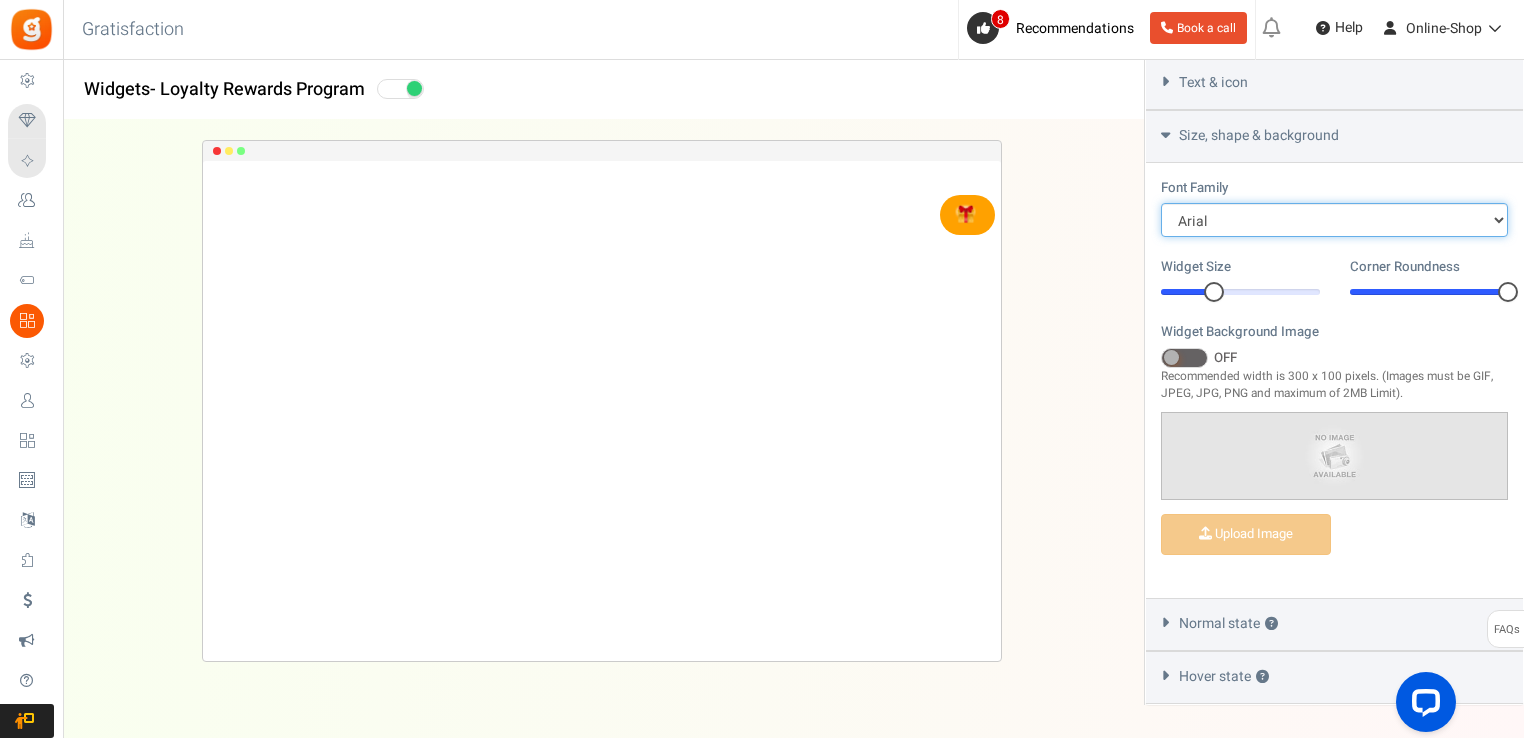 click on "Arial BARIOLREGULAR_0 Comic Sans MS [PERSON_NAME] New [US_STATE] Inherit my website's font Tahoma Trebuchet MS [PERSON_NAME]" at bounding box center (1334, 220) 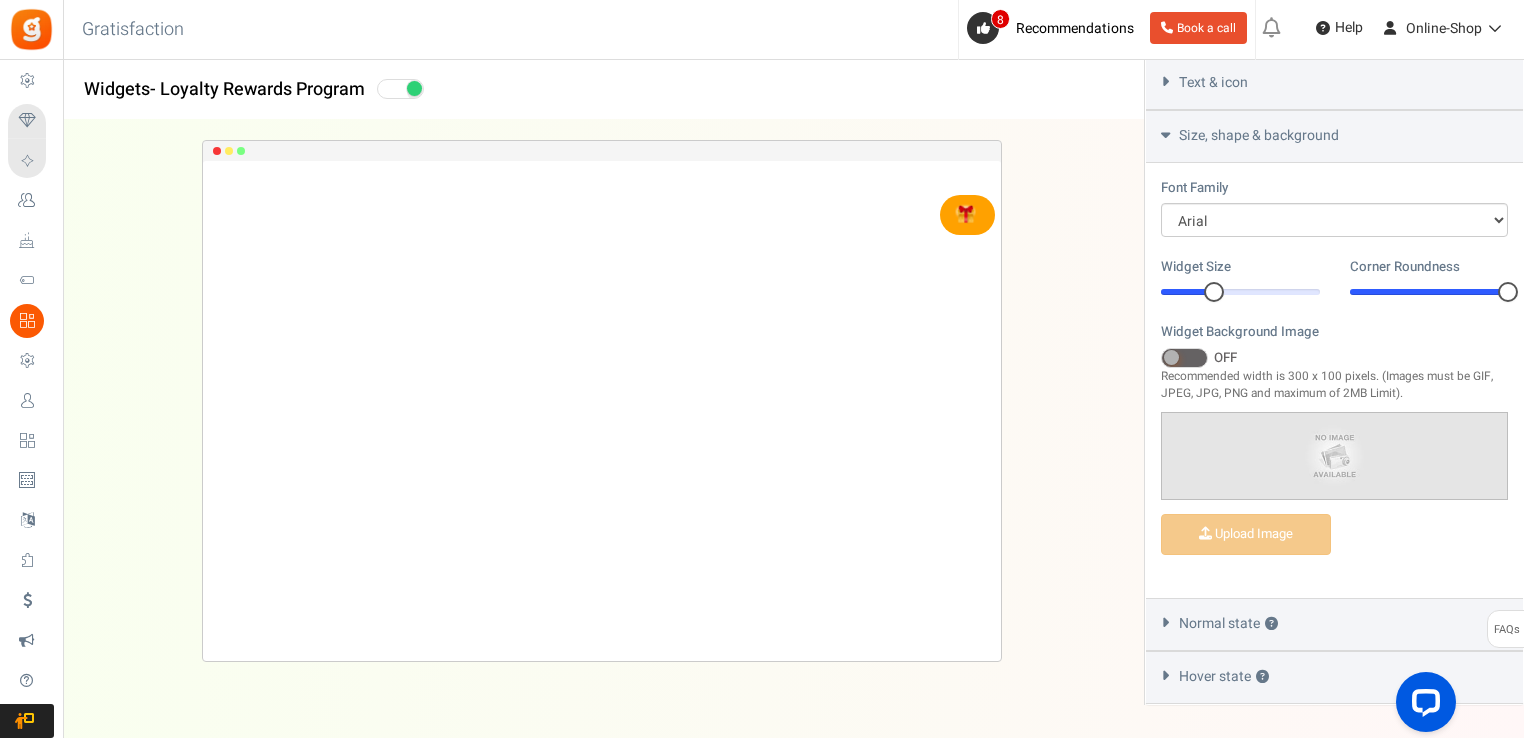 click on "Size, shape & background" at bounding box center [1259, 136] 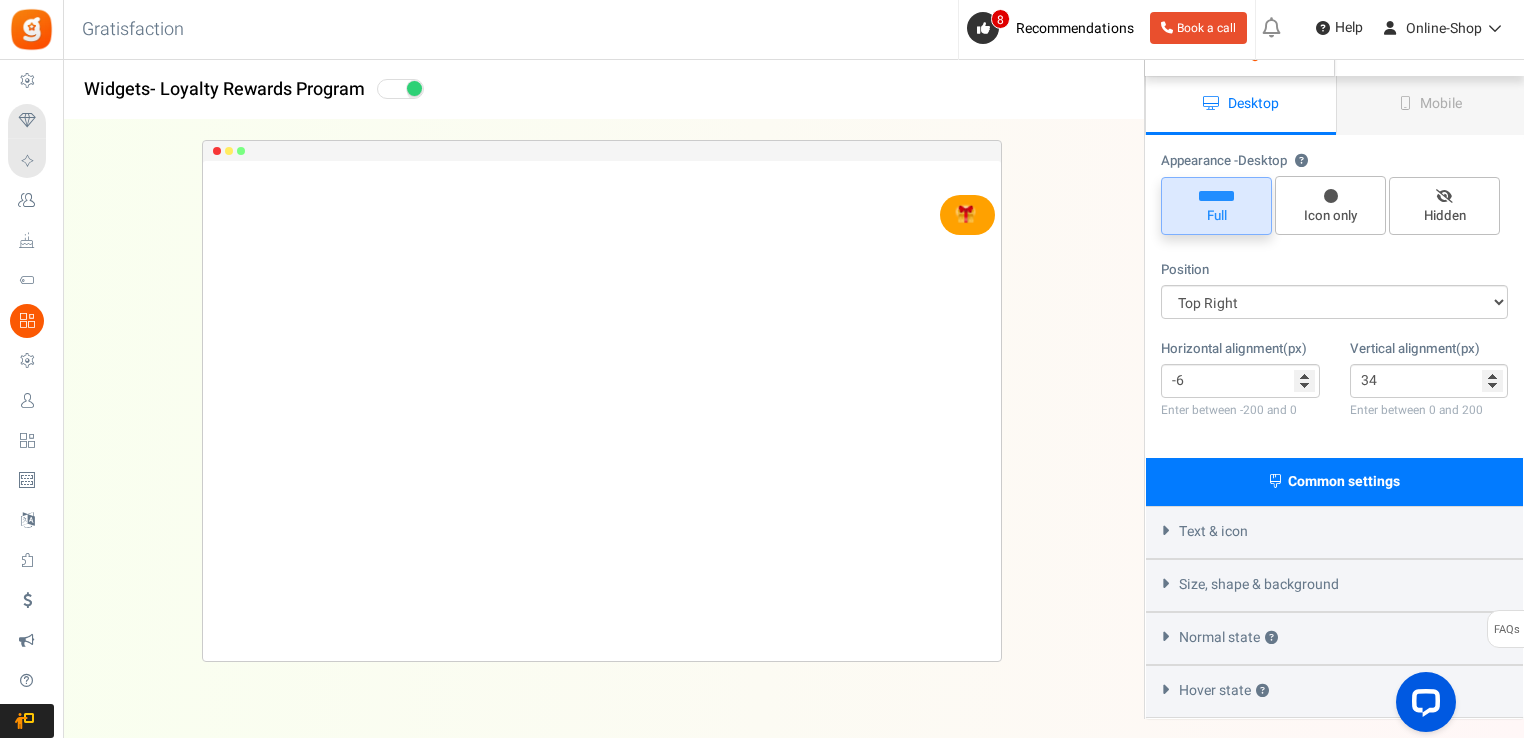 scroll, scrollTop: 0, scrollLeft: 0, axis: both 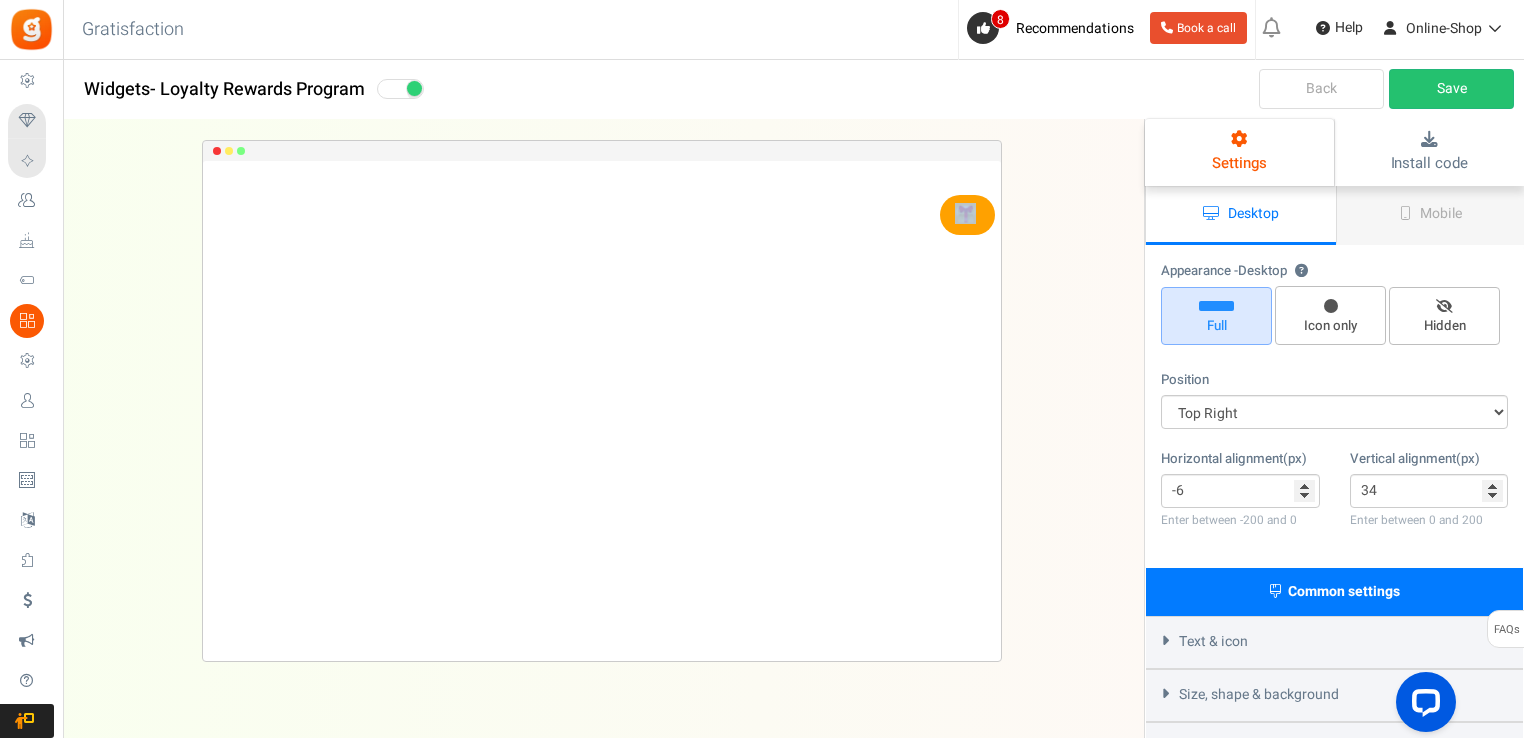 drag, startPoint x: 1236, startPoint y: 266, endPoint x: 1116, endPoint y: 162, distance: 158.79547 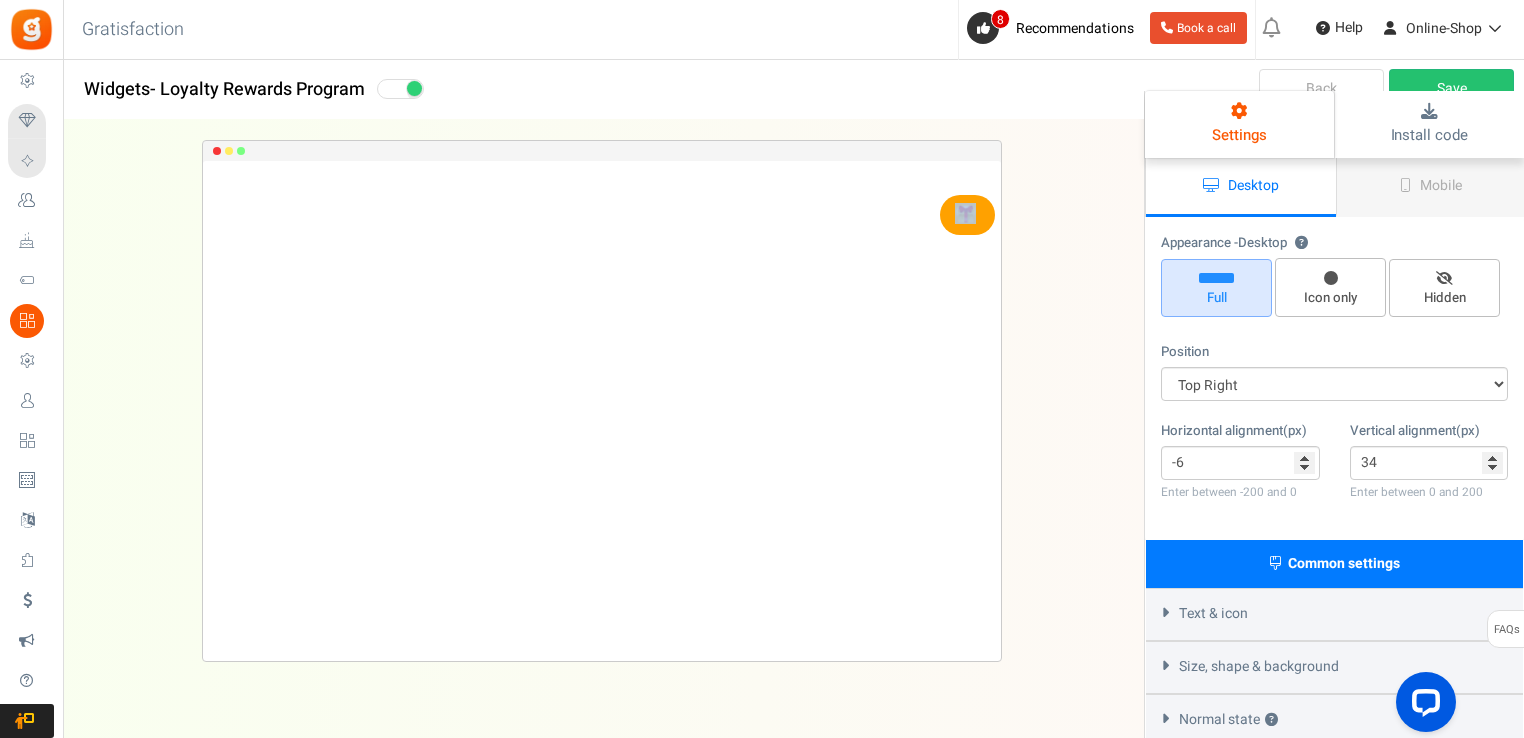 scroll, scrollTop: 0, scrollLeft: 0, axis: both 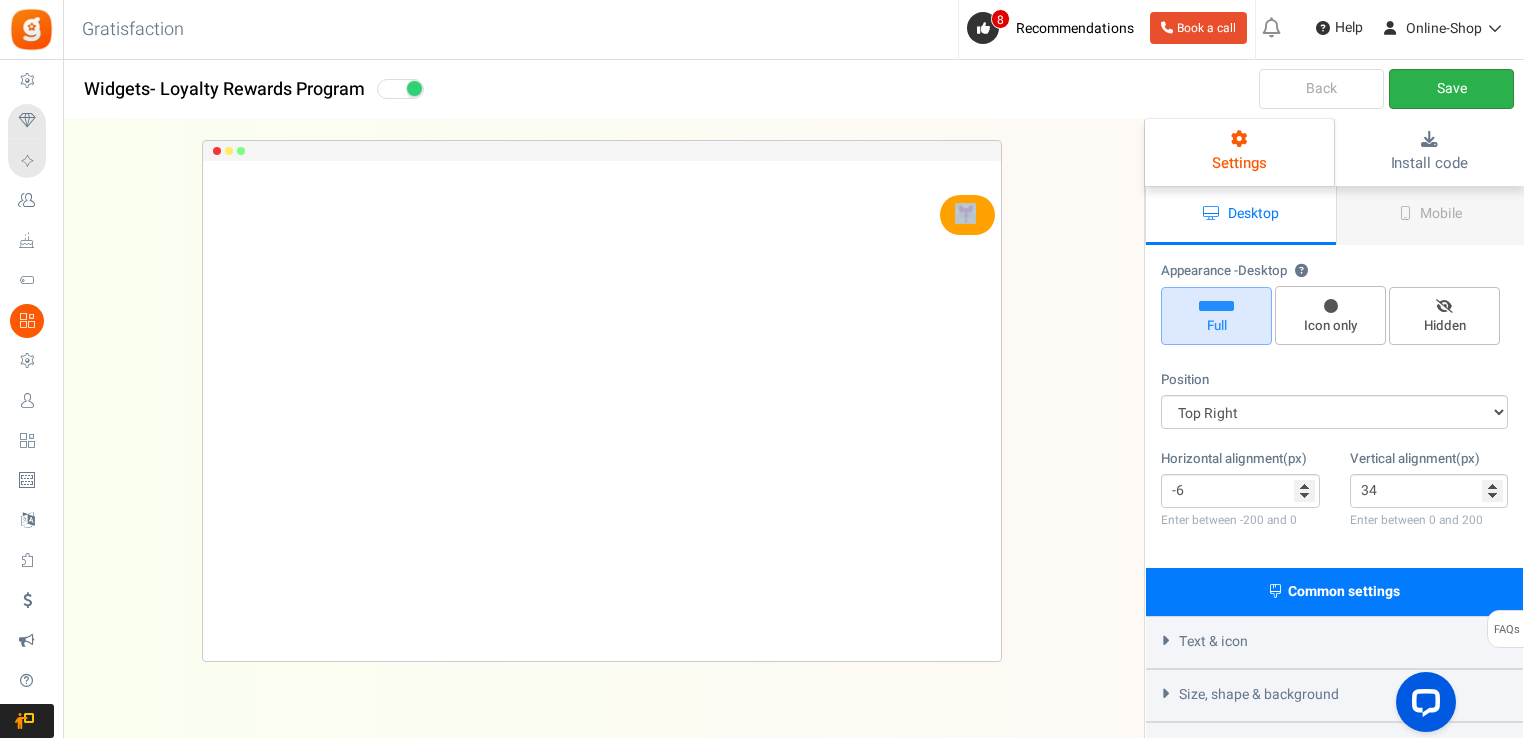 click on "Save" at bounding box center (1451, 89) 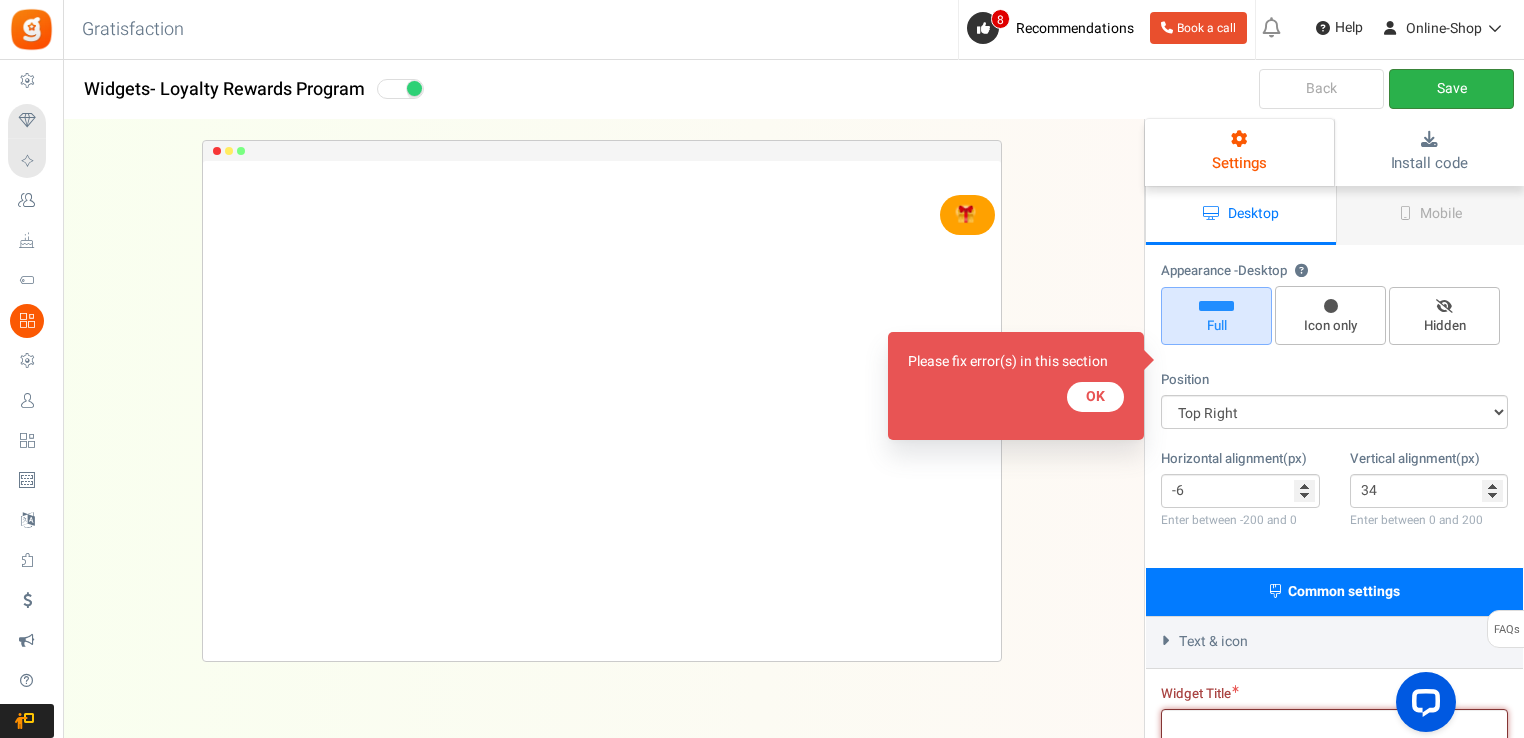 scroll, scrollTop: 0, scrollLeft: 0, axis: both 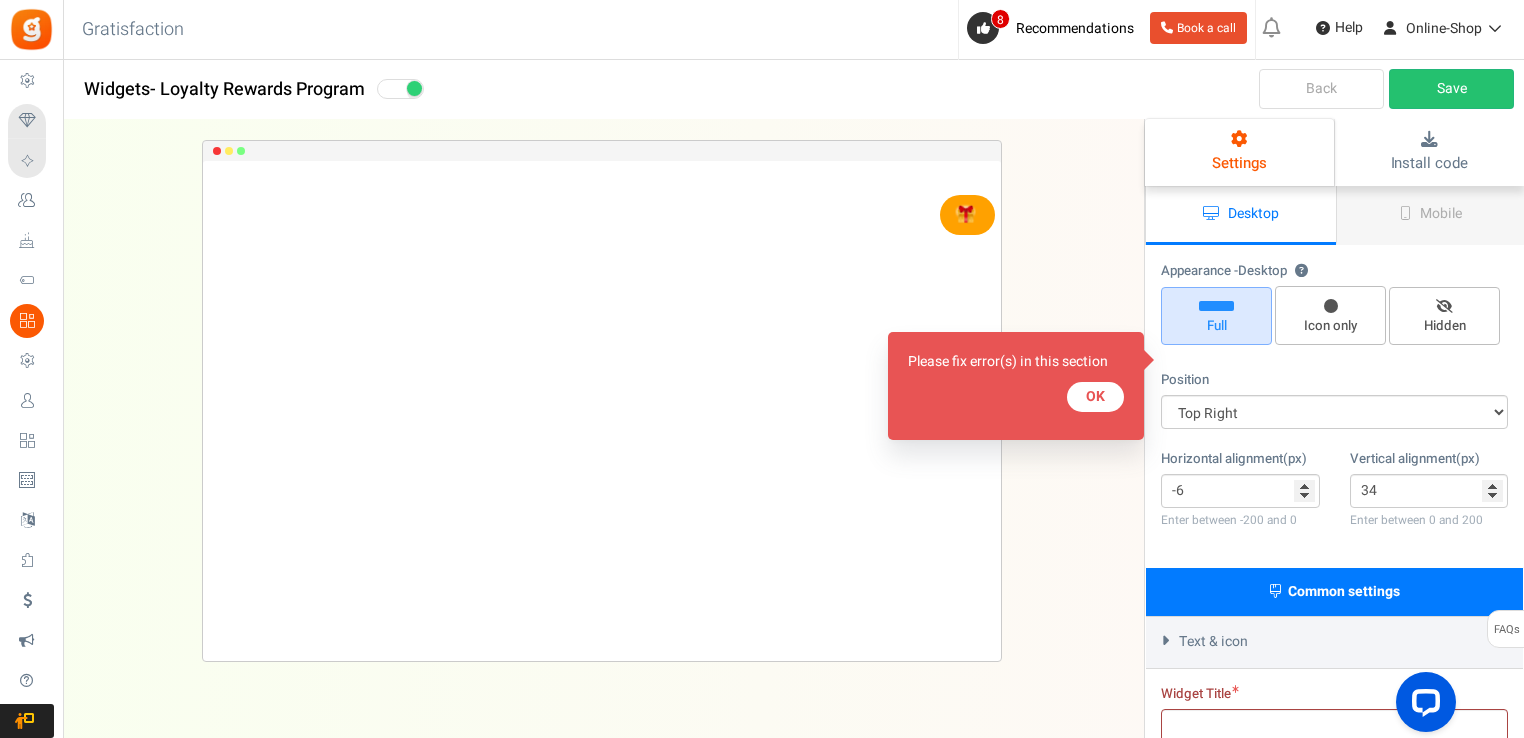 click on "OK" at bounding box center (1095, 397) 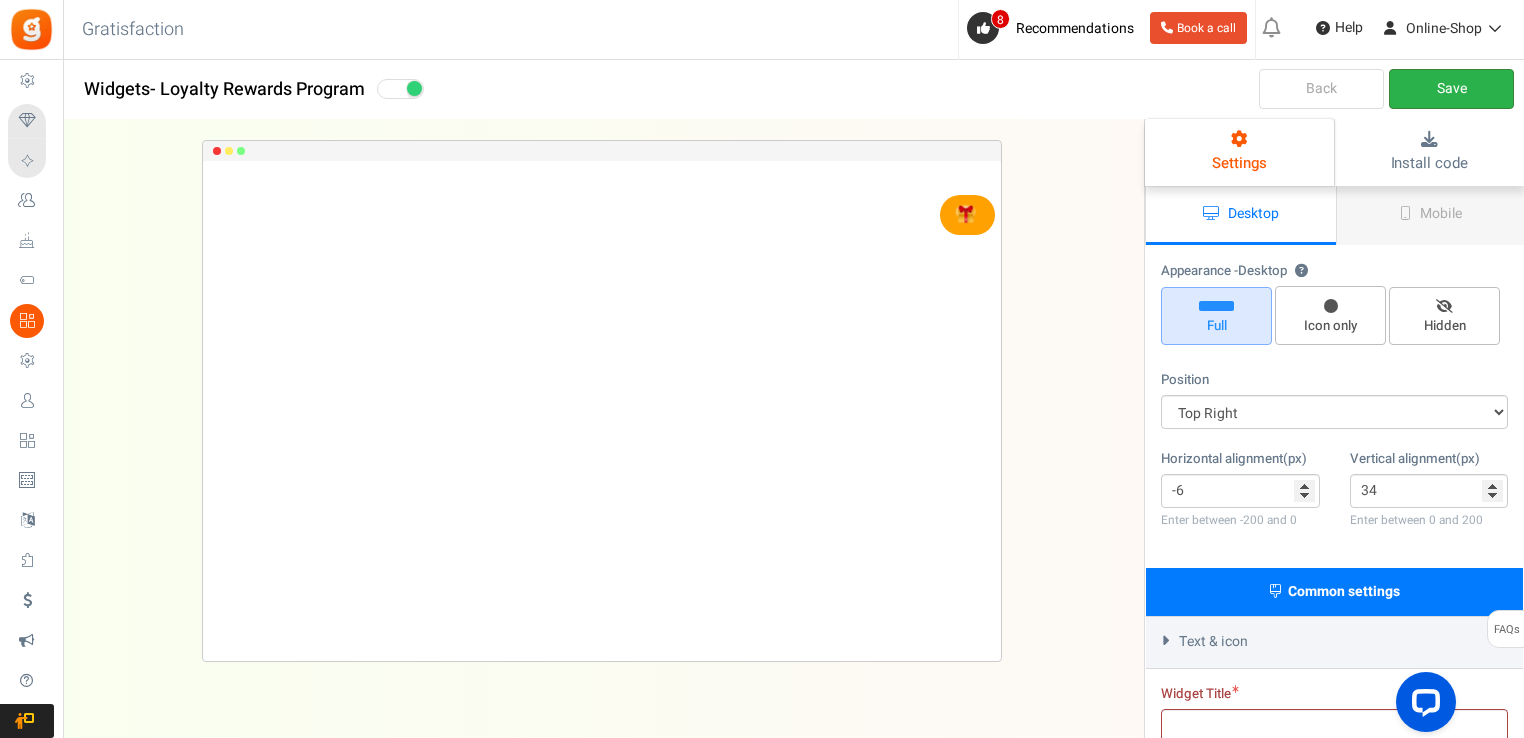 click on "Save" at bounding box center [1451, 89] 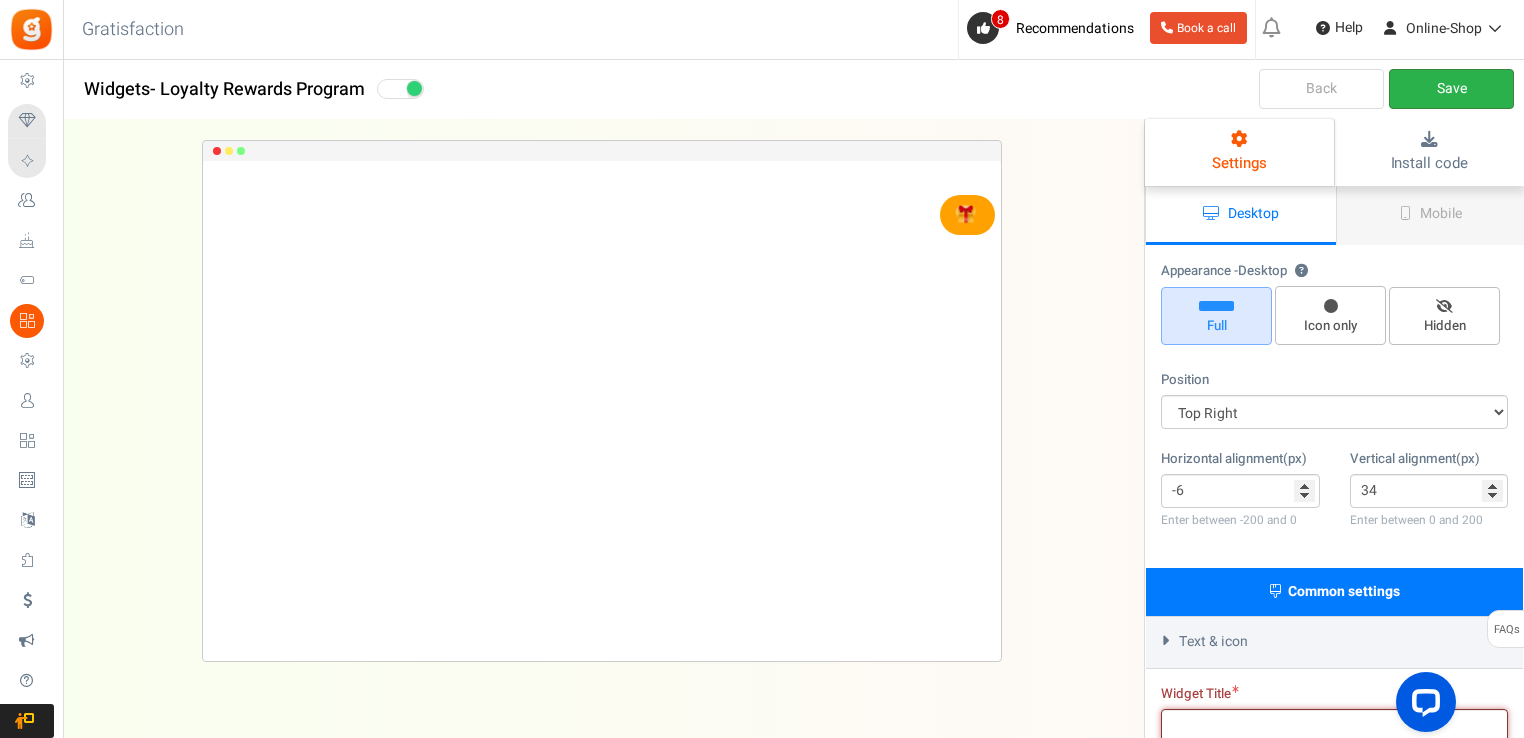 scroll, scrollTop: 6, scrollLeft: 0, axis: vertical 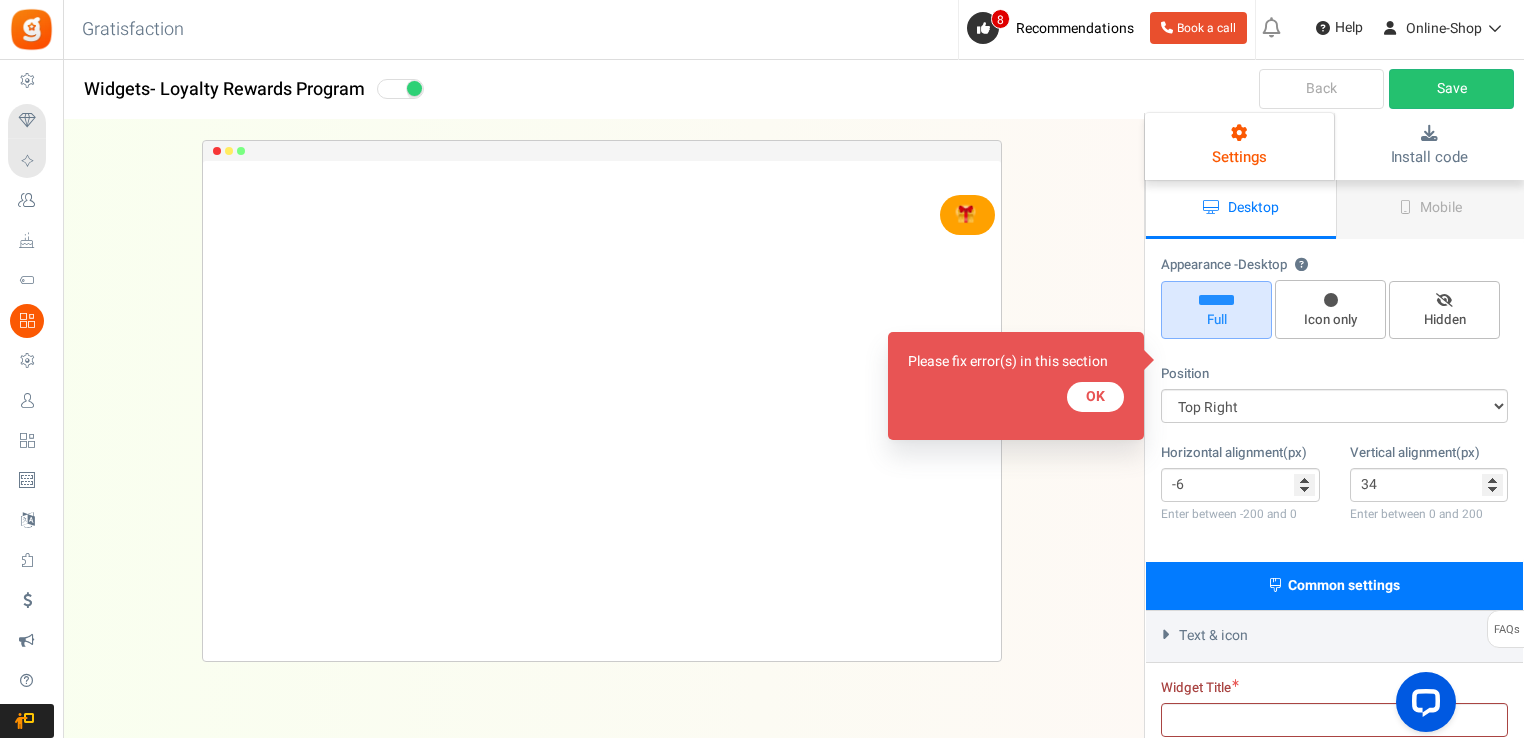 click on "OK" at bounding box center [1095, 397] 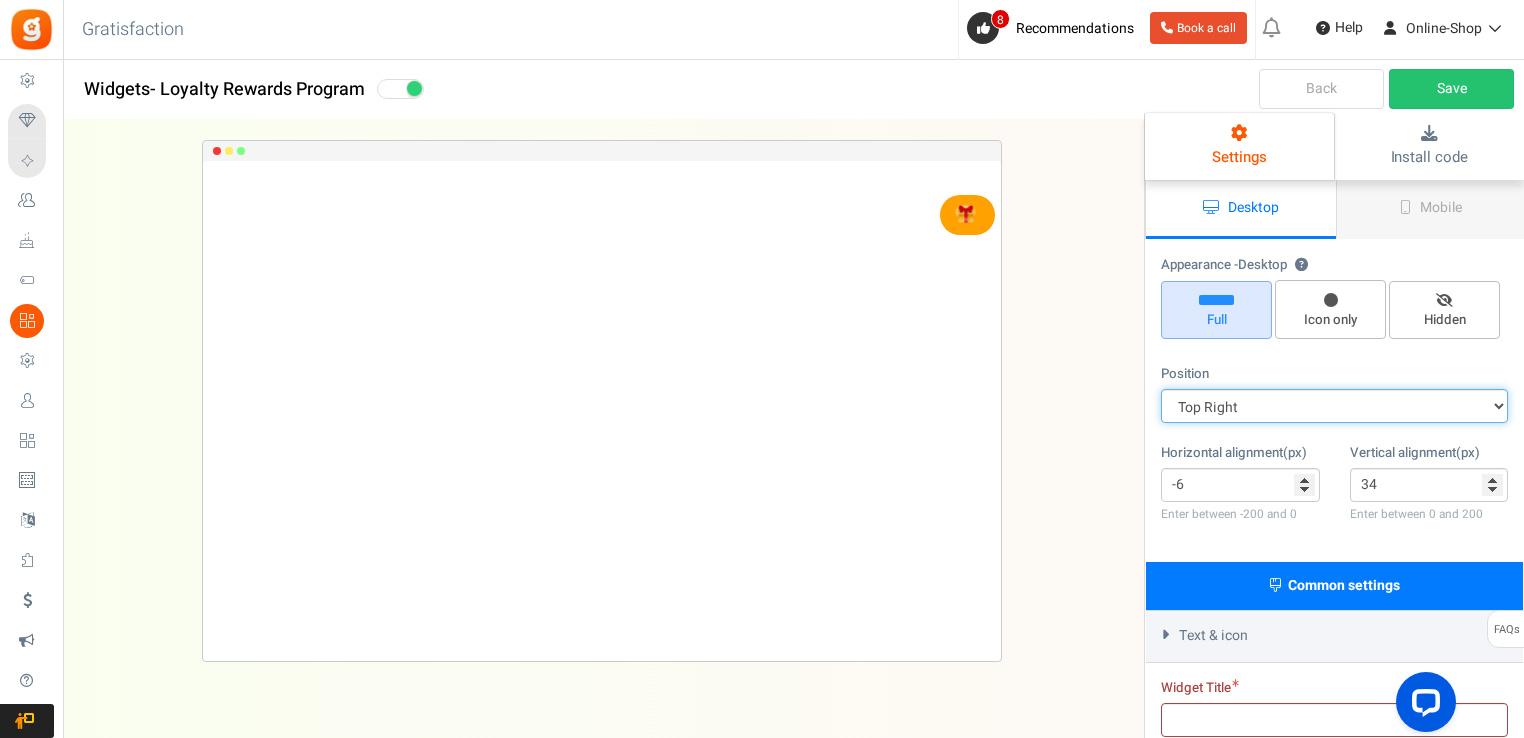 click on "Mid Right
Mid Left
Top Bar
Top Left
Top Right
Top Center
Bottom Bar
Bottom Left
Bottom Right
Bottom Center" at bounding box center (1334, 406) 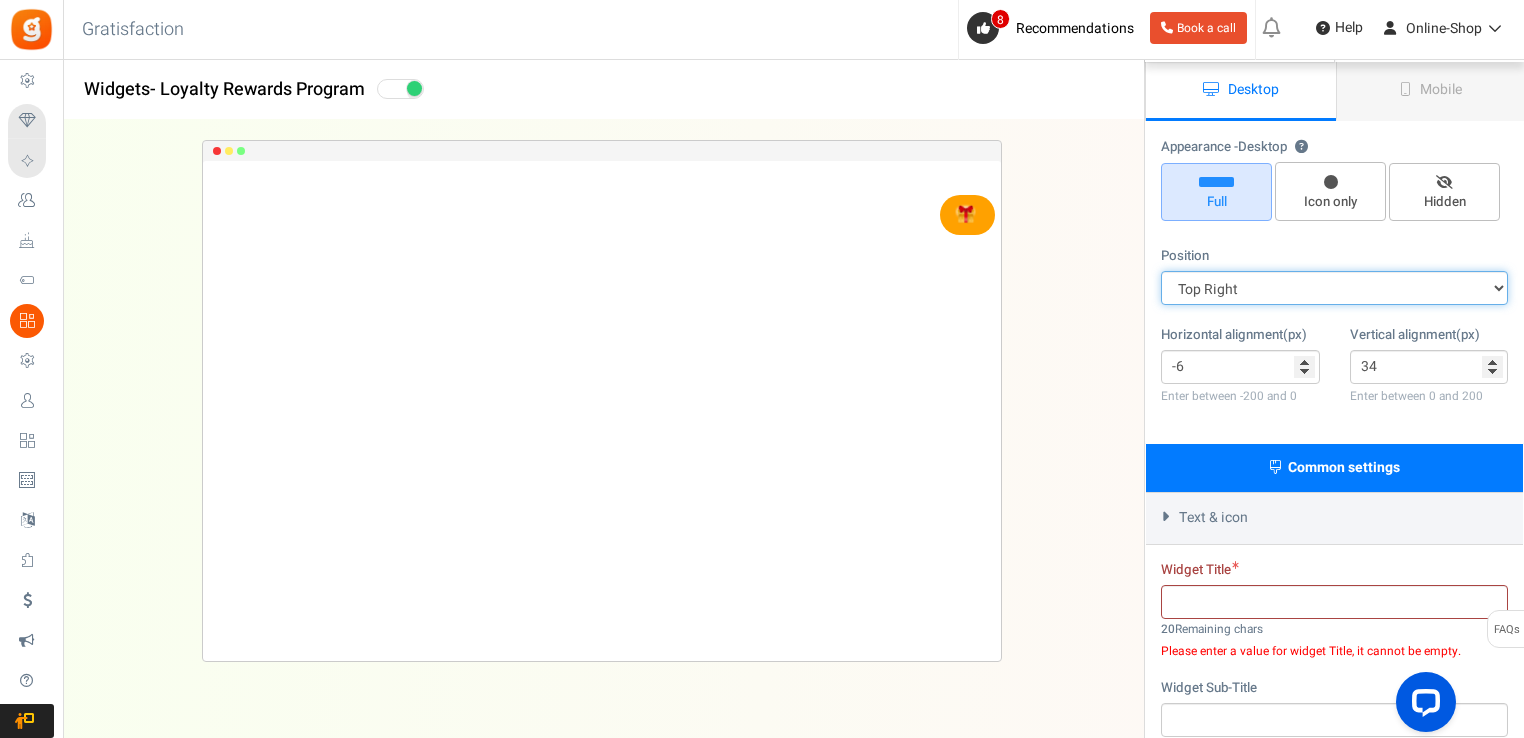 scroll, scrollTop: 206, scrollLeft: 0, axis: vertical 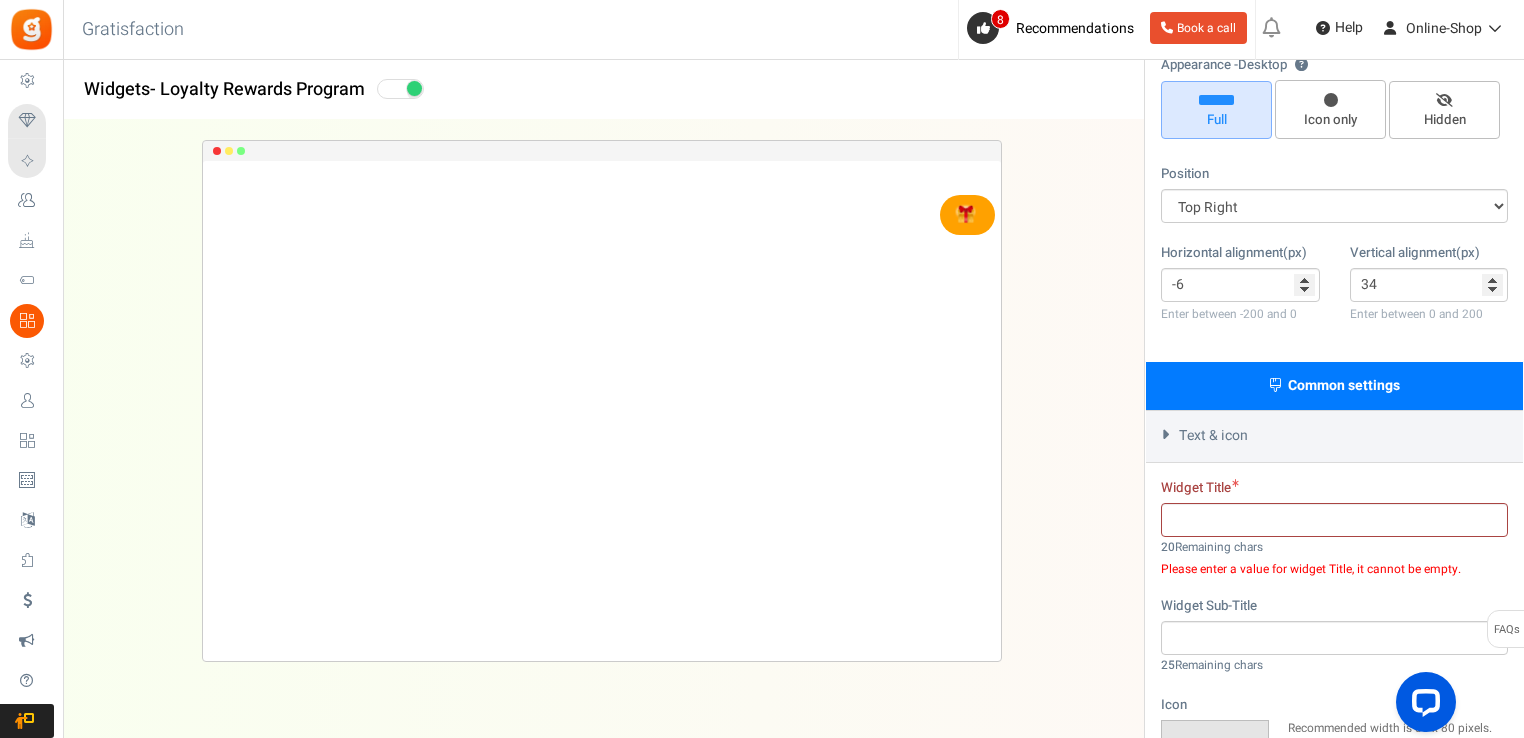 drag, startPoint x: 1243, startPoint y: 493, endPoint x: 1272, endPoint y: 536, distance: 51.86521 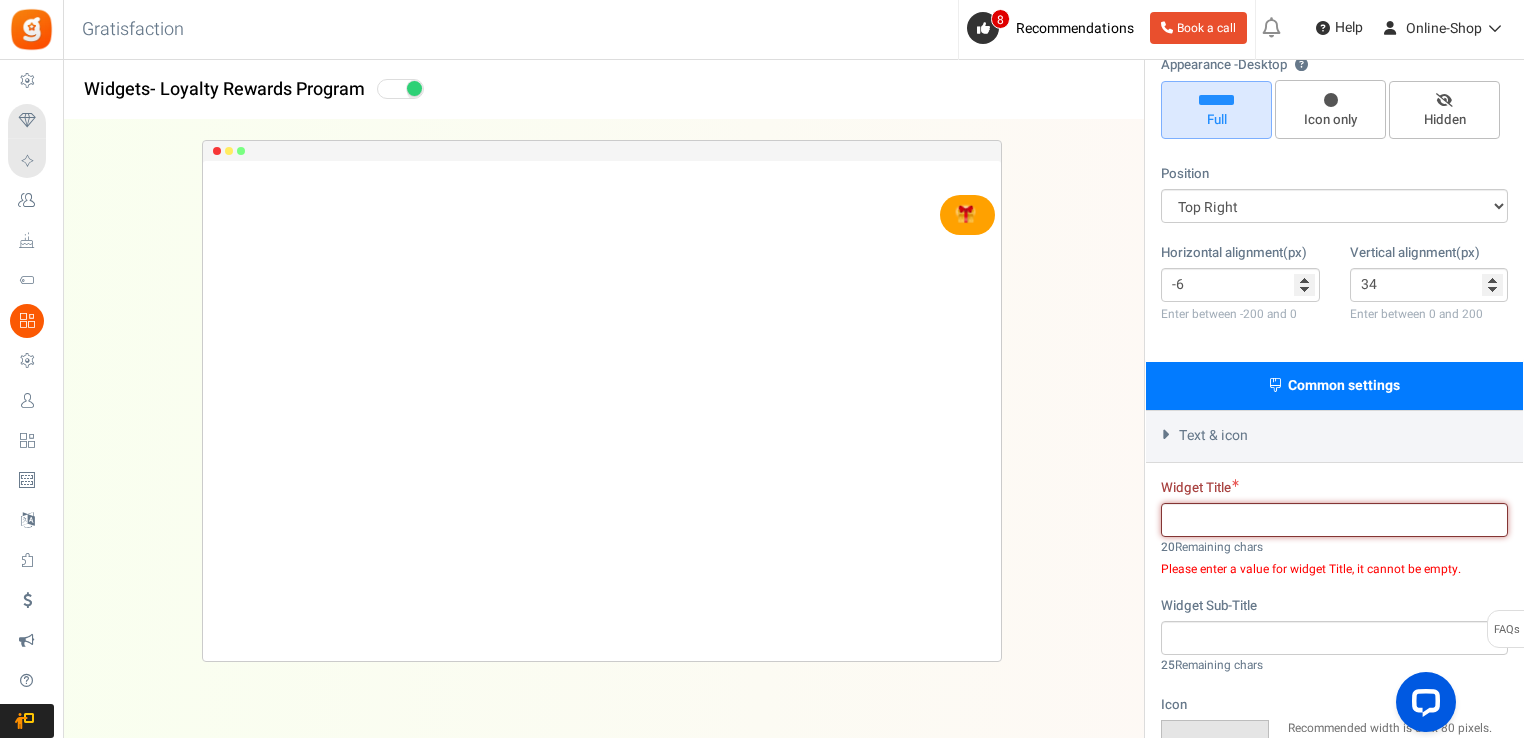 click at bounding box center [1334, 520] 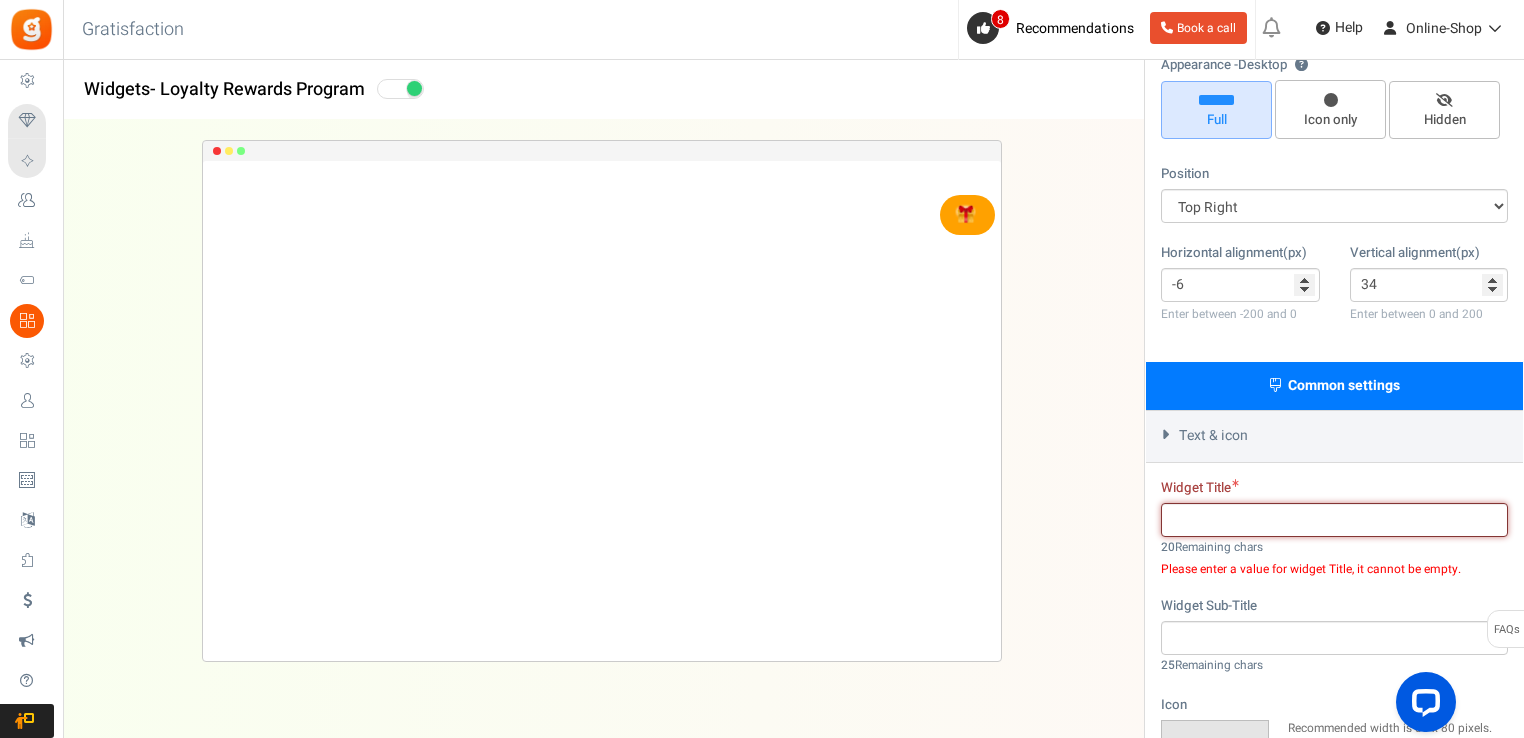 type on "H" 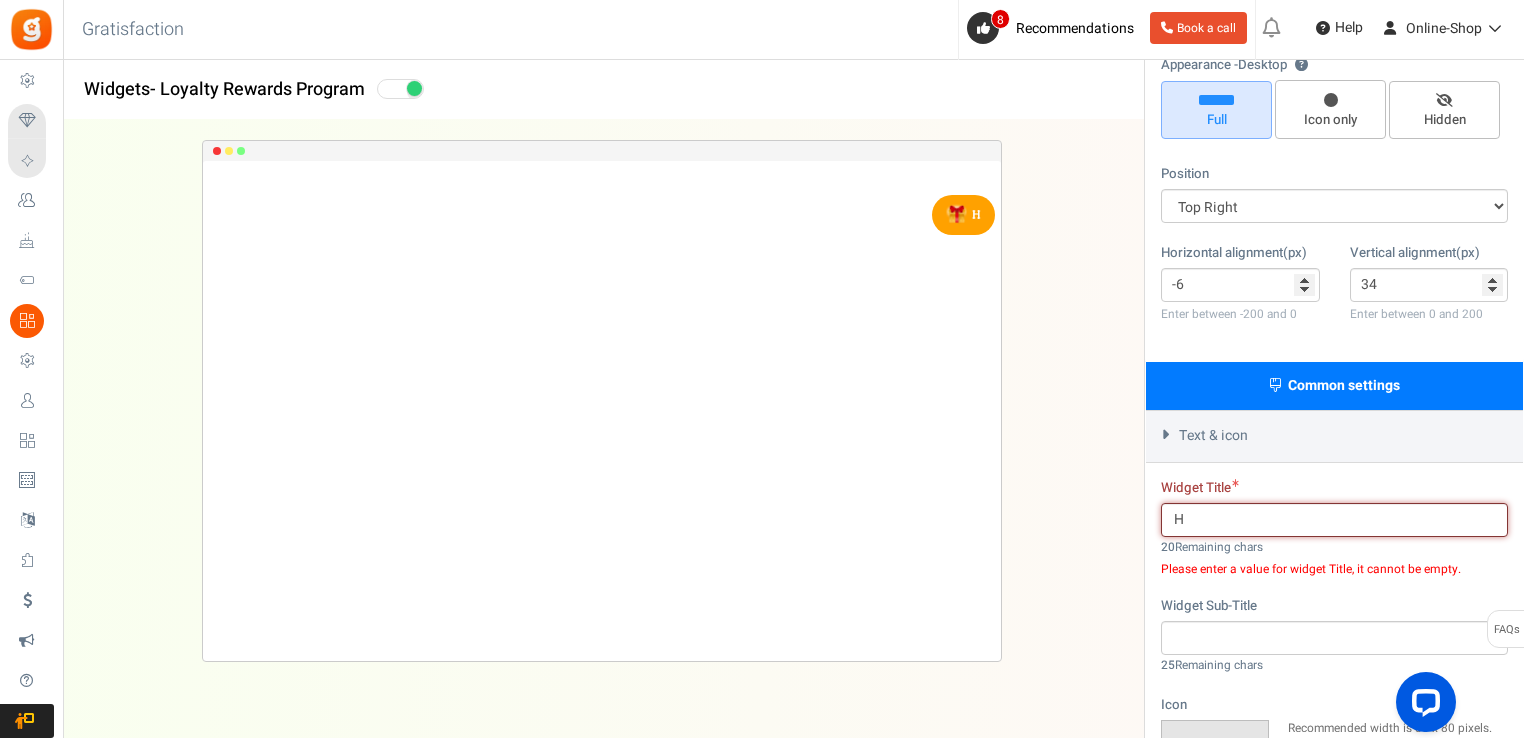 type 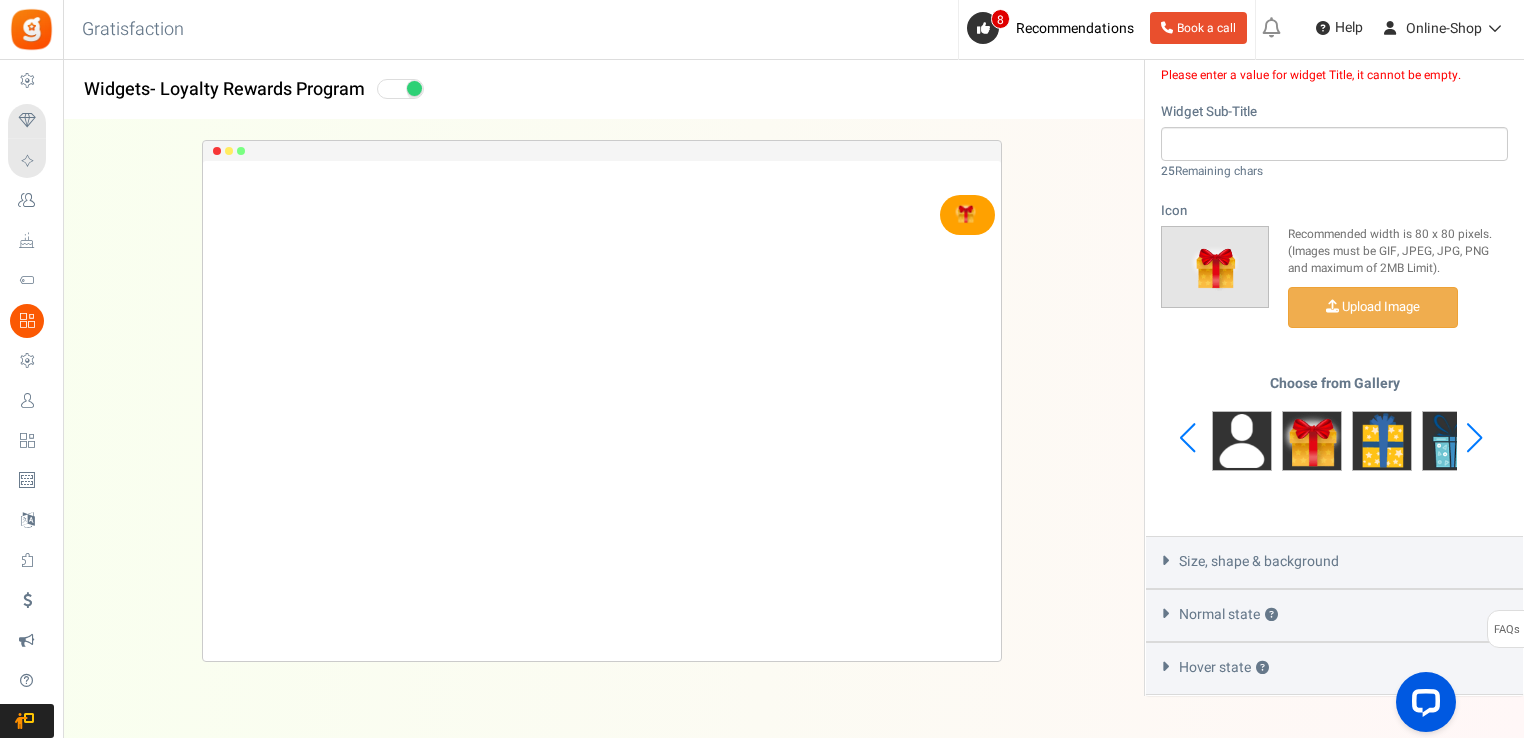 scroll, scrollTop: 760, scrollLeft: 0, axis: vertical 